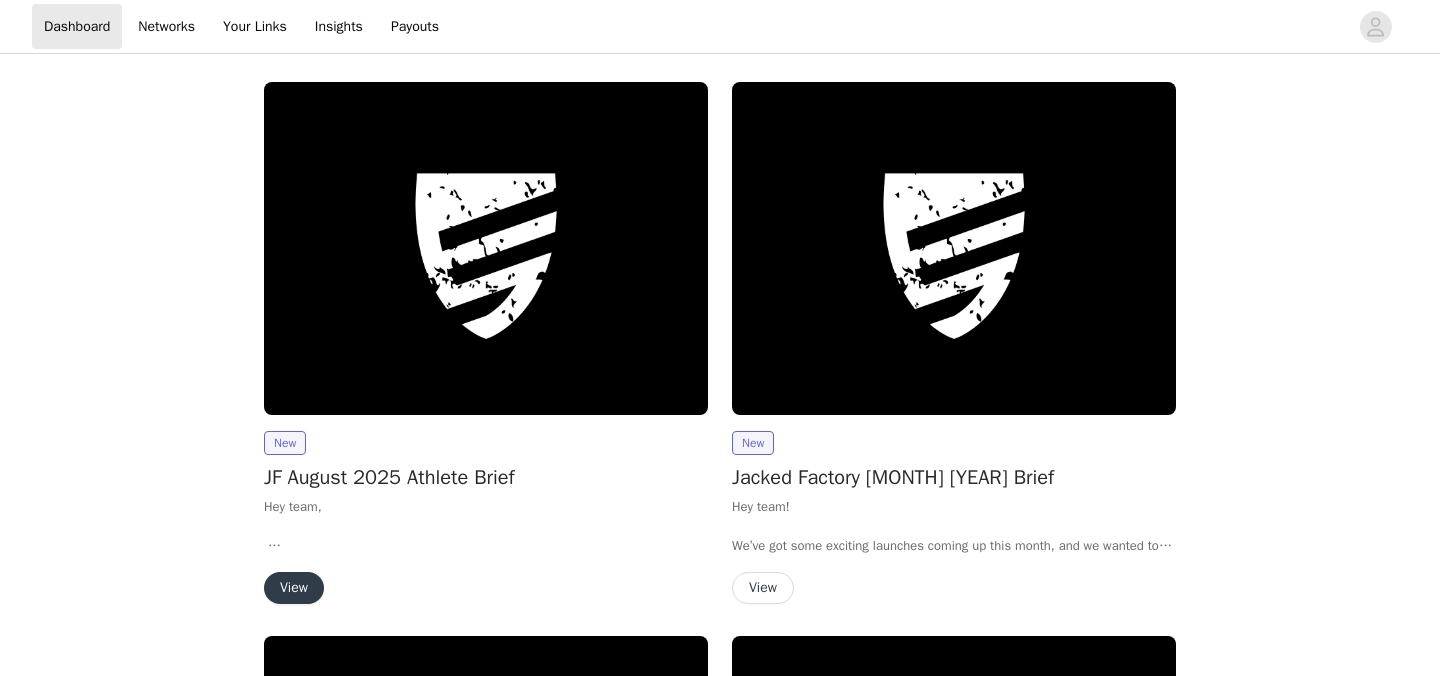 scroll, scrollTop: 0, scrollLeft: 0, axis: both 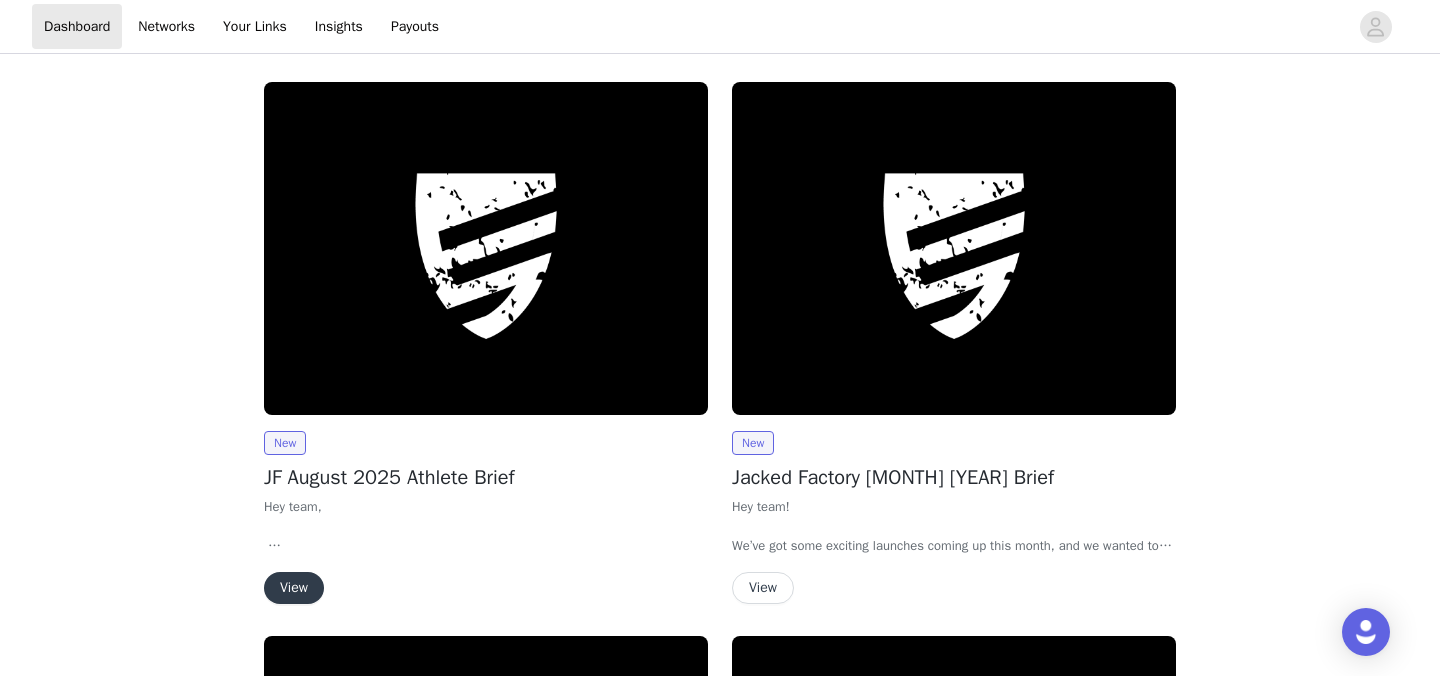click on "View" at bounding box center [294, 588] 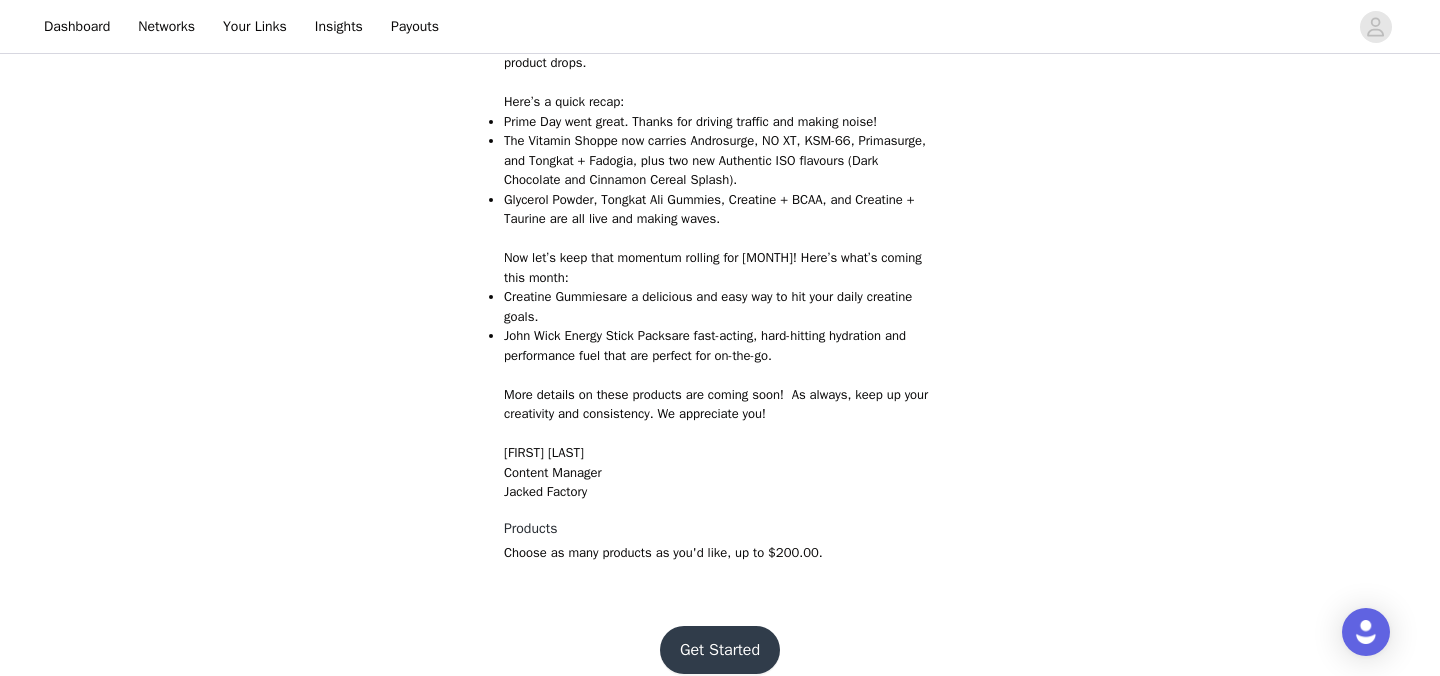 scroll, scrollTop: 643, scrollLeft: 0, axis: vertical 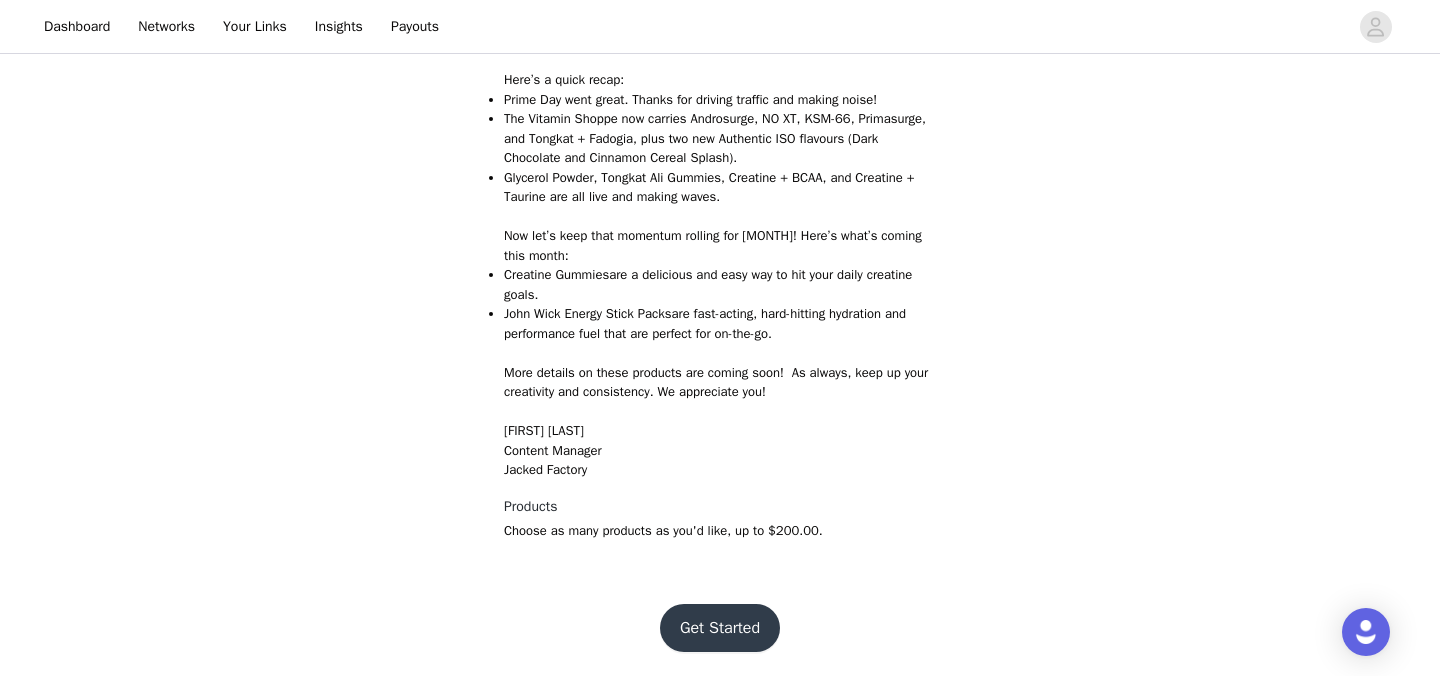 click on "Get Started" at bounding box center (720, 628) 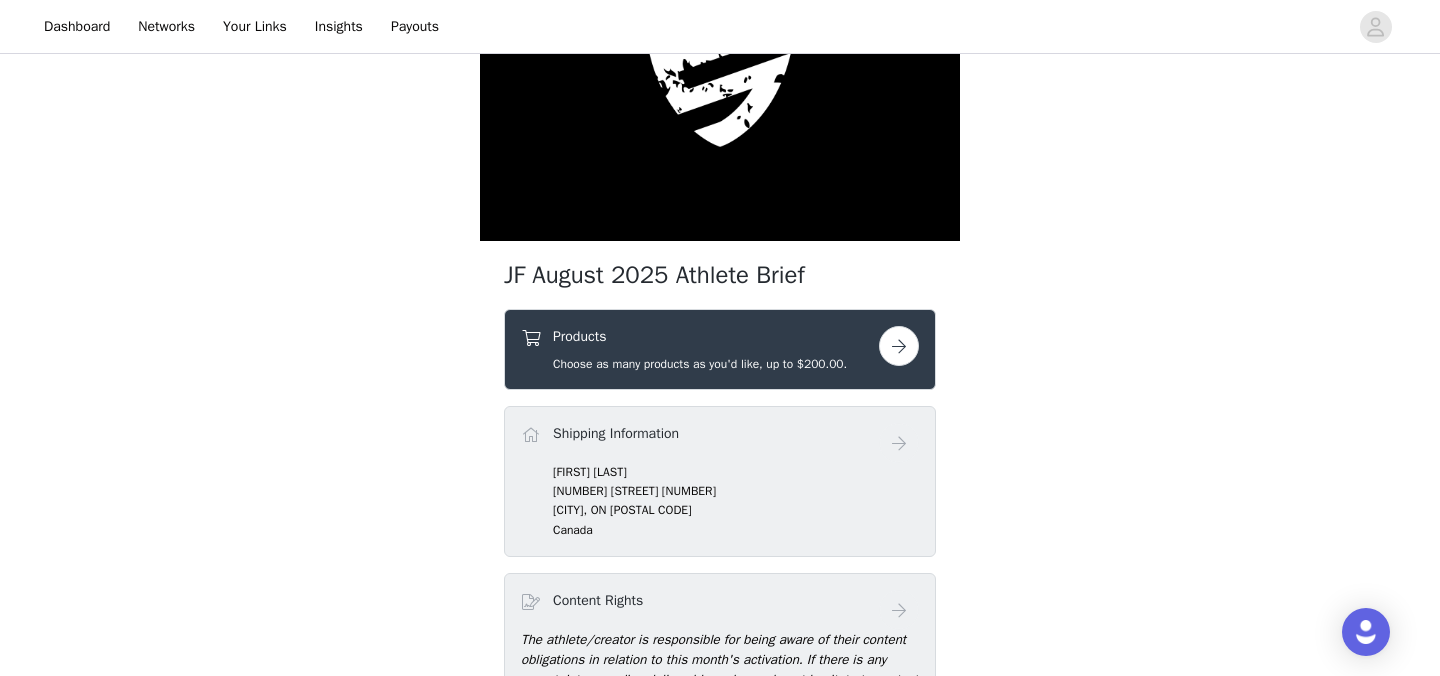 scroll, scrollTop: 204, scrollLeft: 0, axis: vertical 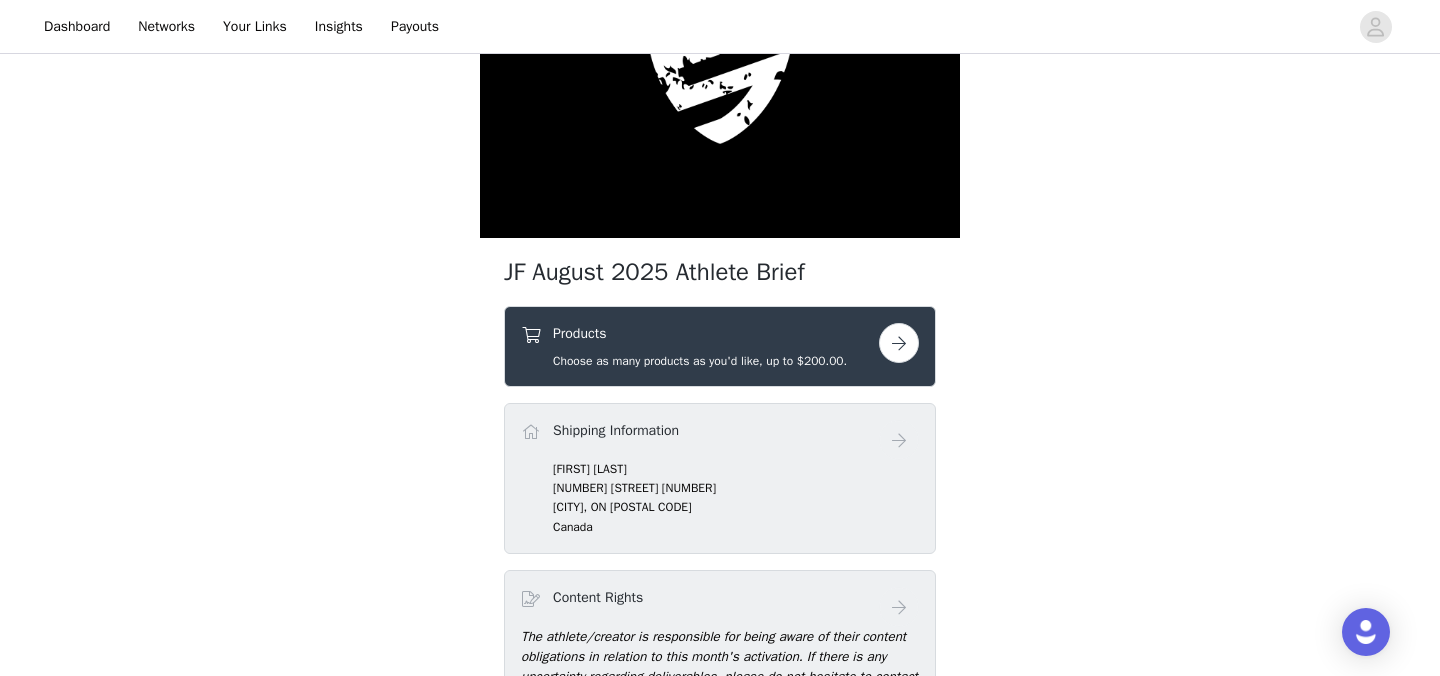 click at bounding box center (899, 343) 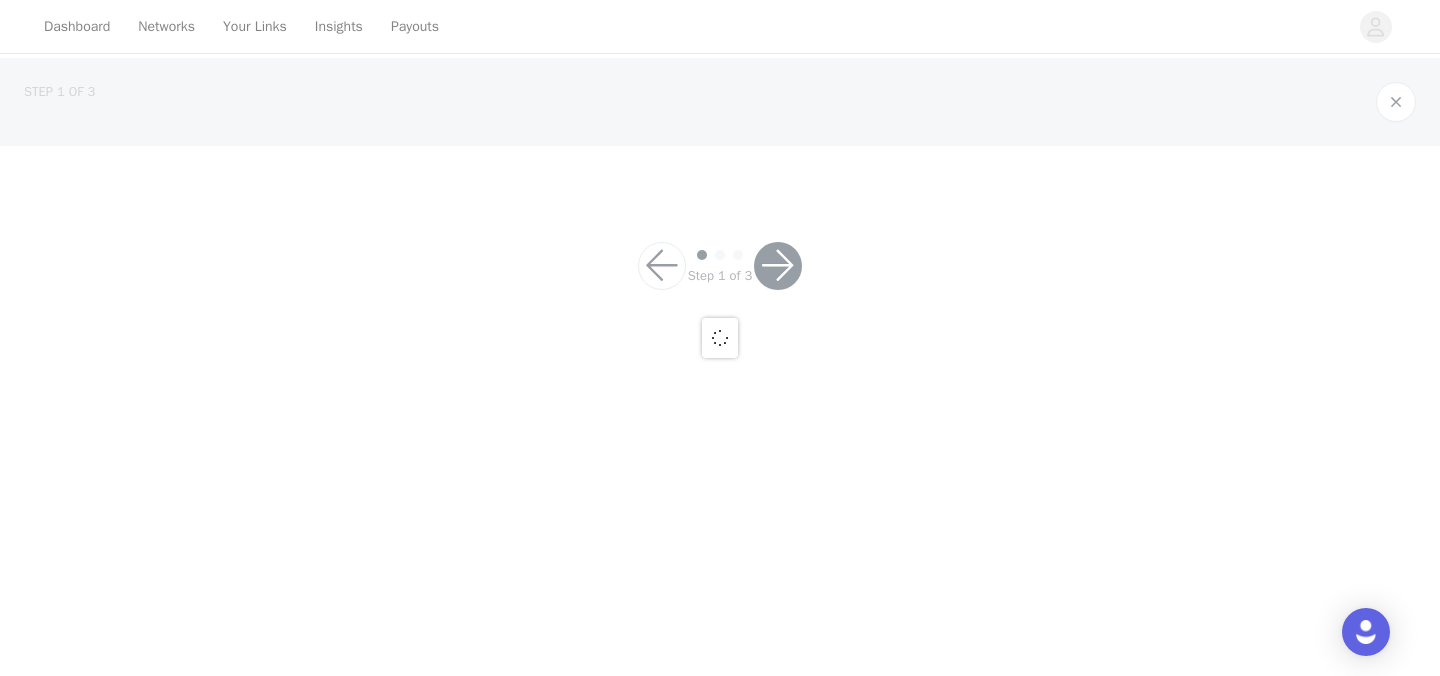 scroll, scrollTop: 0, scrollLeft: 0, axis: both 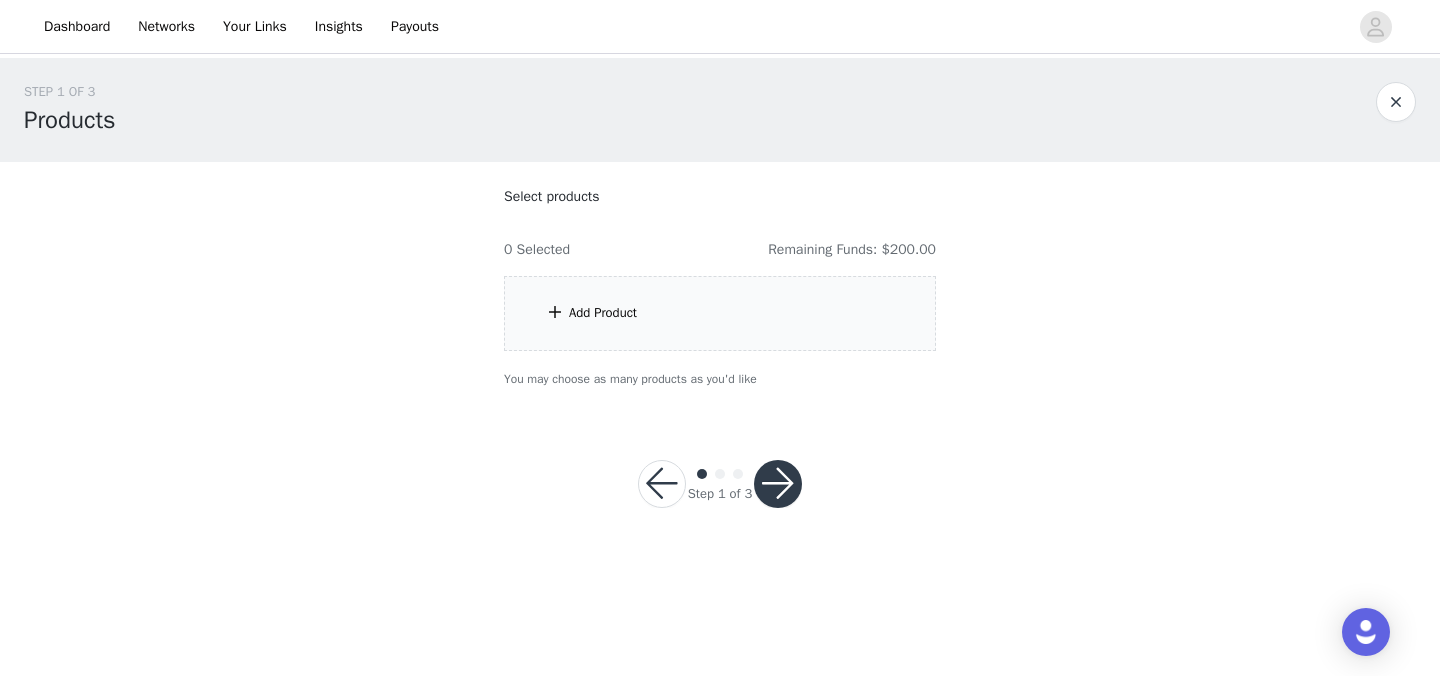 click on "Add Product" at bounding box center (720, 313) 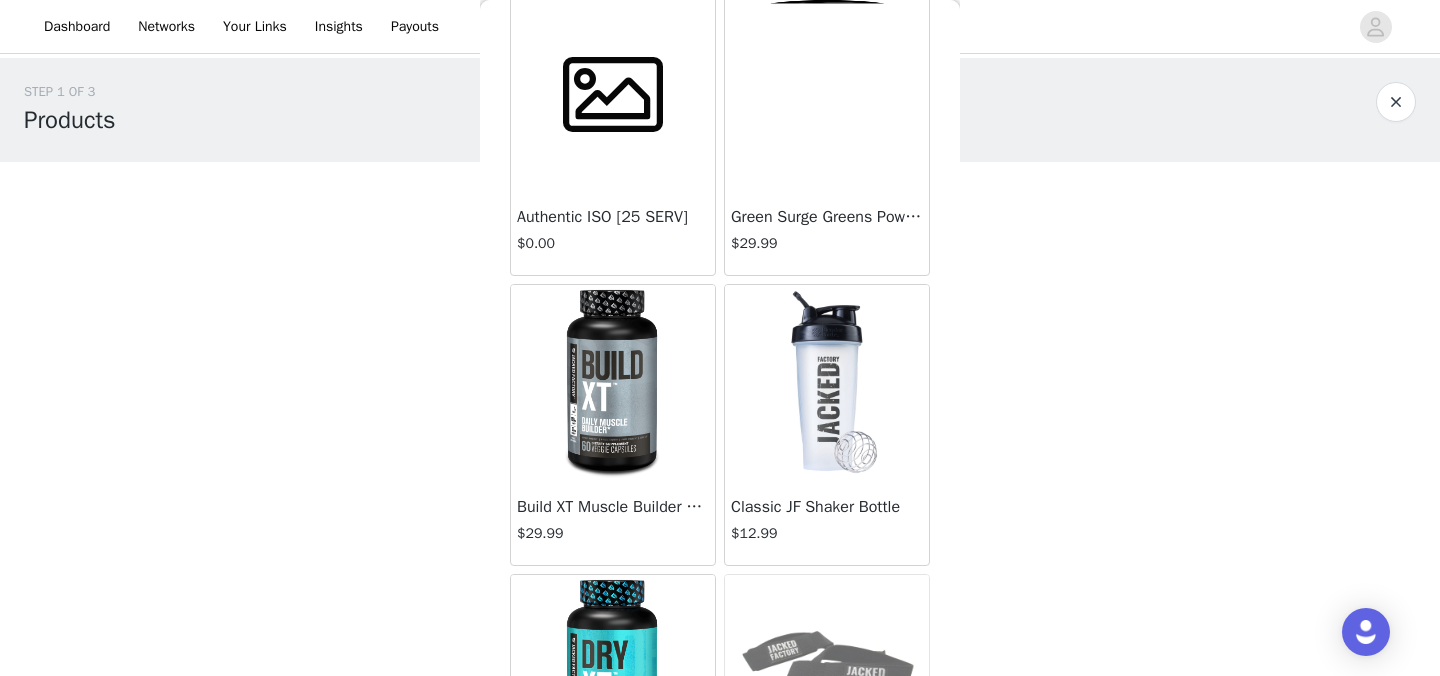scroll, scrollTop: 399, scrollLeft: 0, axis: vertical 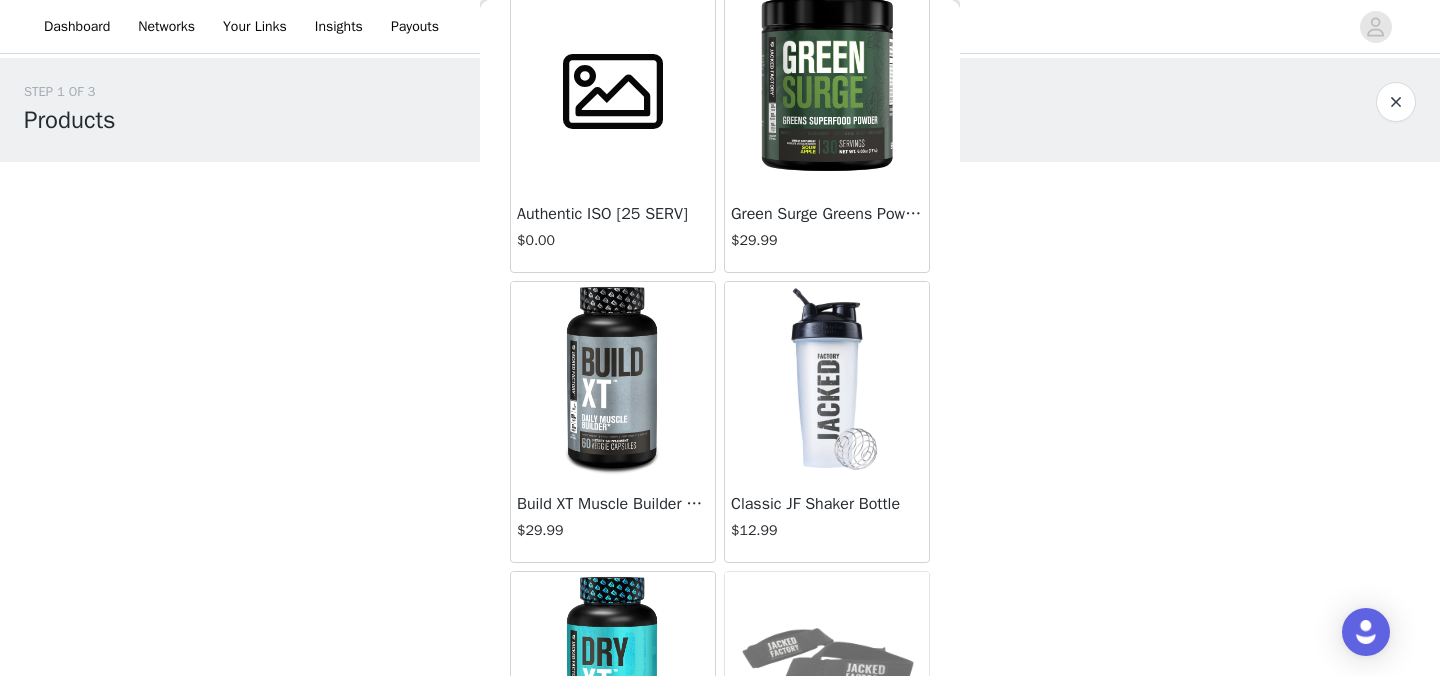 click on "Authentic ISO [25 SERV]" at bounding box center (613, 214) 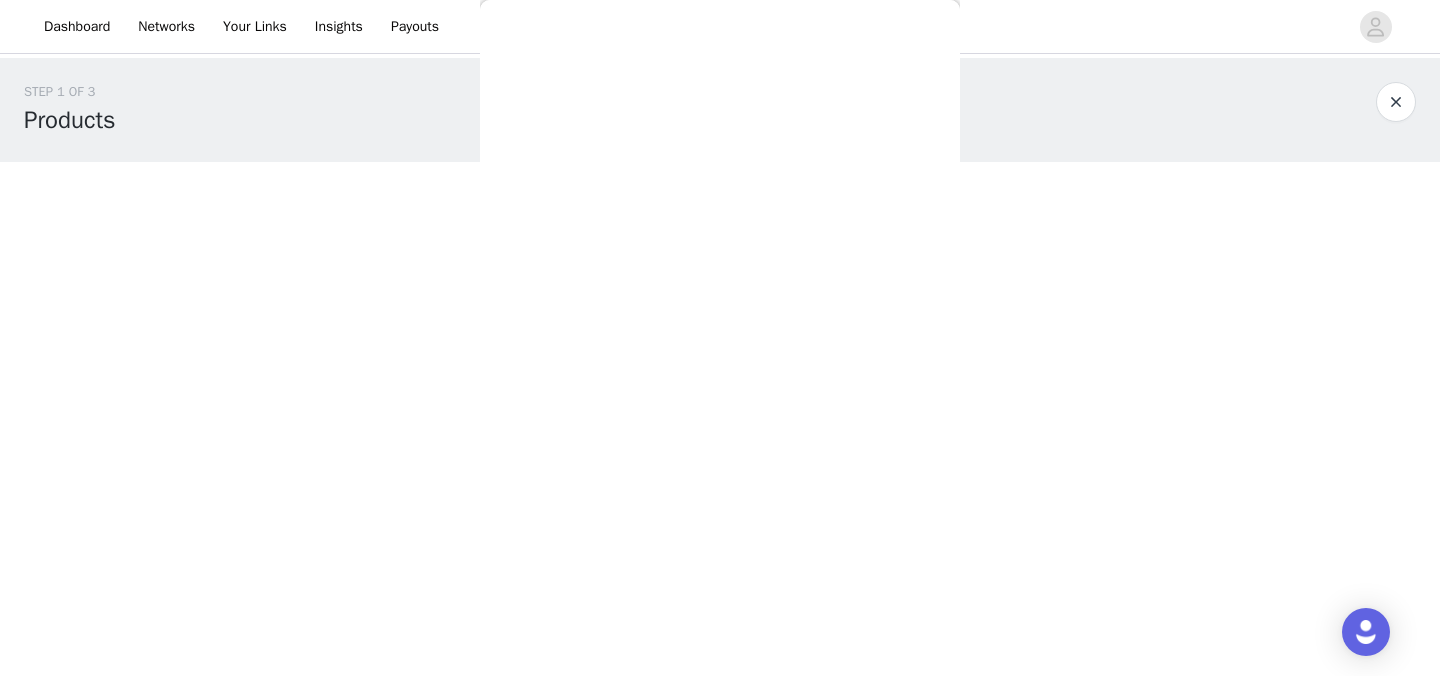 scroll, scrollTop: 110, scrollLeft: 0, axis: vertical 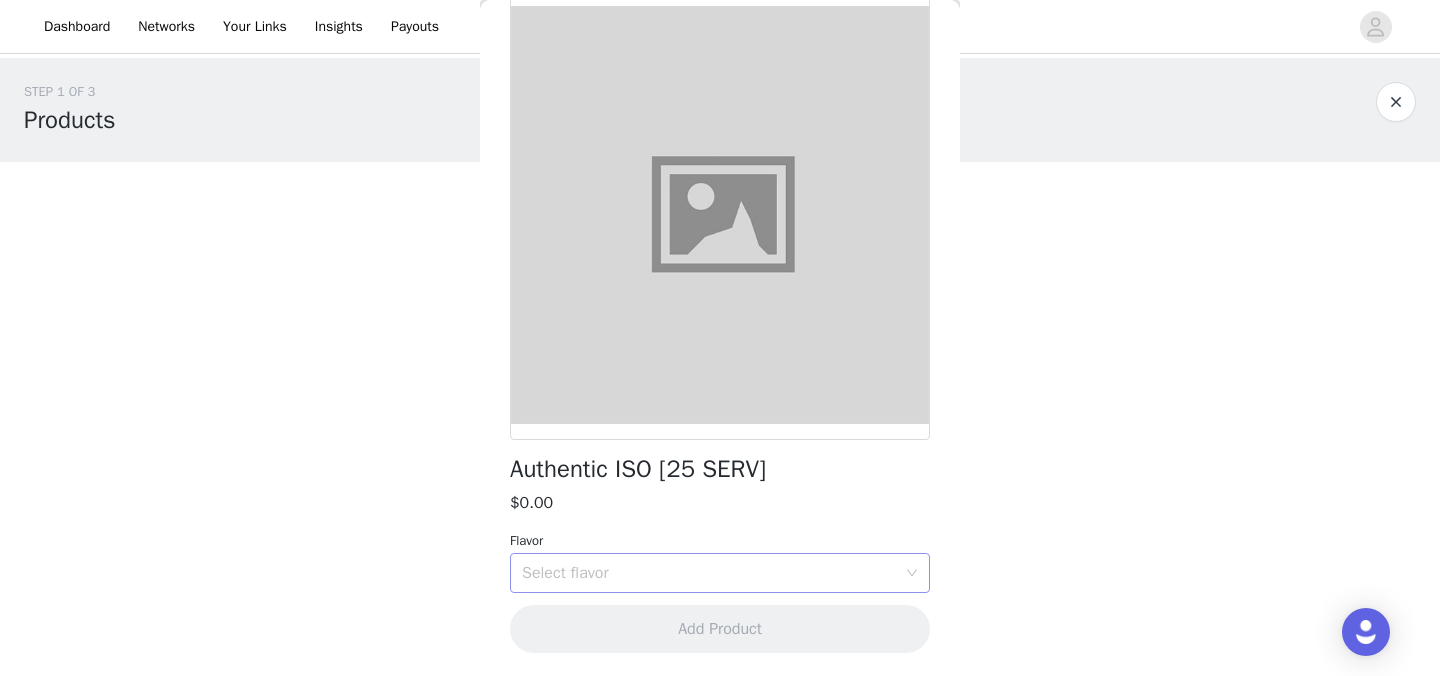 click on "Select flavor" at bounding box center [709, 573] 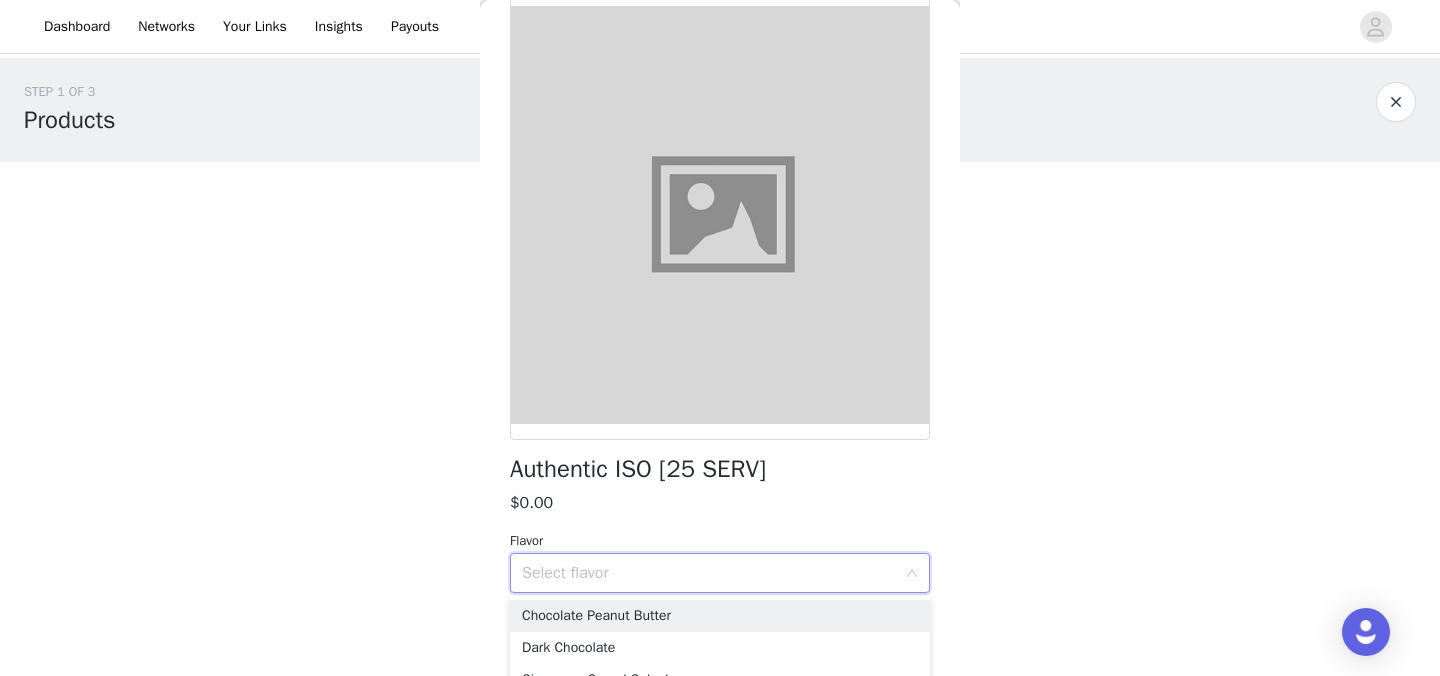 scroll, scrollTop: 24, scrollLeft: 0, axis: vertical 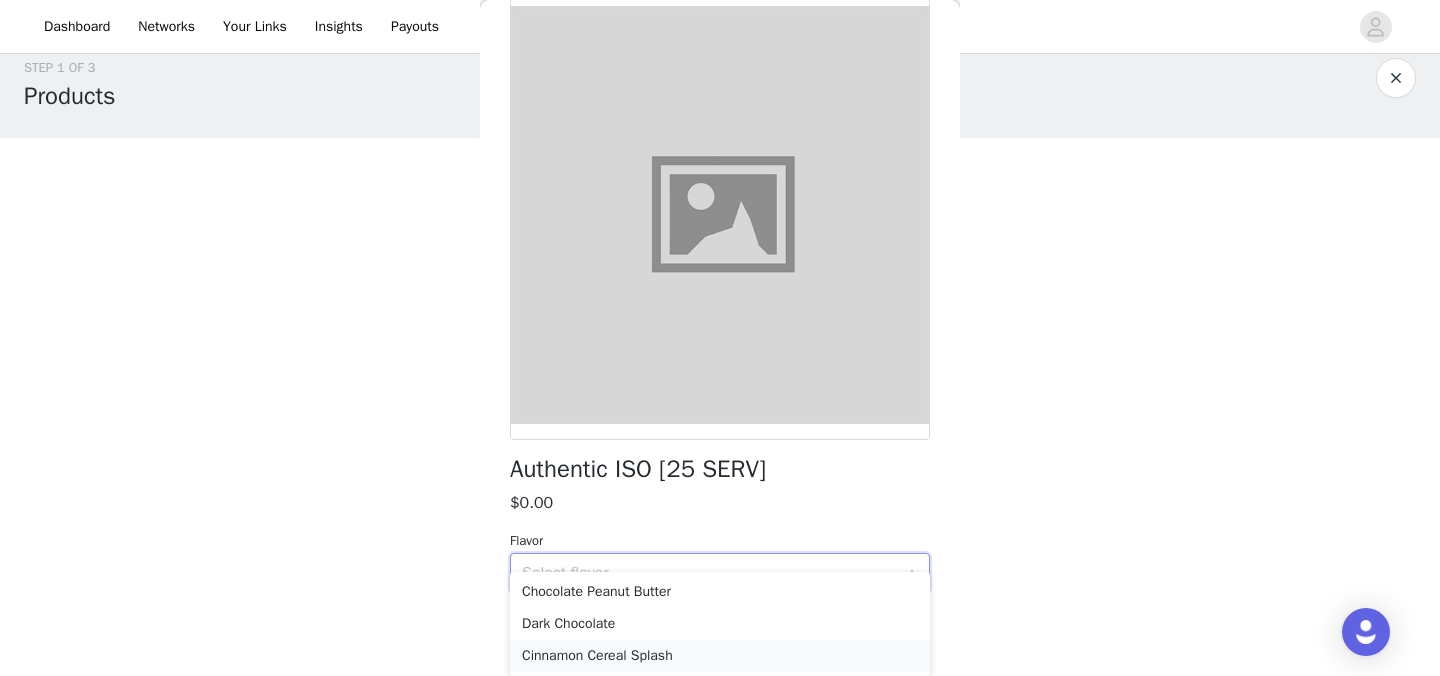 click on "Cinnamon Cereal Splash" at bounding box center (720, 656) 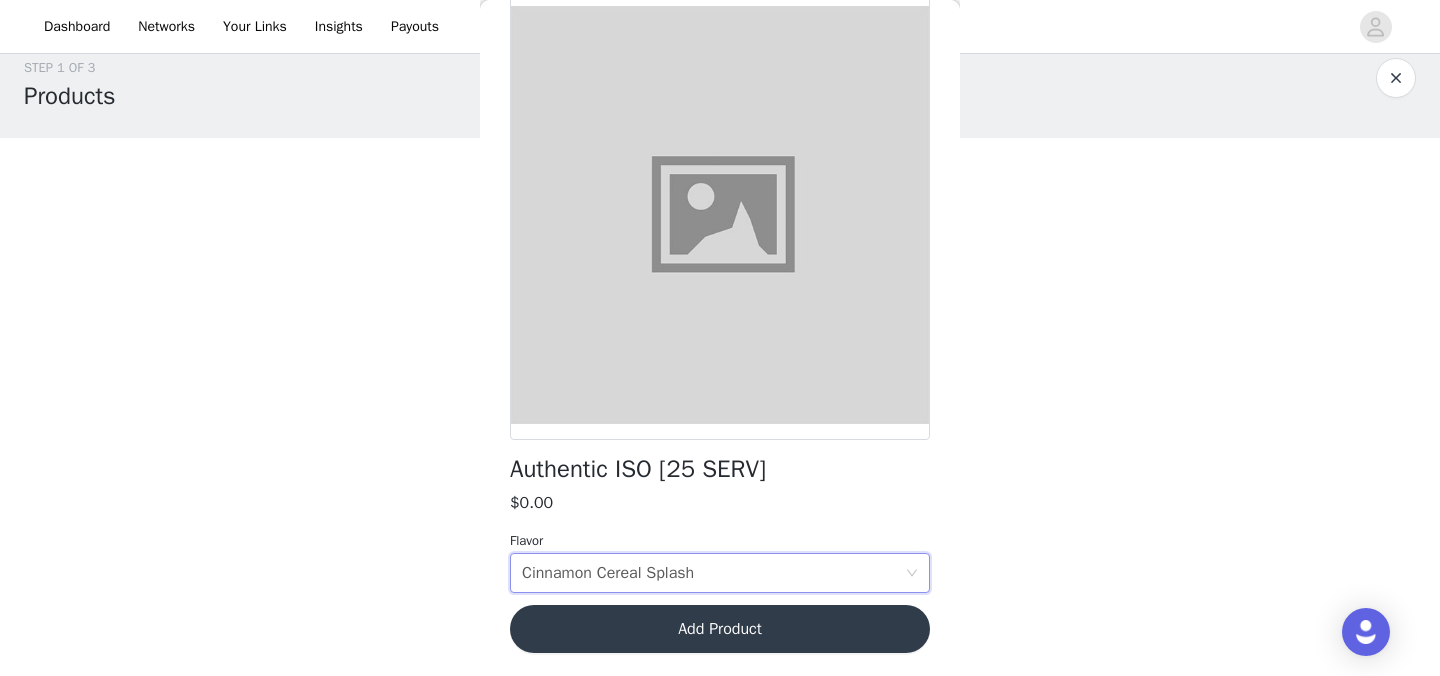 scroll, scrollTop: 0, scrollLeft: 0, axis: both 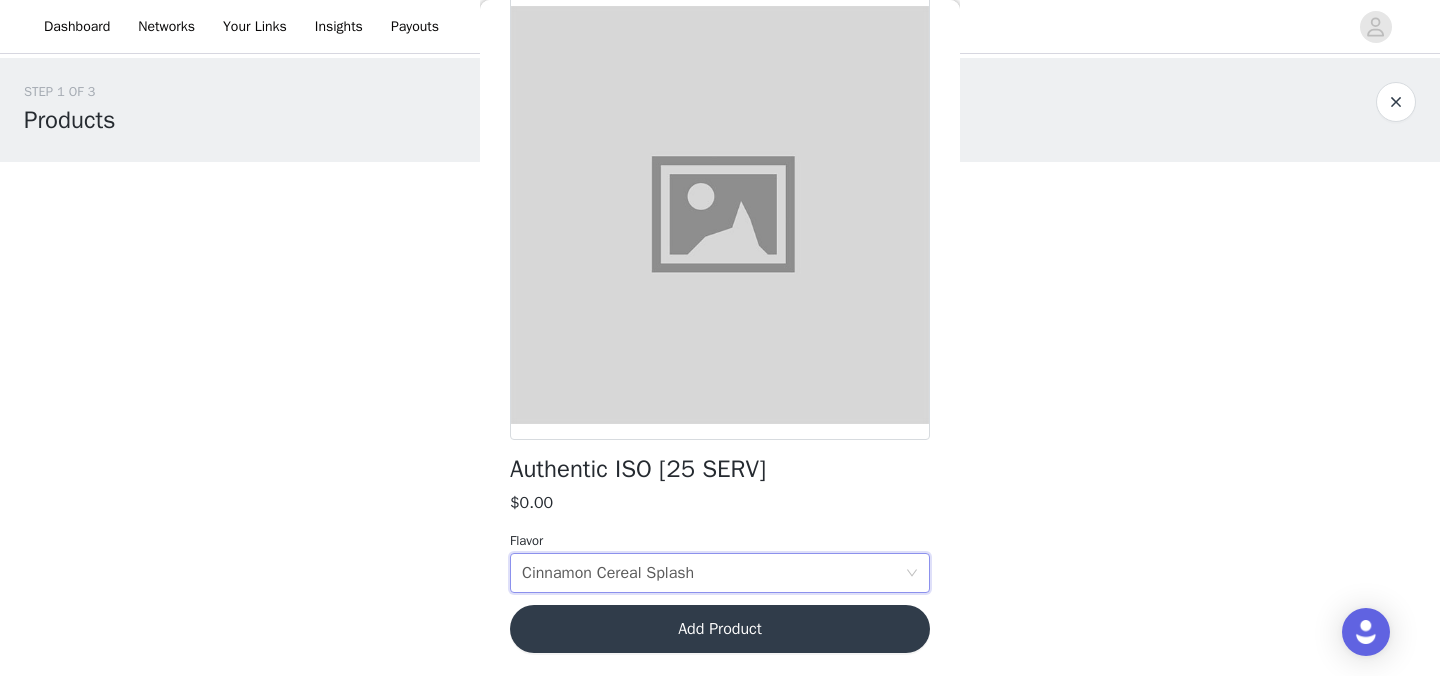 click on "Add Product" at bounding box center [720, 629] 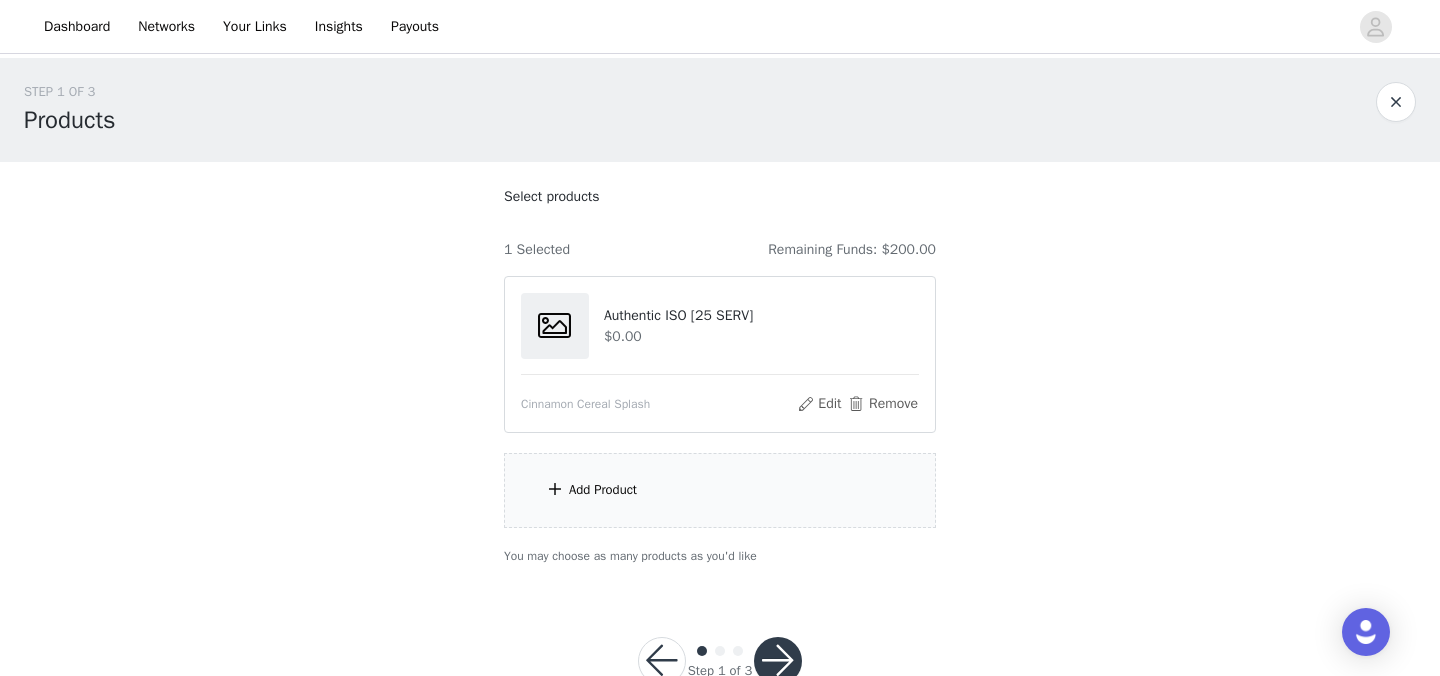 click on "Add Product" at bounding box center (720, 490) 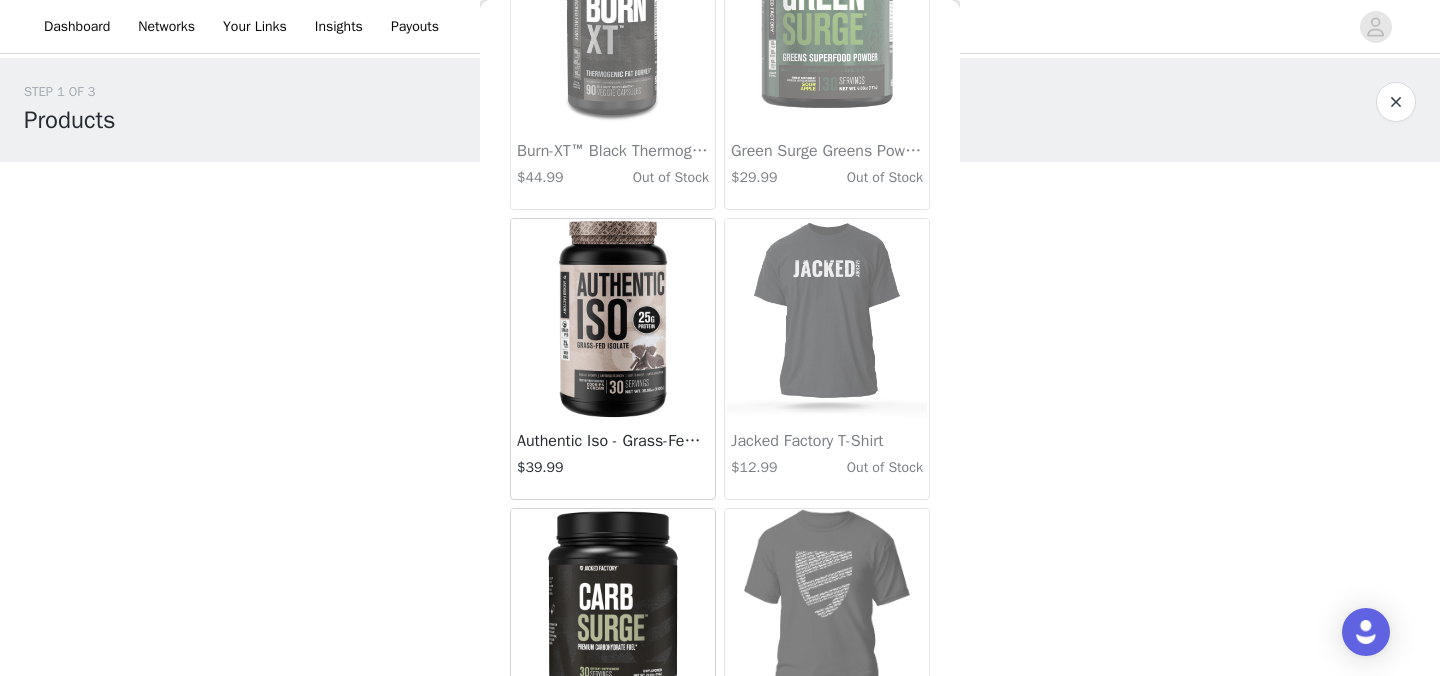 scroll, scrollTop: 1929, scrollLeft: 0, axis: vertical 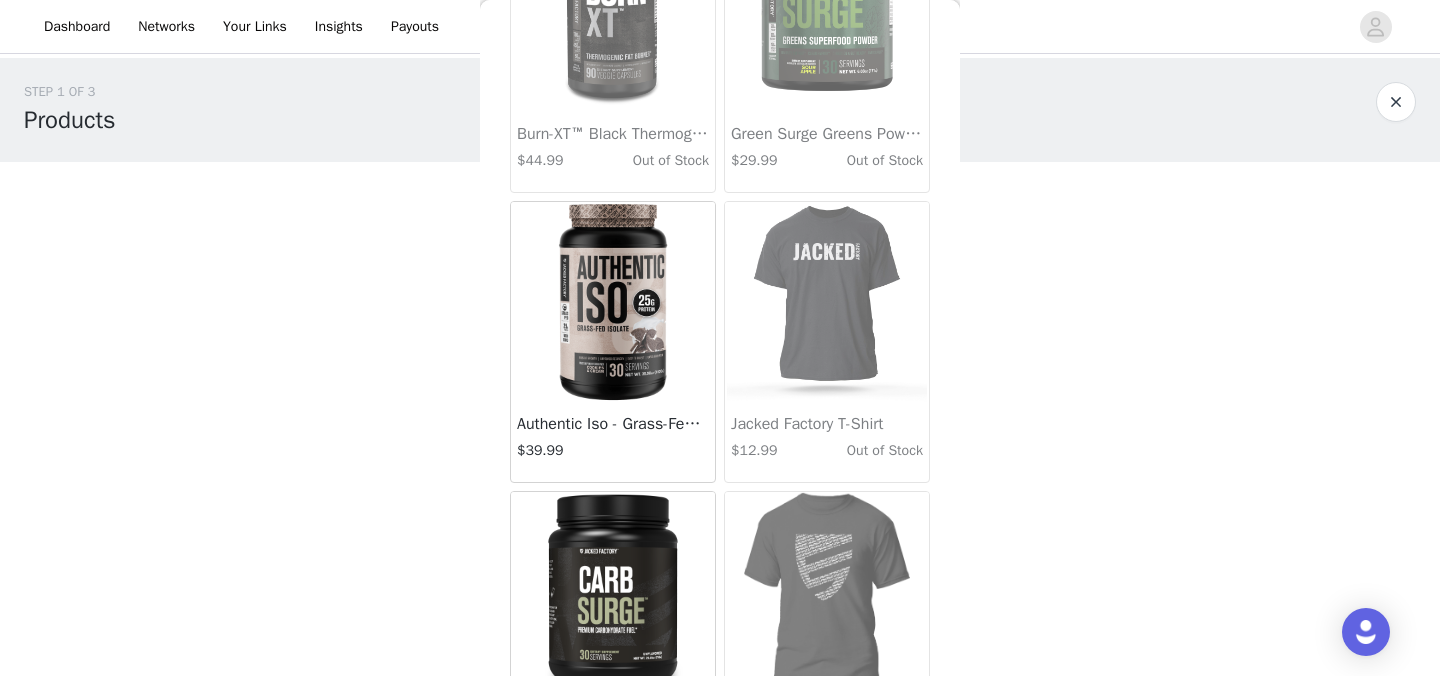 click at bounding box center (613, 302) 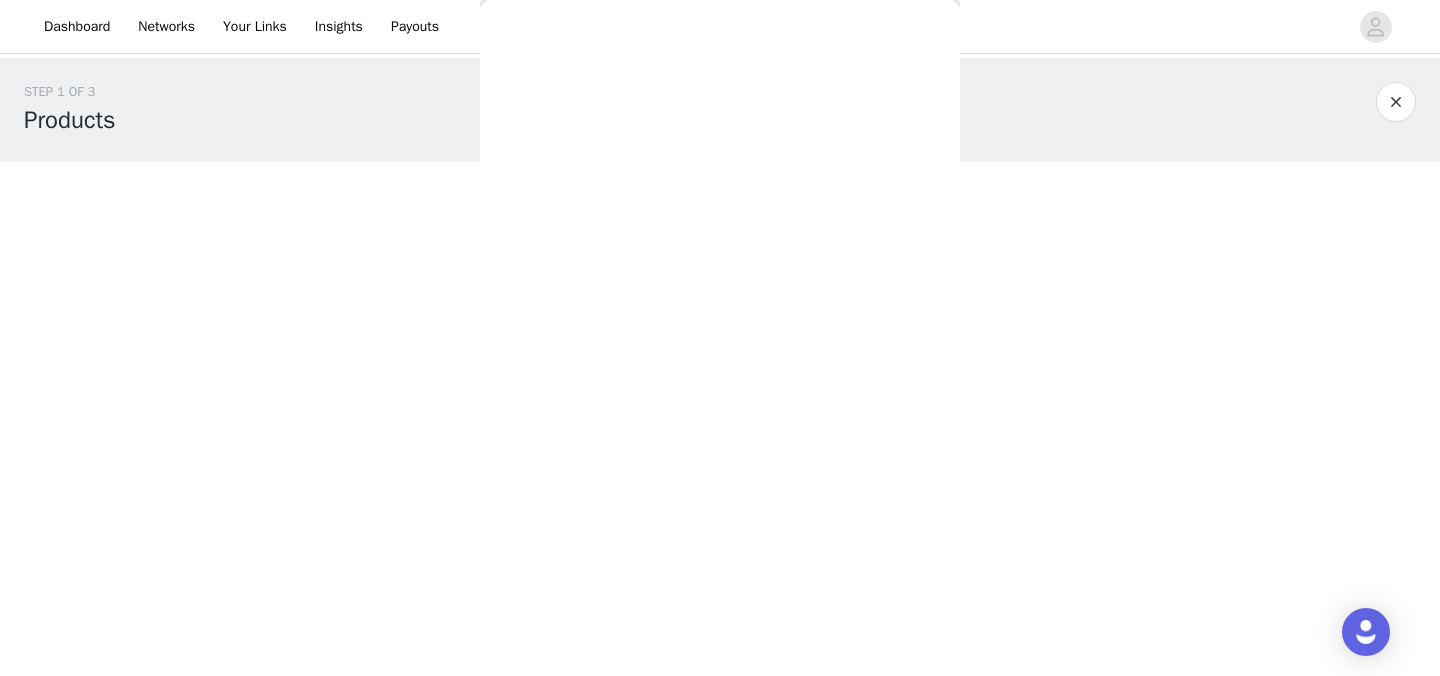 scroll, scrollTop: 380, scrollLeft: 0, axis: vertical 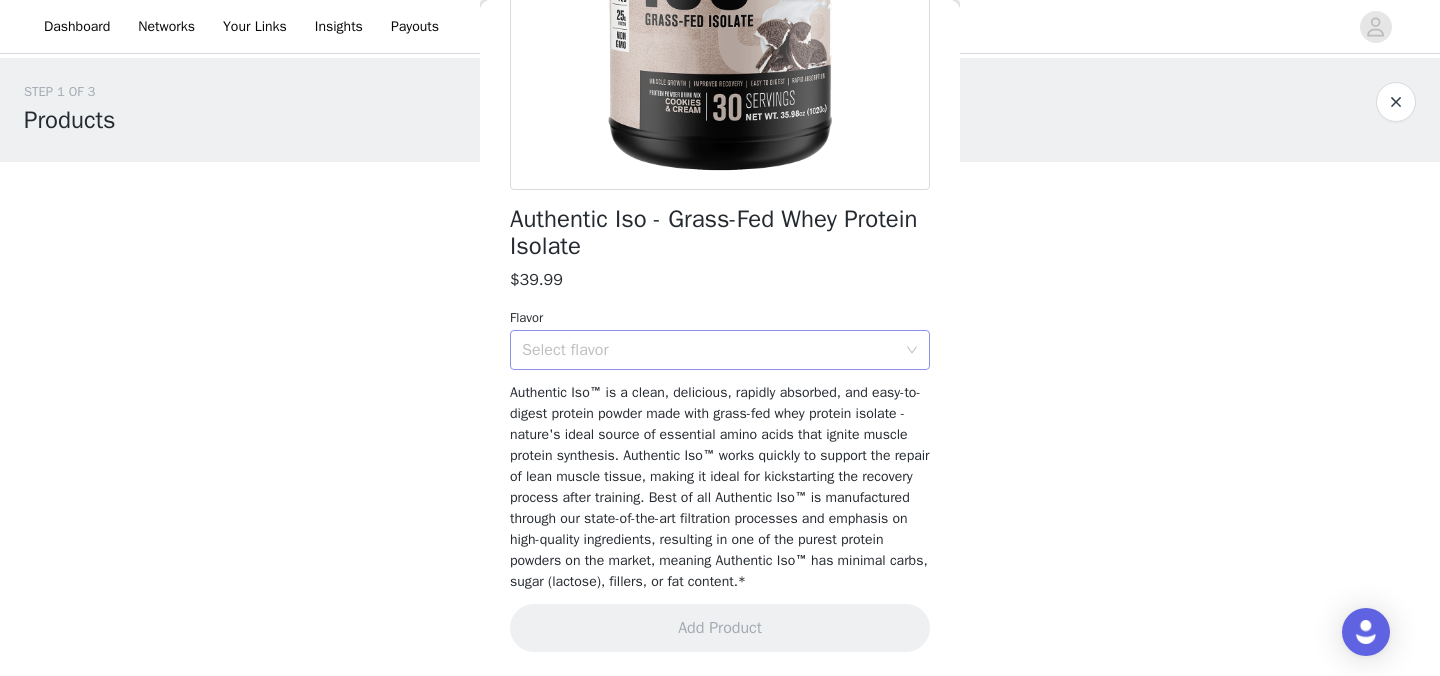 click on "Select flavor" at bounding box center [709, 350] 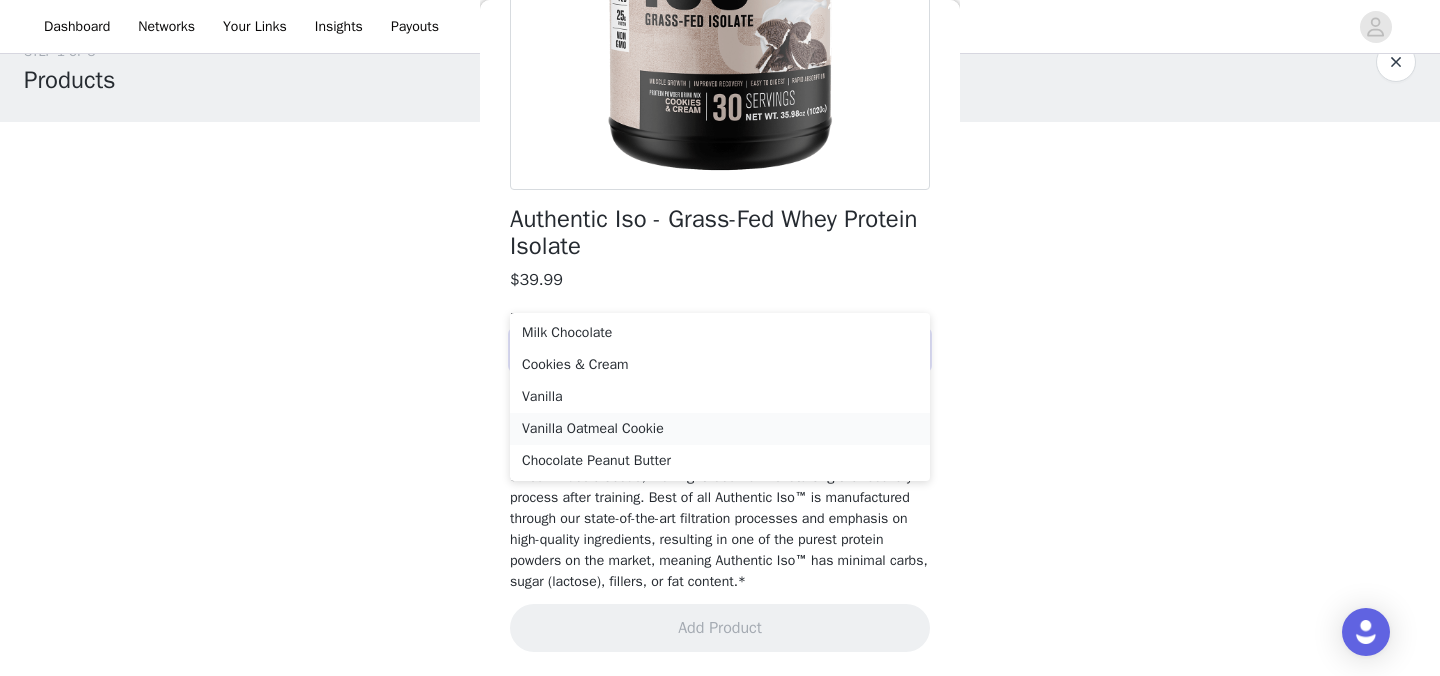 scroll, scrollTop: 57, scrollLeft: 0, axis: vertical 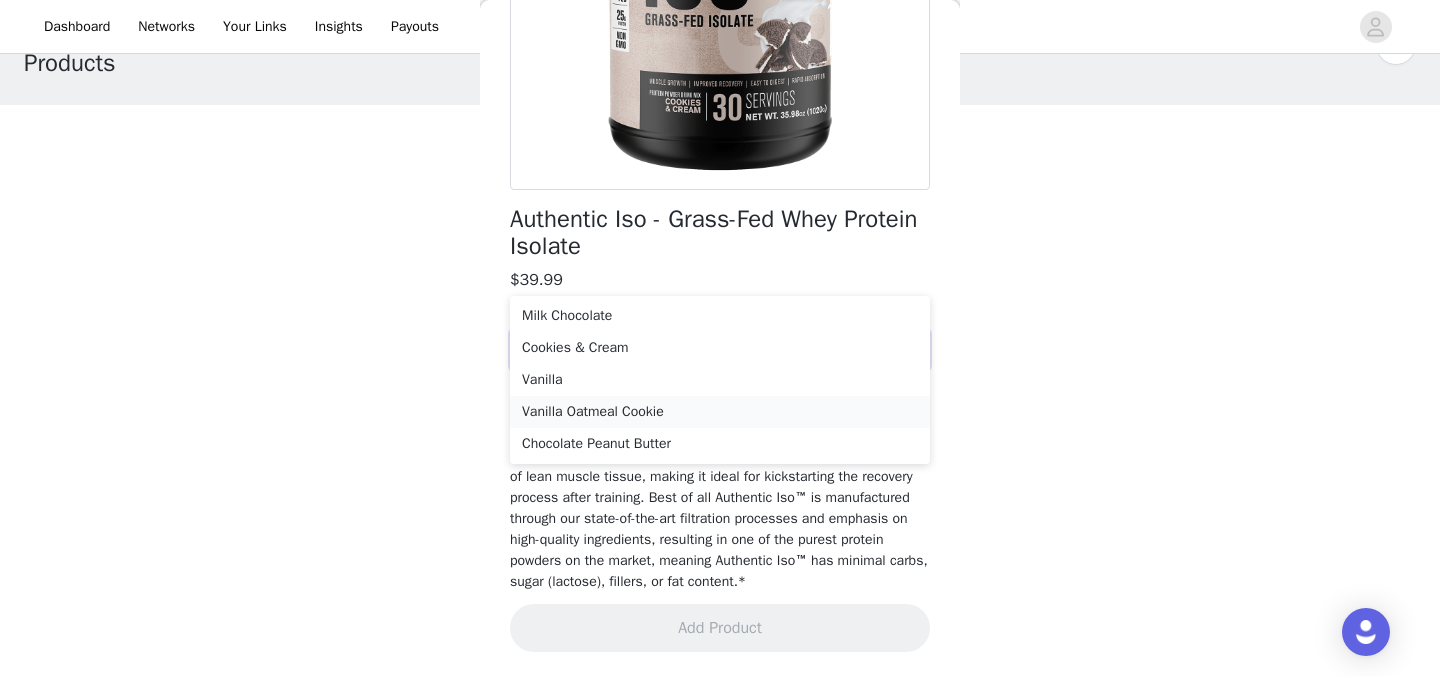 click on "Vanilla Oatmeal Cookie" at bounding box center [720, 412] 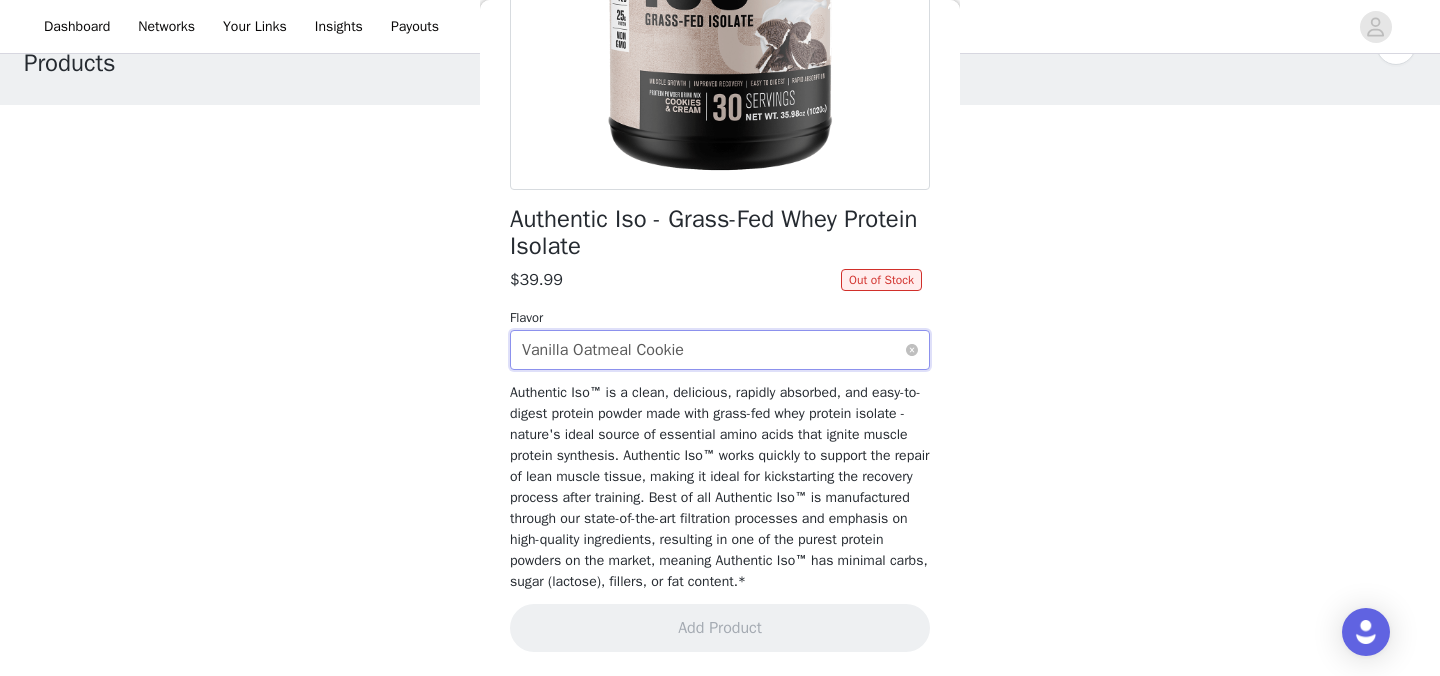 click on "Select flavor Vanilla Oatmeal Cookie" at bounding box center (713, 350) 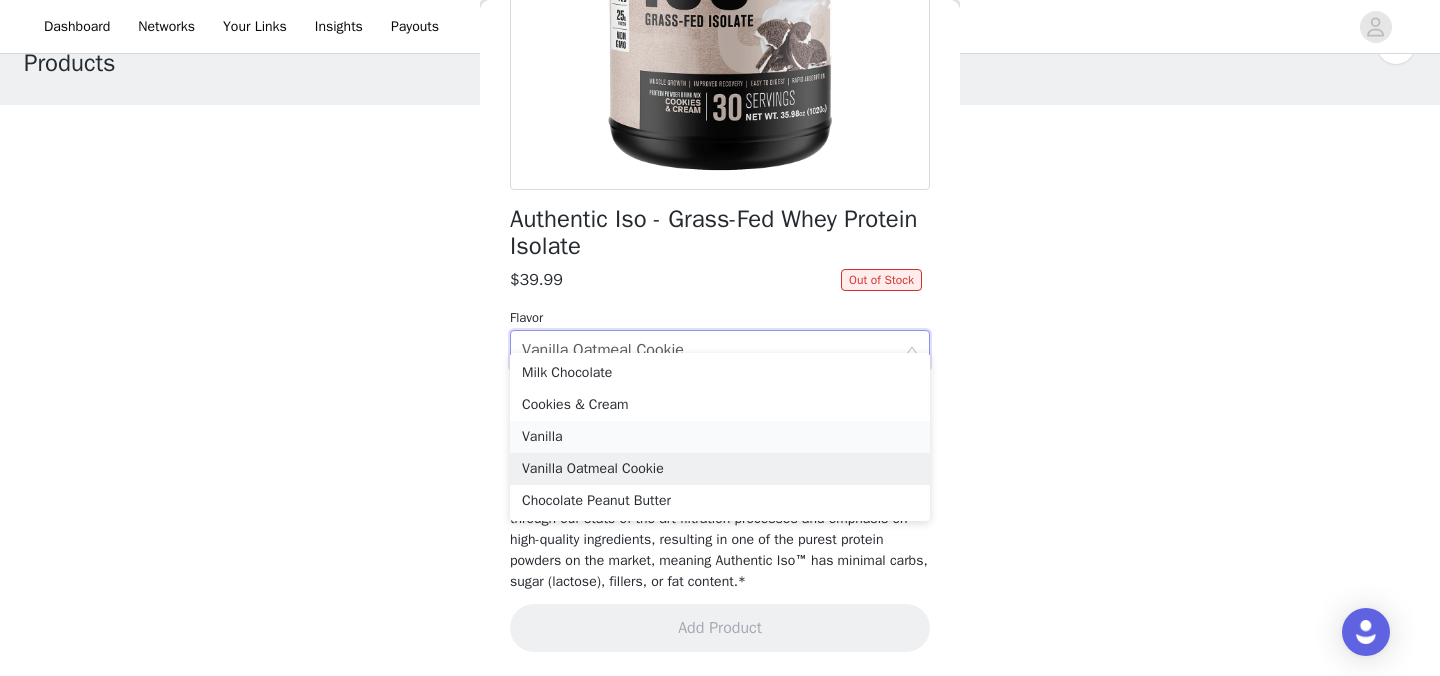 click on "Vanilla" at bounding box center (720, 437) 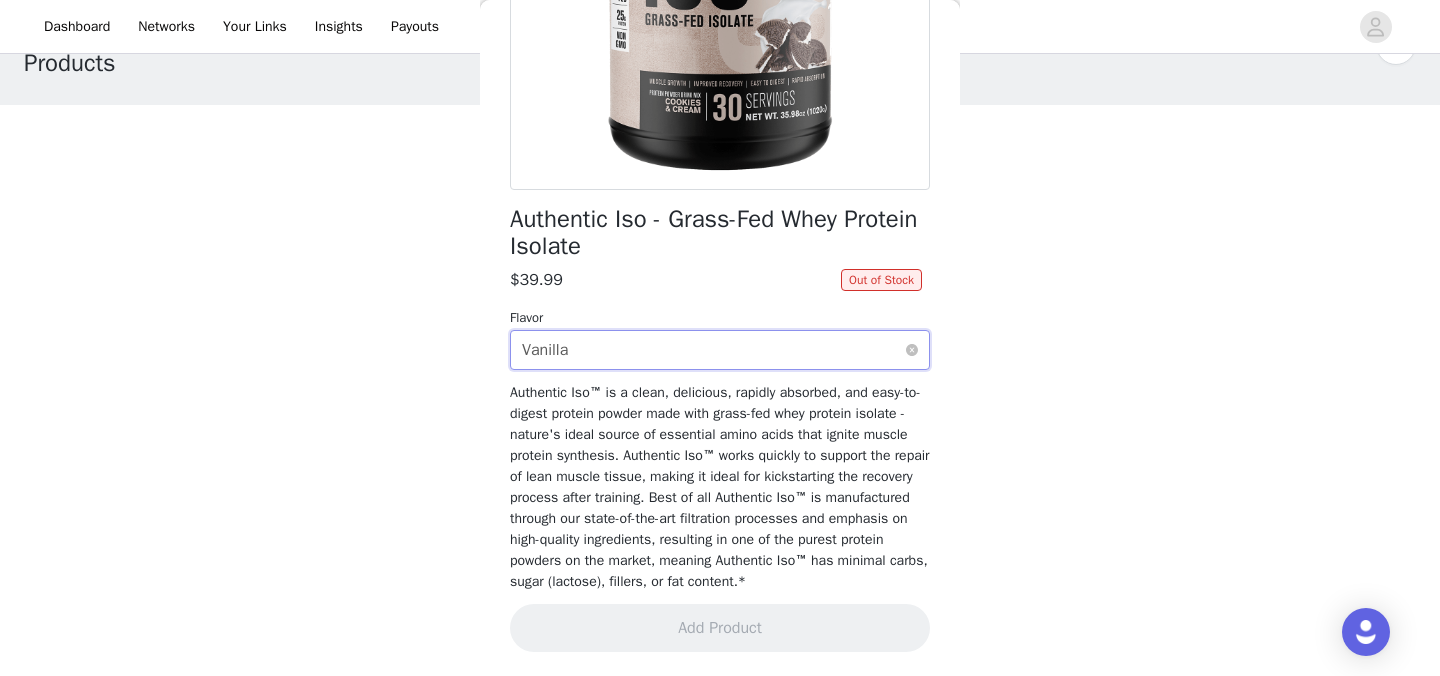 click on "Select flavor Vanilla" at bounding box center (713, 350) 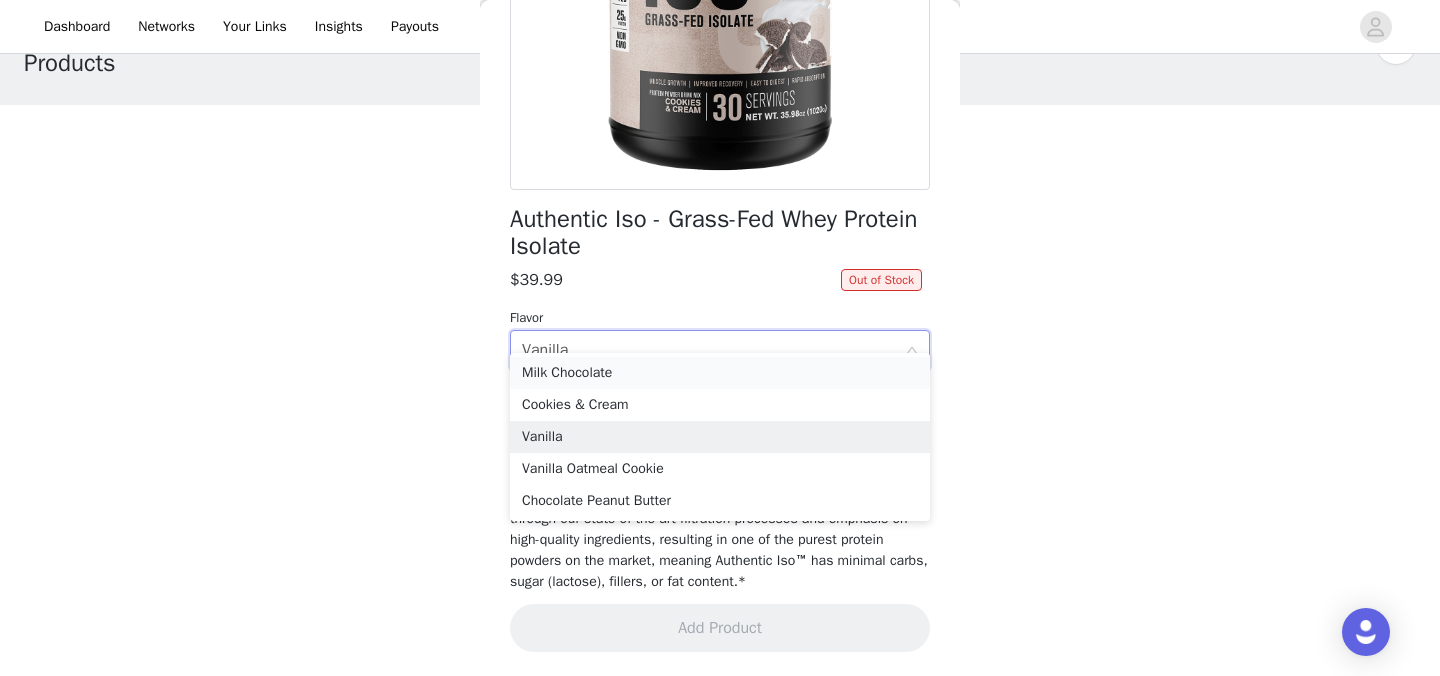 click on "Milk Chocolate" at bounding box center [720, 373] 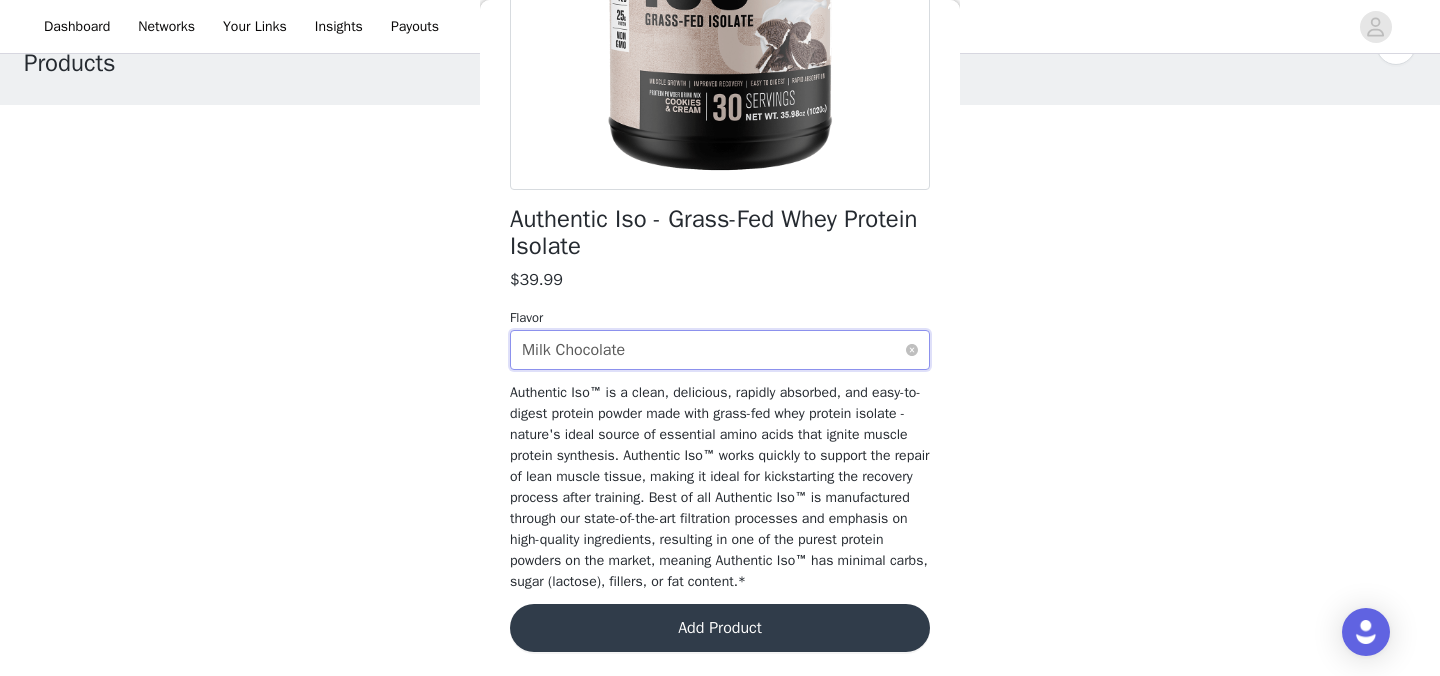 click on "Select flavor Milk Chocolate" at bounding box center [713, 350] 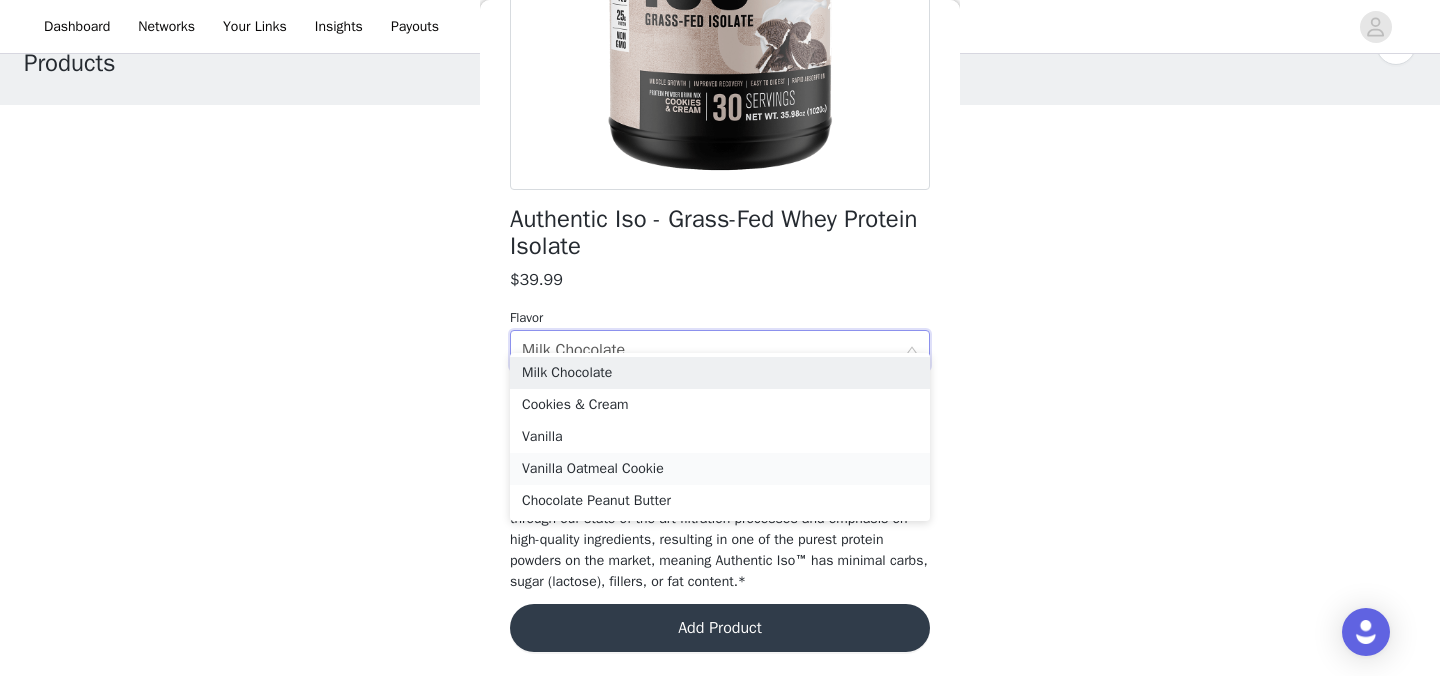 click on "Vanilla Oatmeal Cookie" at bounding box center (720, 469) 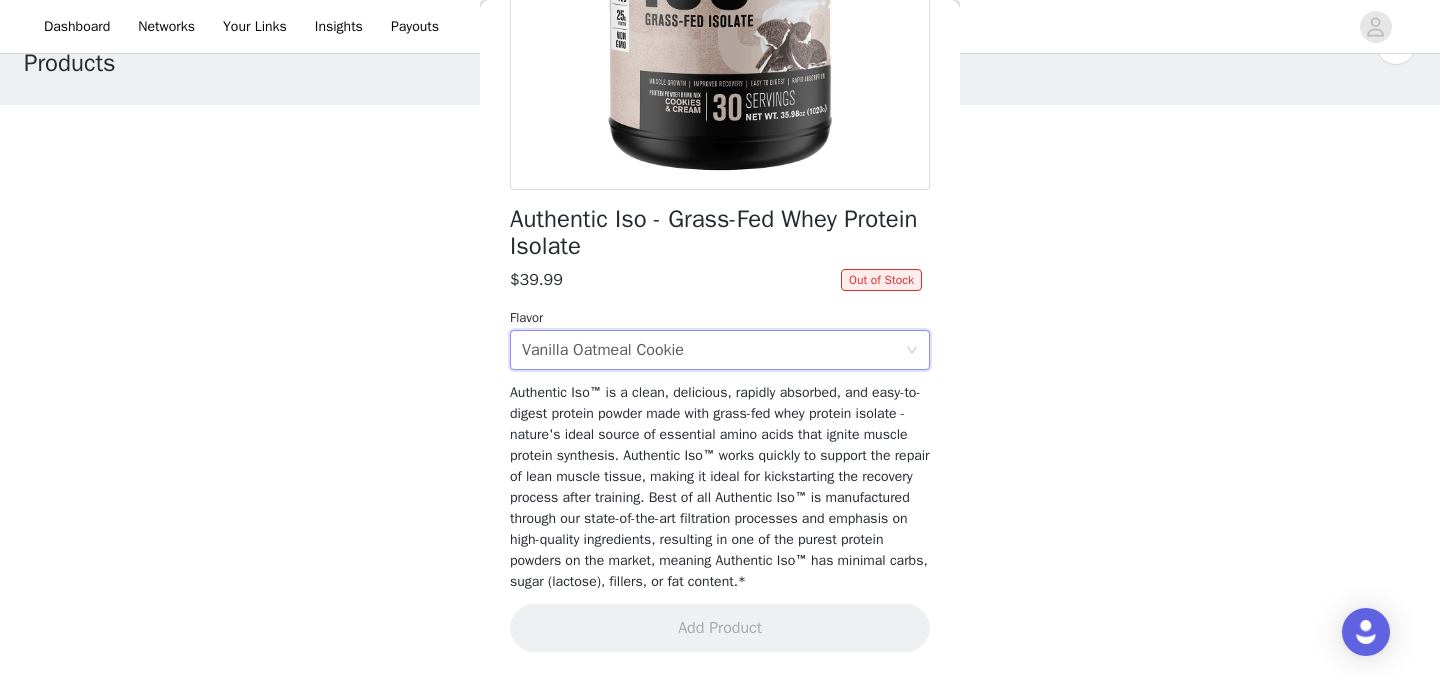 click on "Flavor" at bounding box center (720, 318) 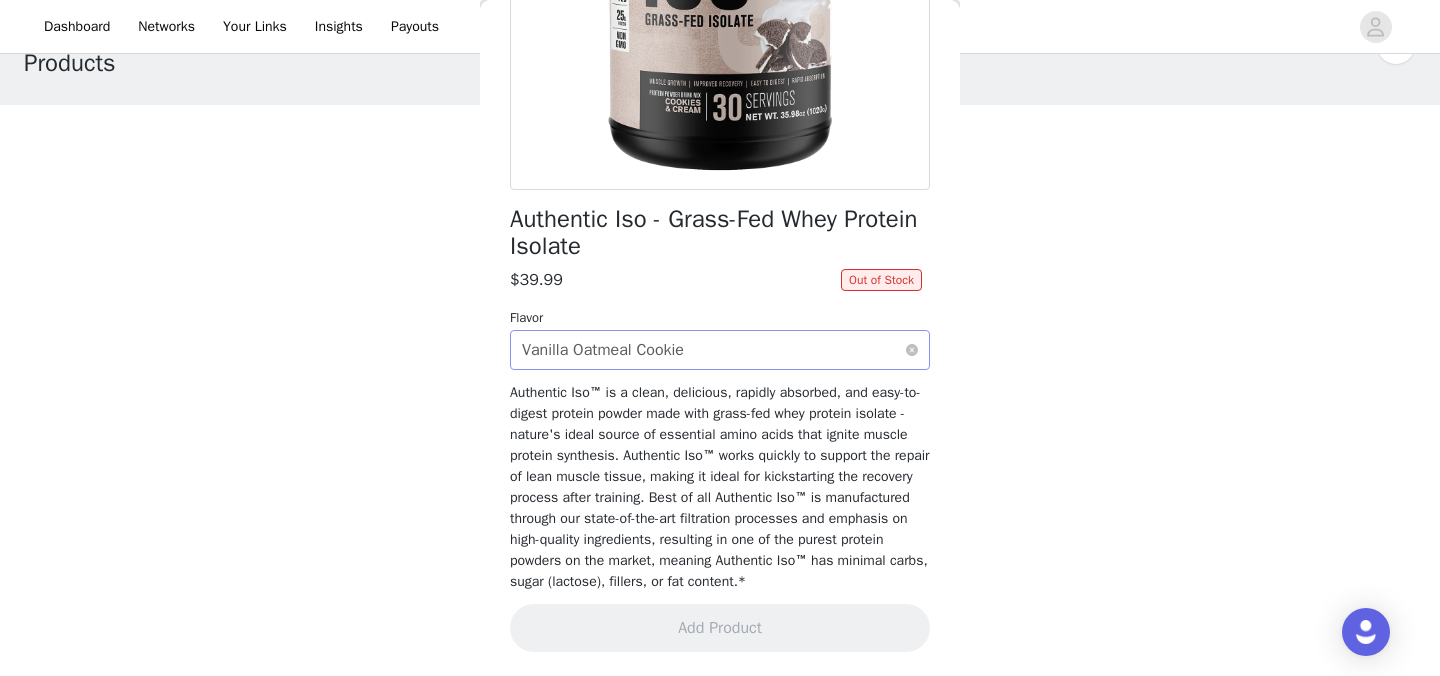 click on "Select flavor Vanilla Oatmeal Cookie" at bounding box center (713, 350) 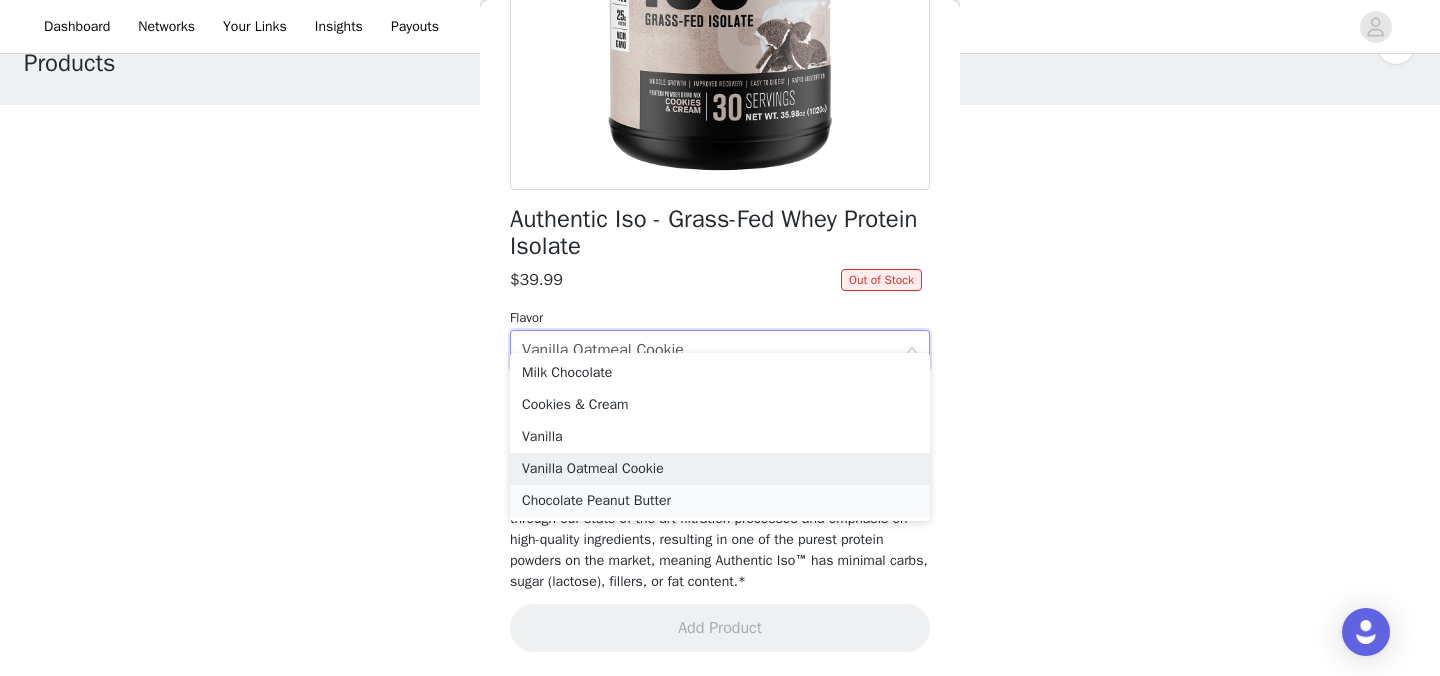 click on "Chocolate Peanut Butter" at bounding box center [720, 501] 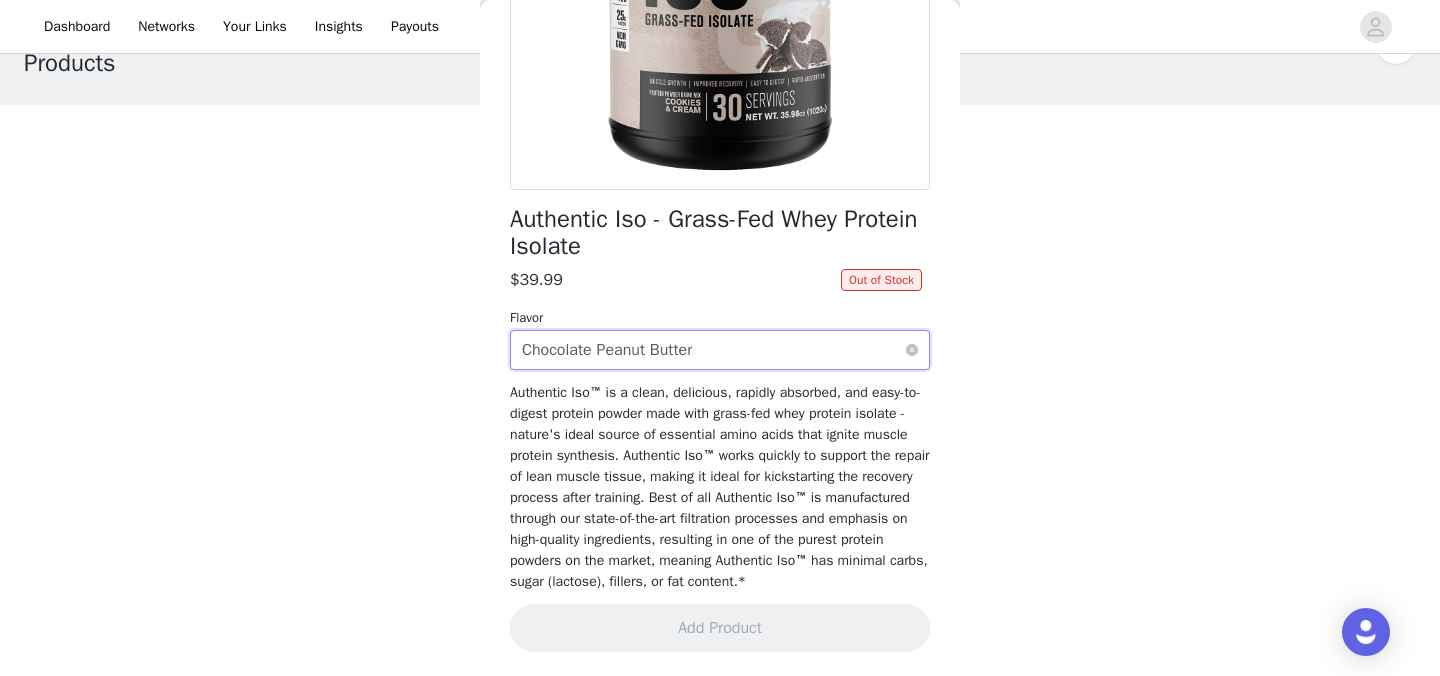 click on "Select flavor Chocolate Peanut Butter" at bounding box center [713, 350] 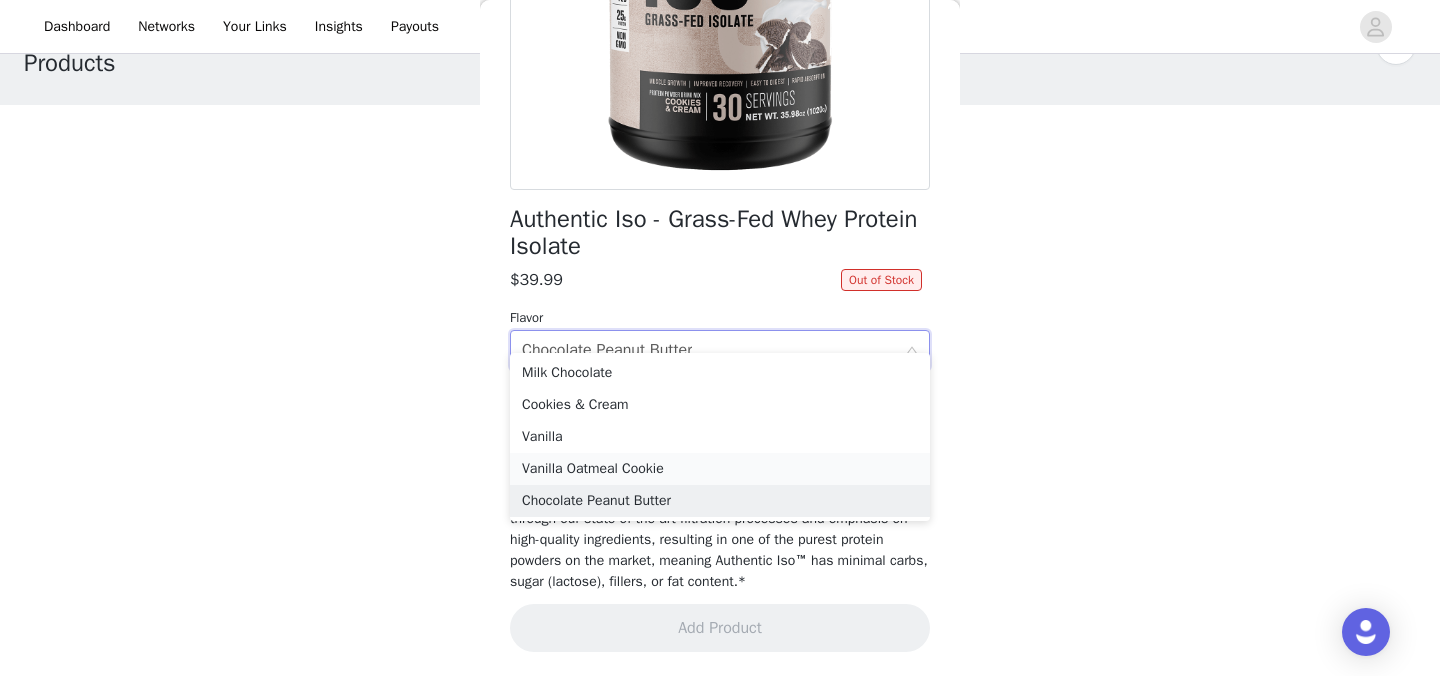 click on "Vanilla Oatmeal Cookie" at bounding box center [720, 469] 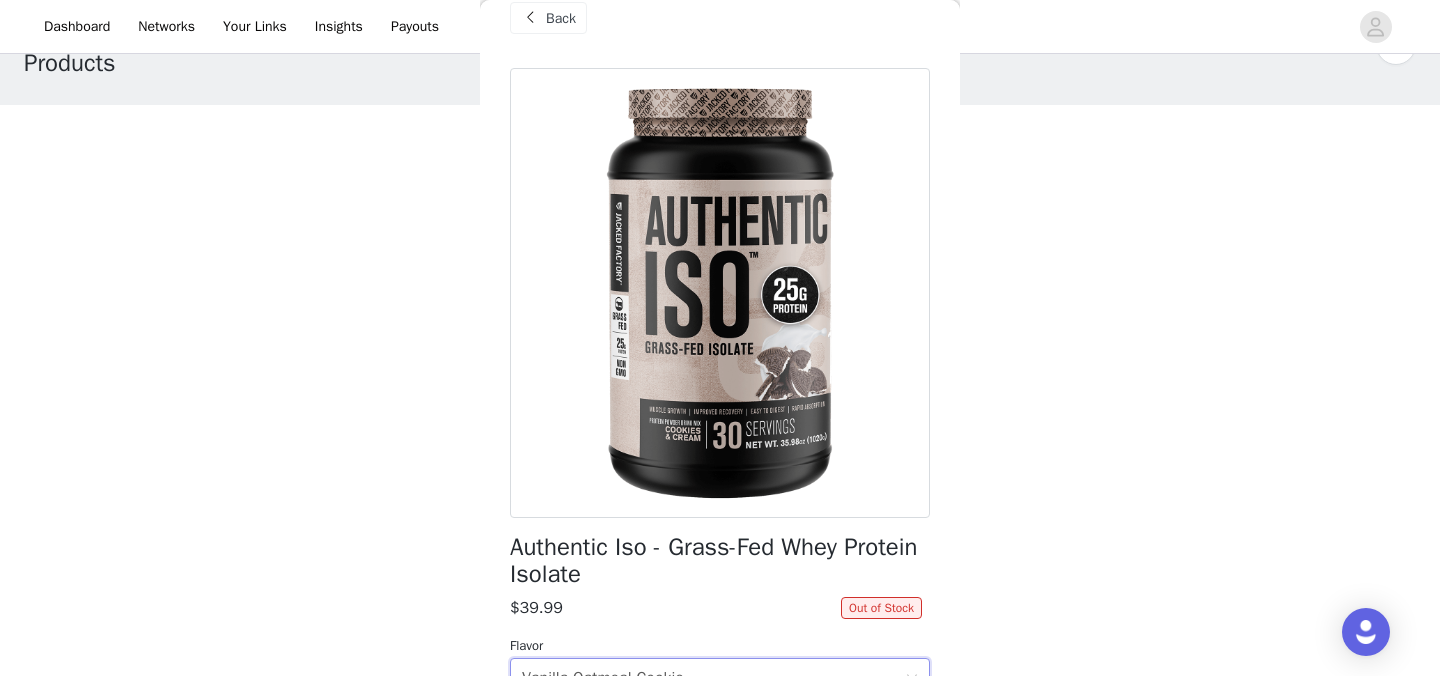 scroll, scrollTop: 0, scrollLeft: 0, axis: both 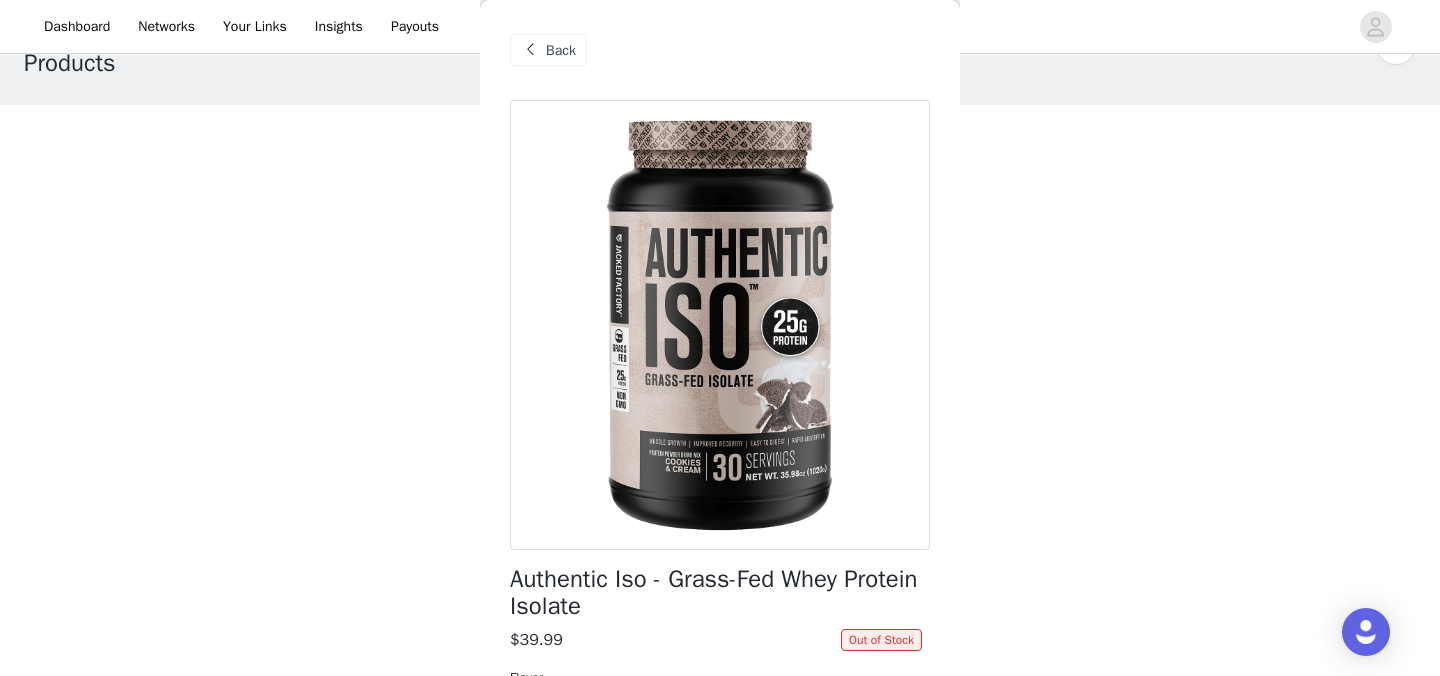 click on "Back" at bounding box center [561, 50] 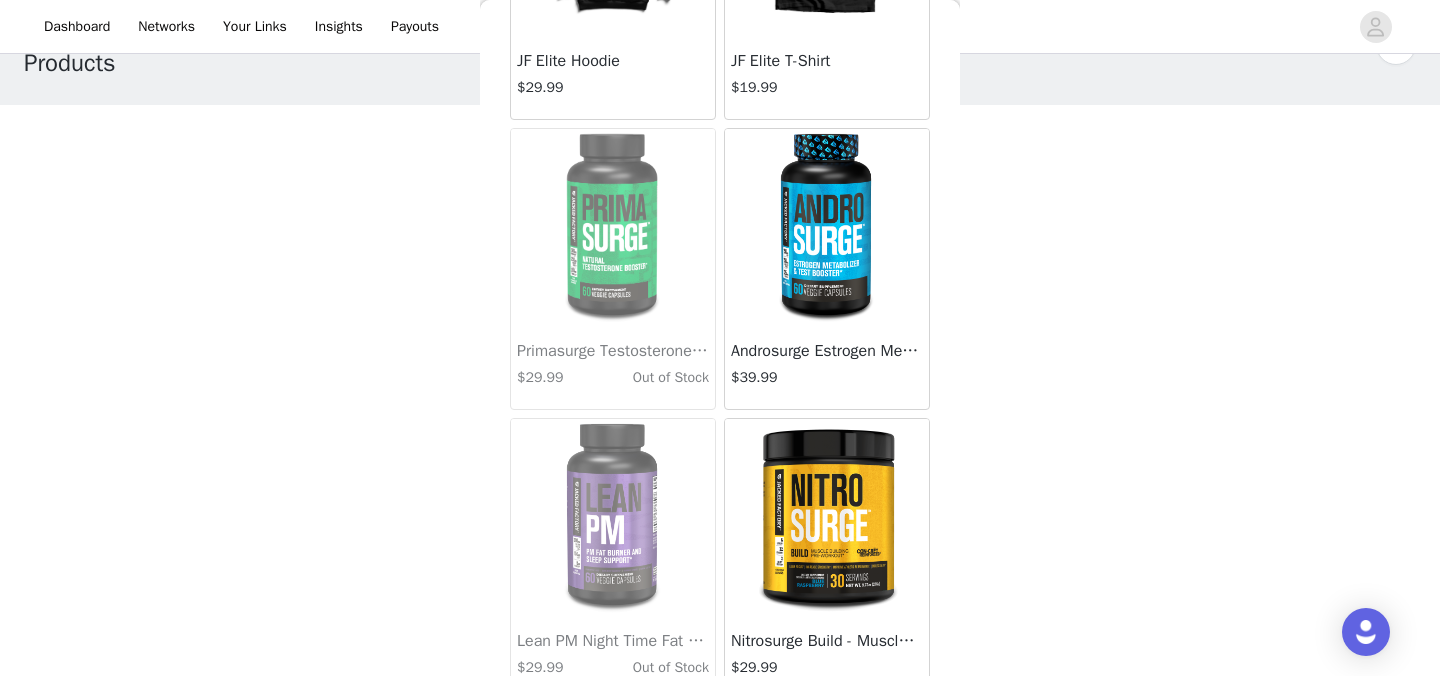 scroll, scrollTop: 5284, scrollLeft: 0, axis: vertical 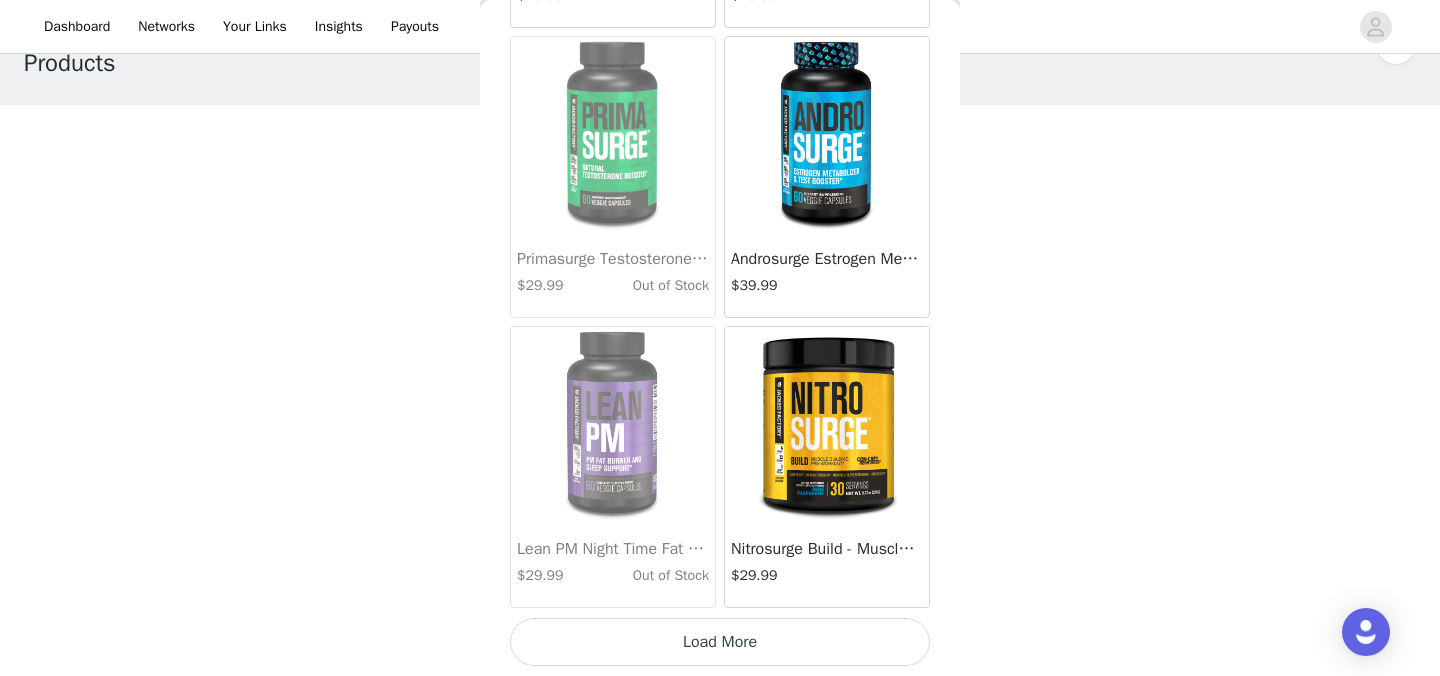 click on "Load More" at bounding box center [720, 642] 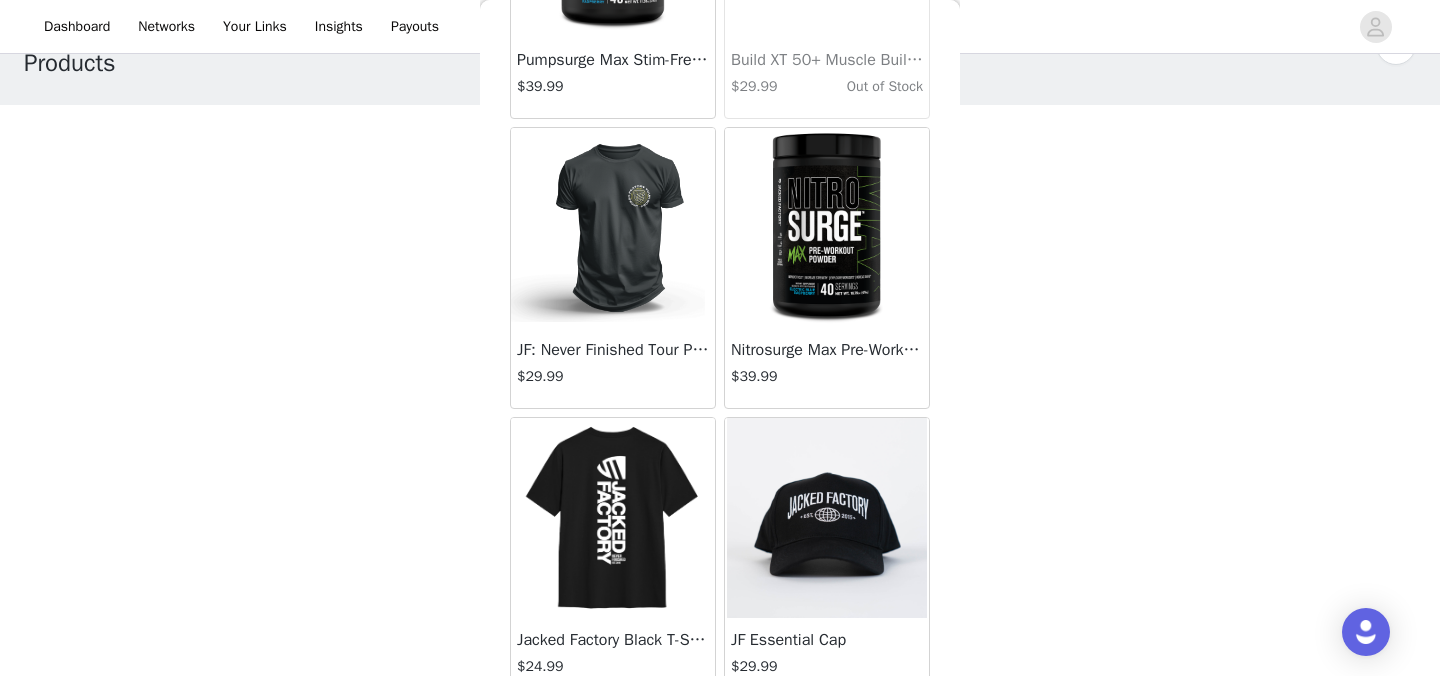 scroll, scrollTop: 8184, scrollLeft: 0, axis: vertical 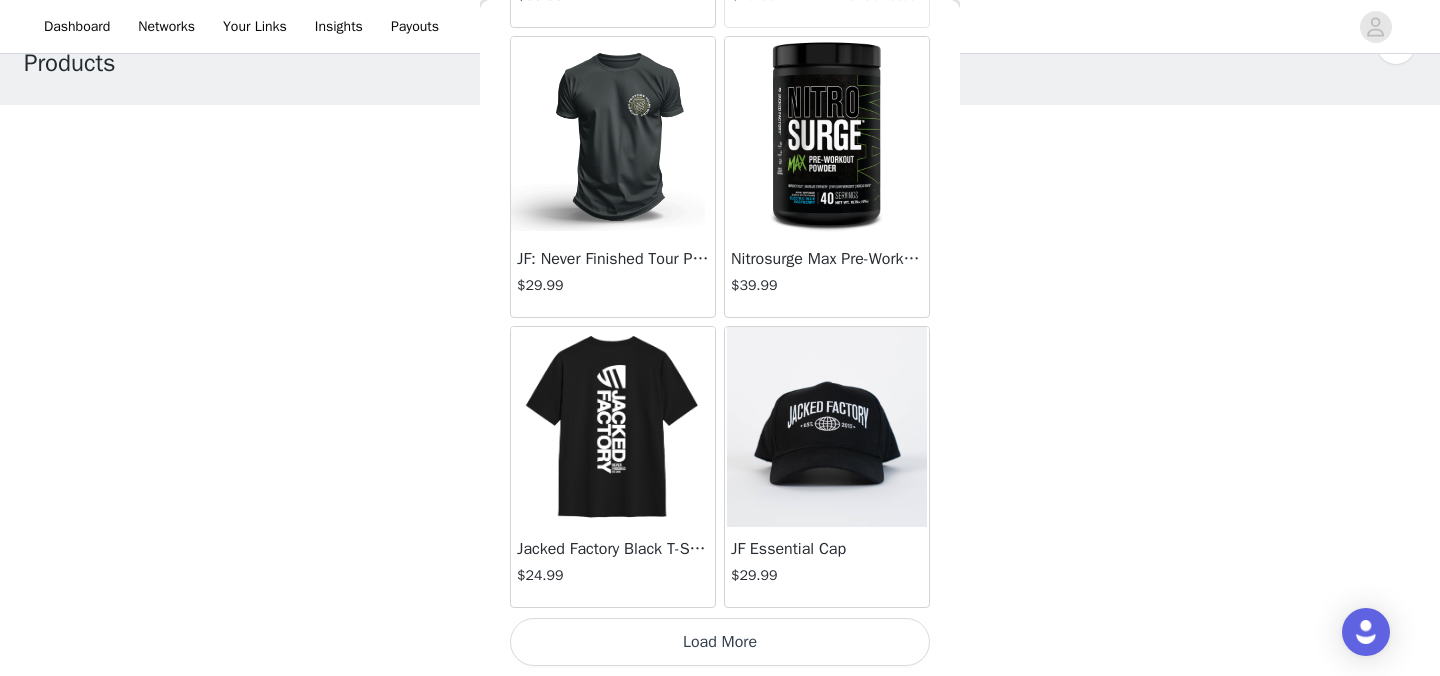 click on "Load More" at bounding box center (720, 642) 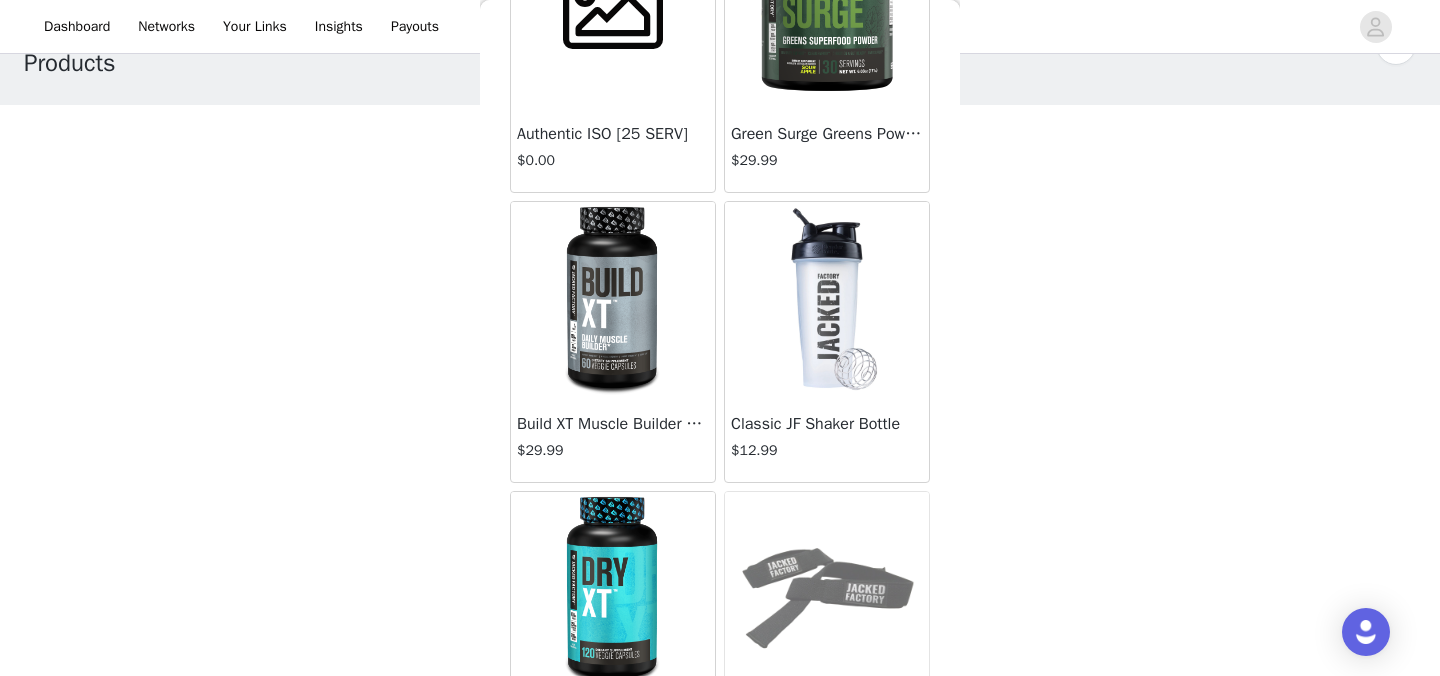 scroll, scrollTop: 0, scrollLeft: 0, axis: both 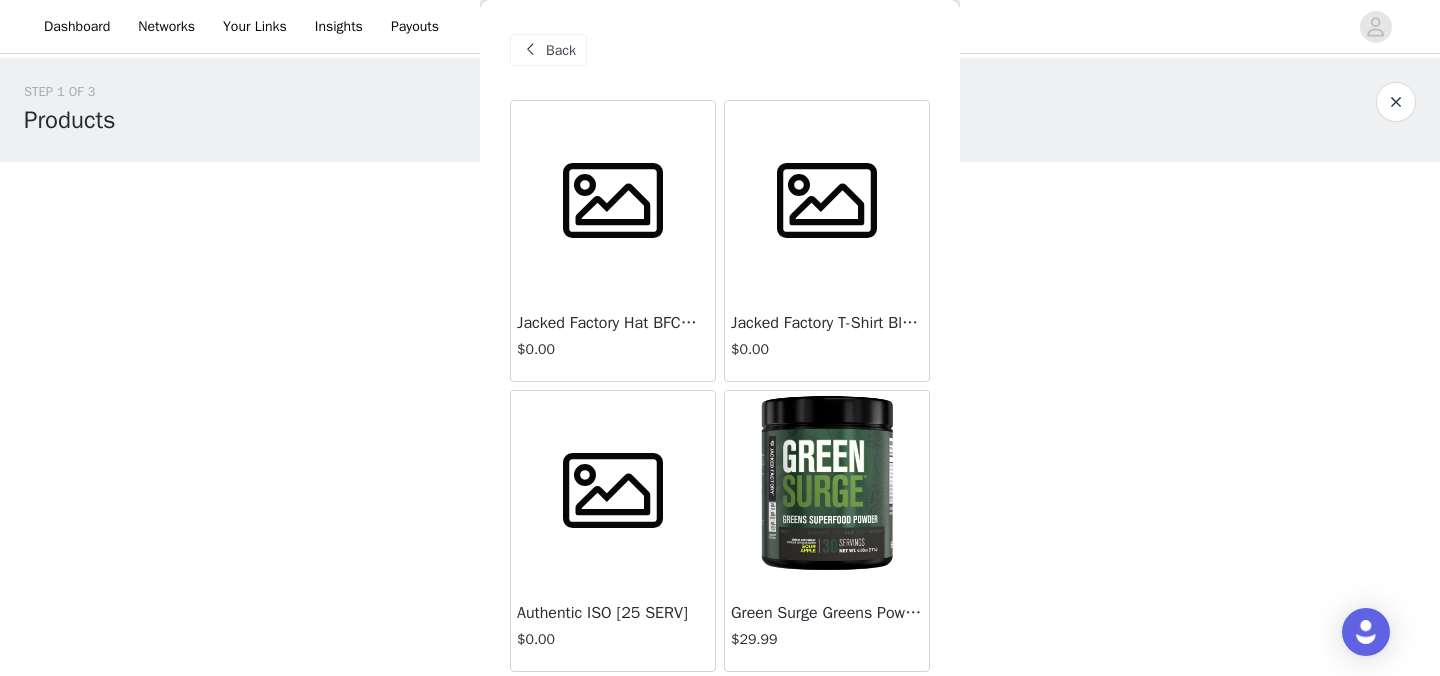 click at bounding box center [613, 491] 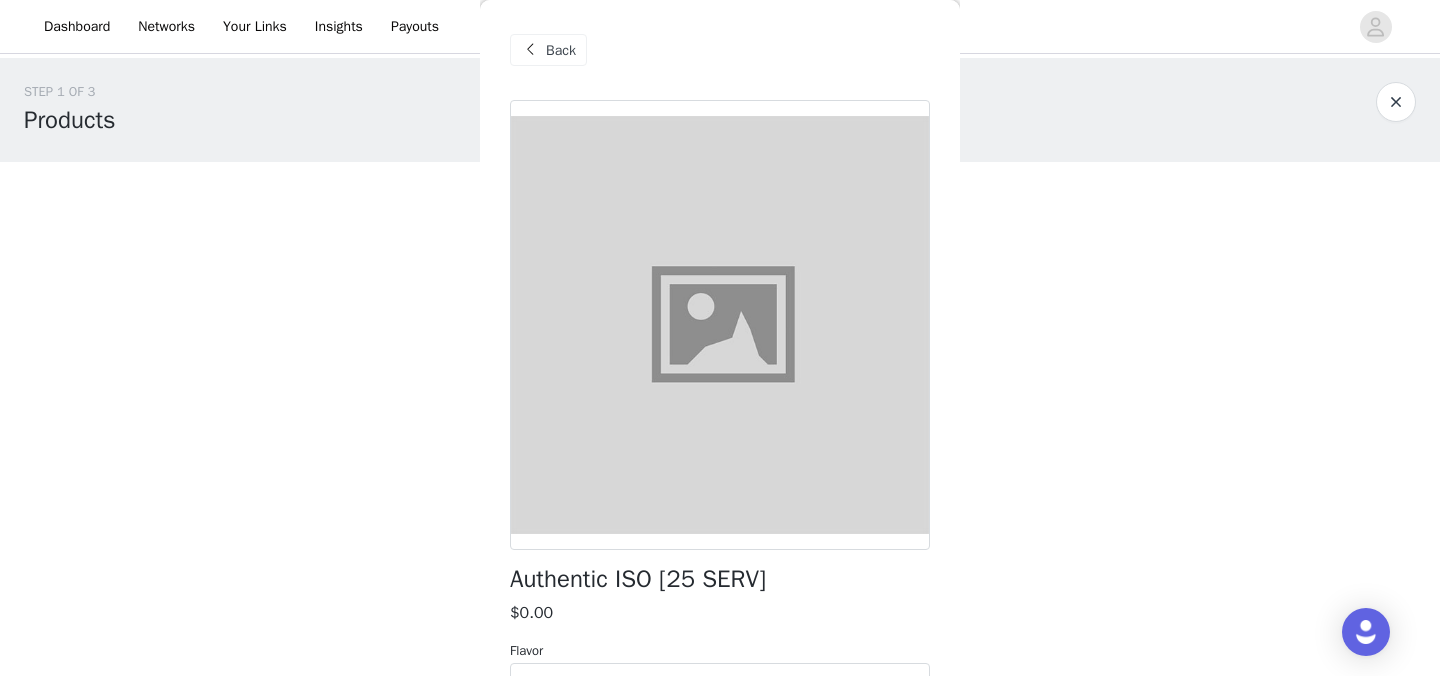scroll, scrollTop: 110, scrollLeft: 0, axis: vertical 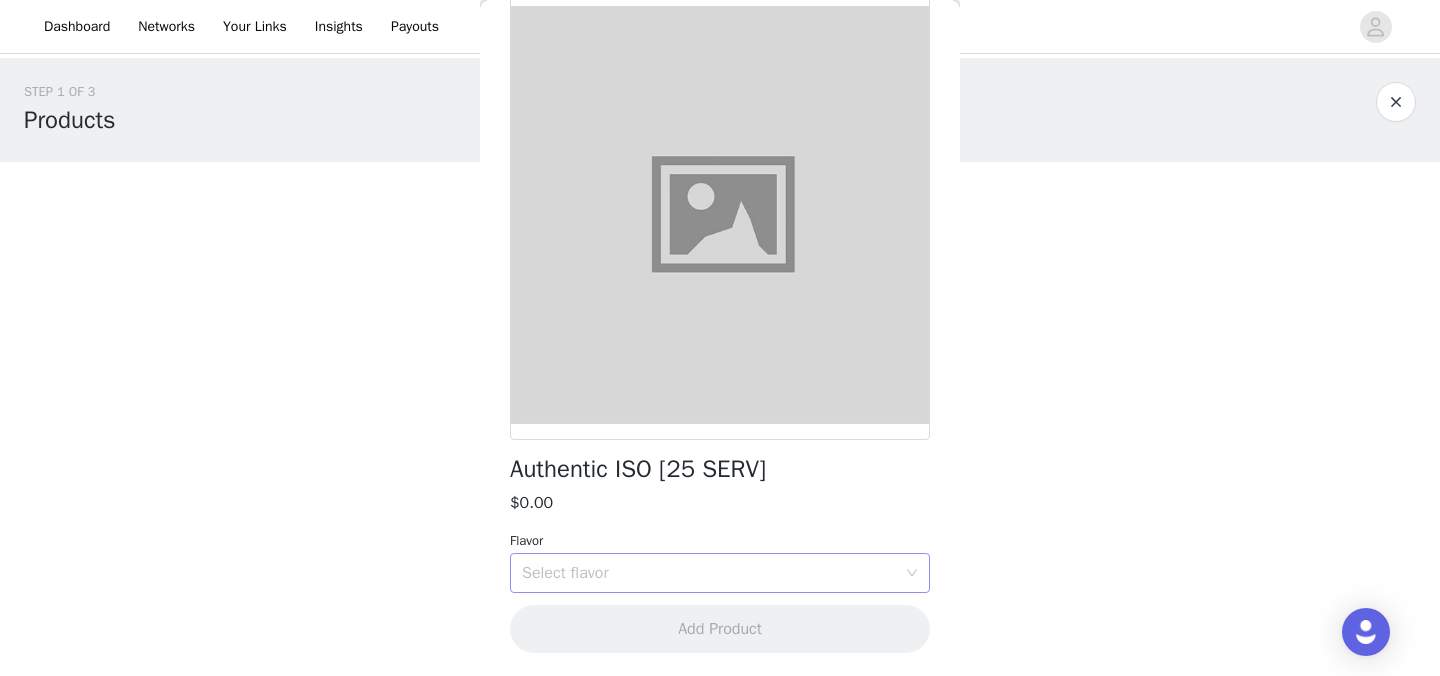 click on "Select flavor" at bounding box center [709, 573] 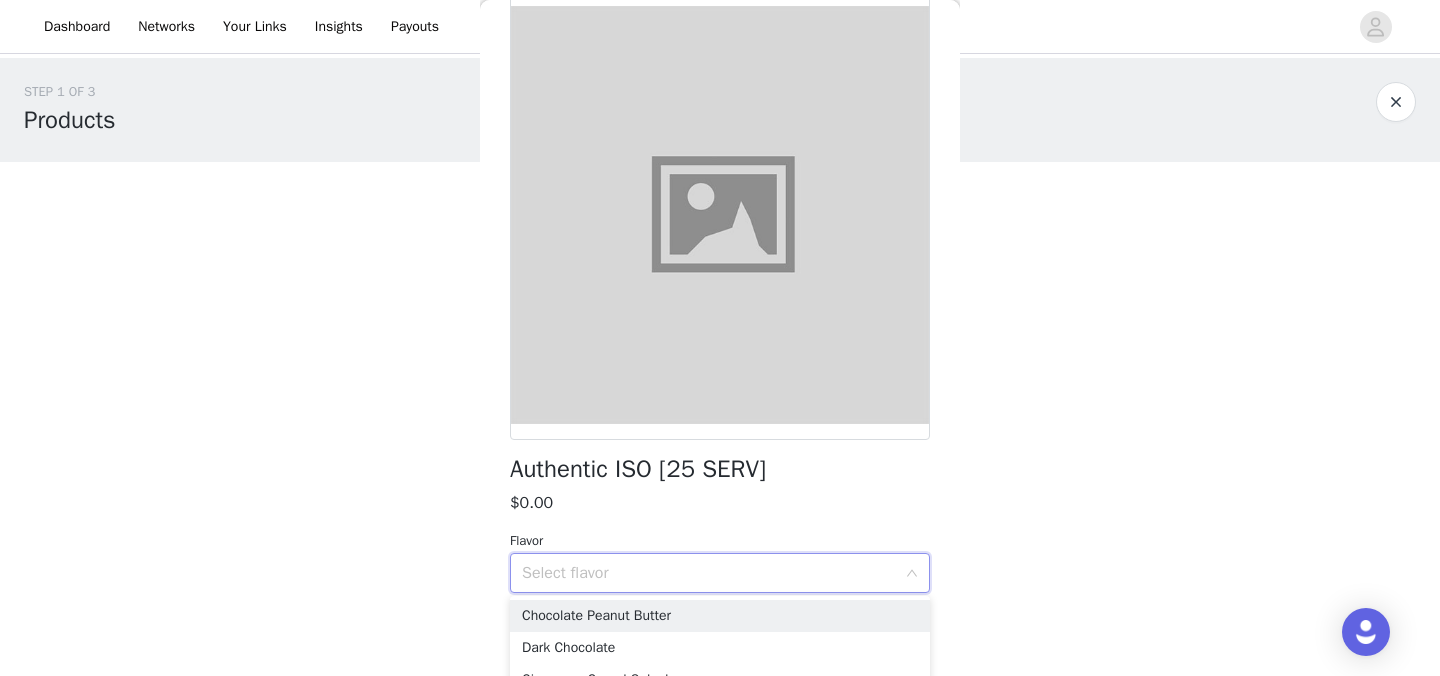scroll, scrollTop: 57, scrollLeft: 0, axis: vertical 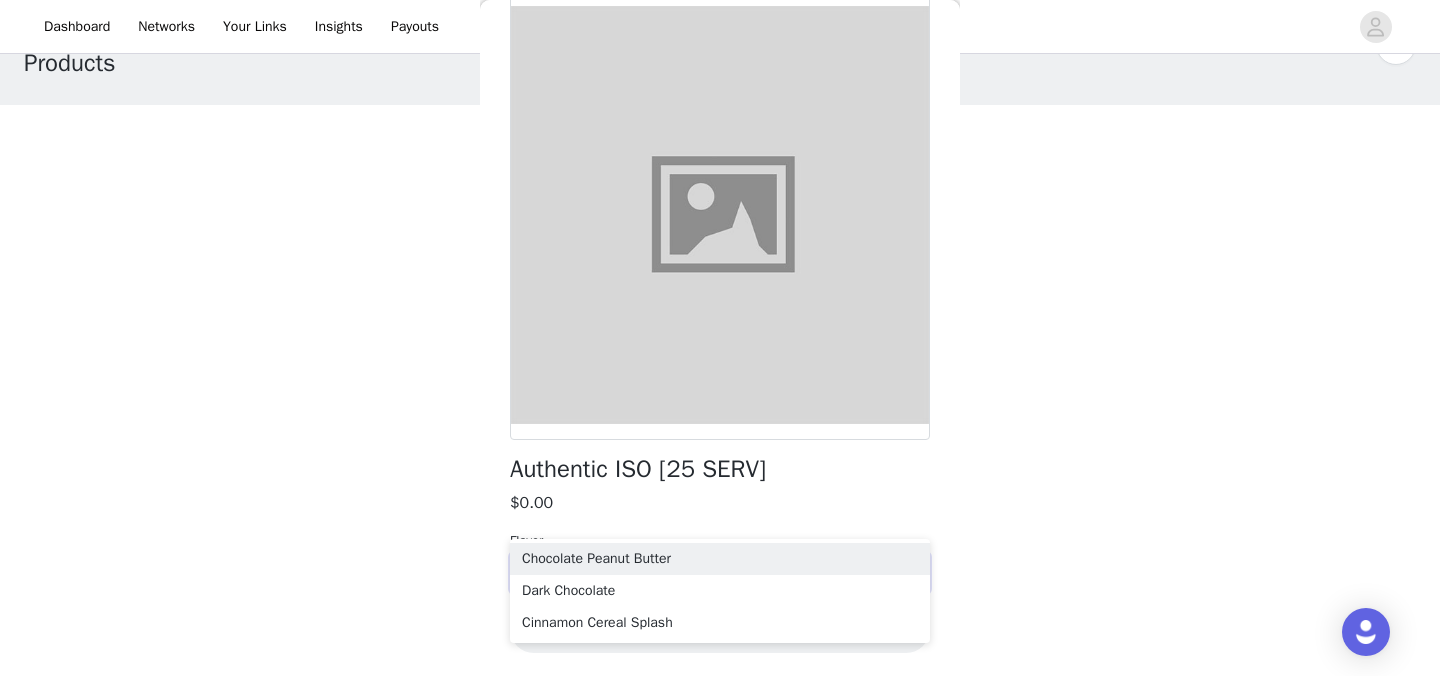 click on "$0.00" at bounding box center [720, 503] 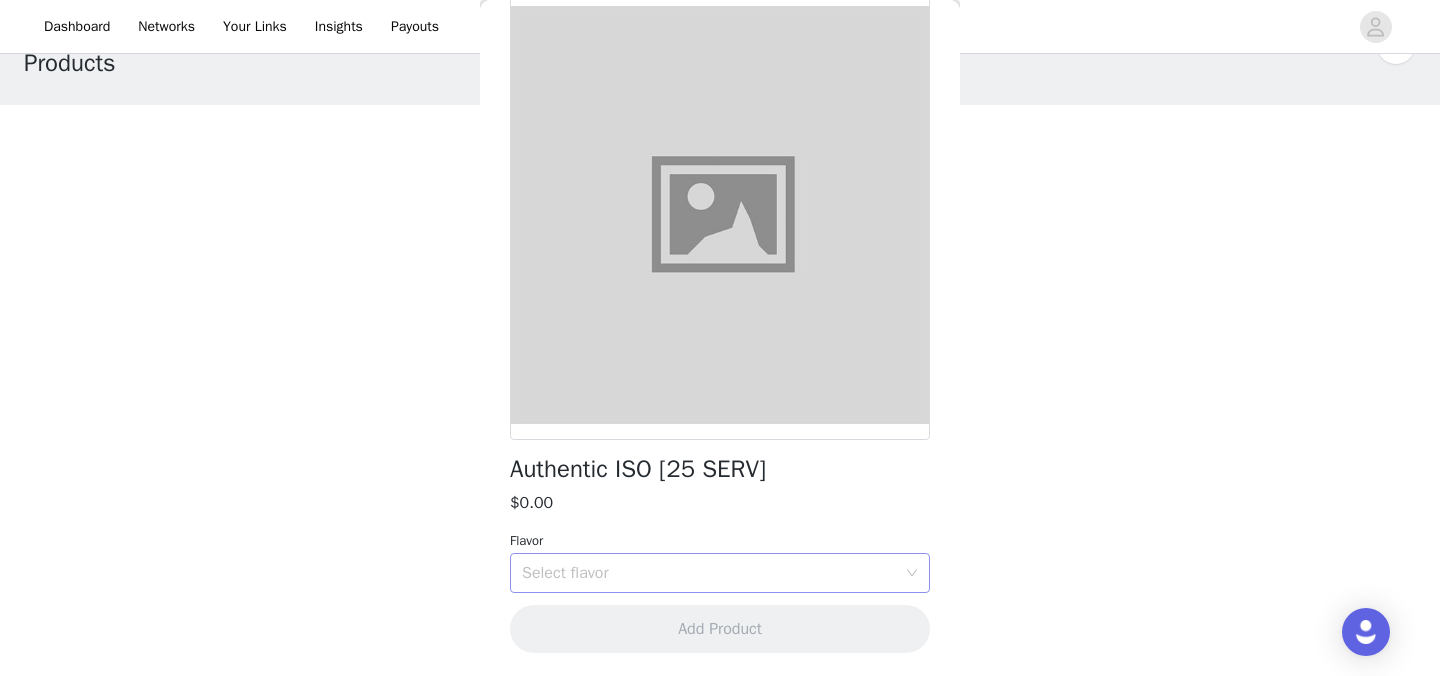 click 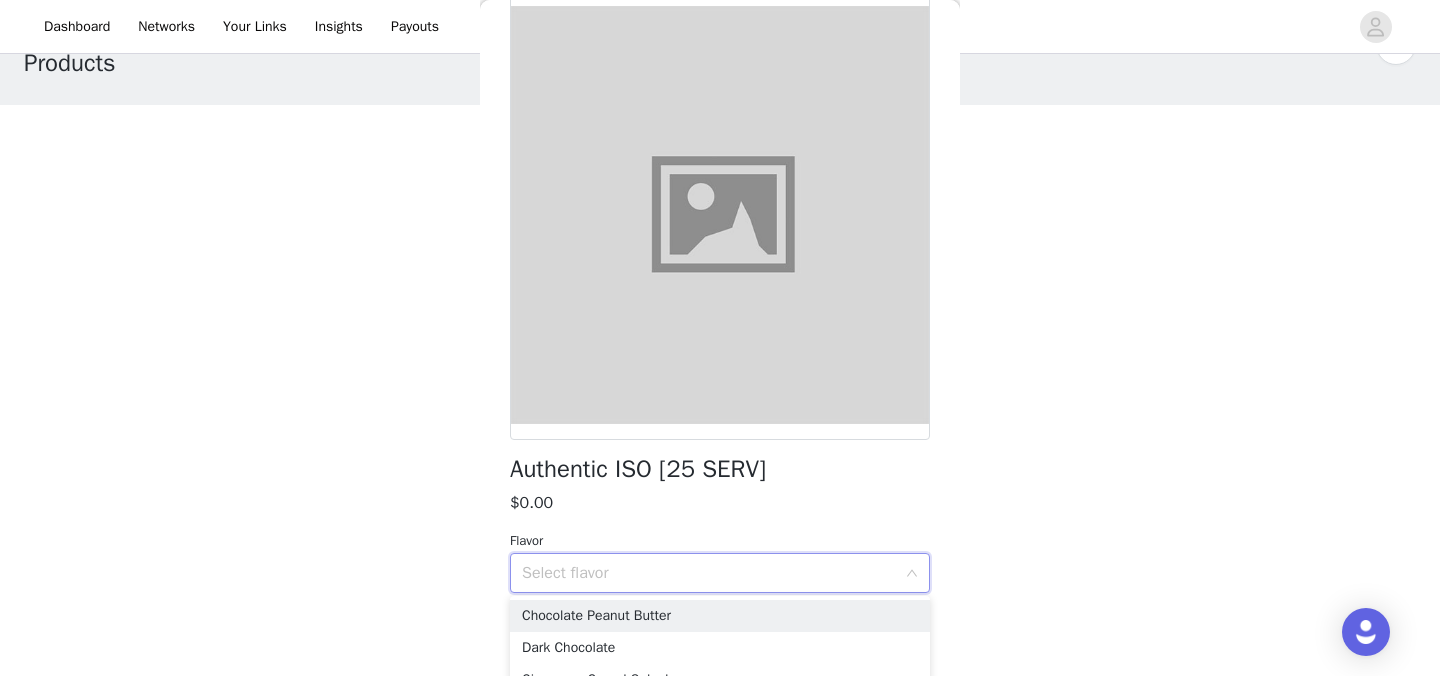 scroll, scrollTop: 81, scrollLeft: 0, axis: vertical 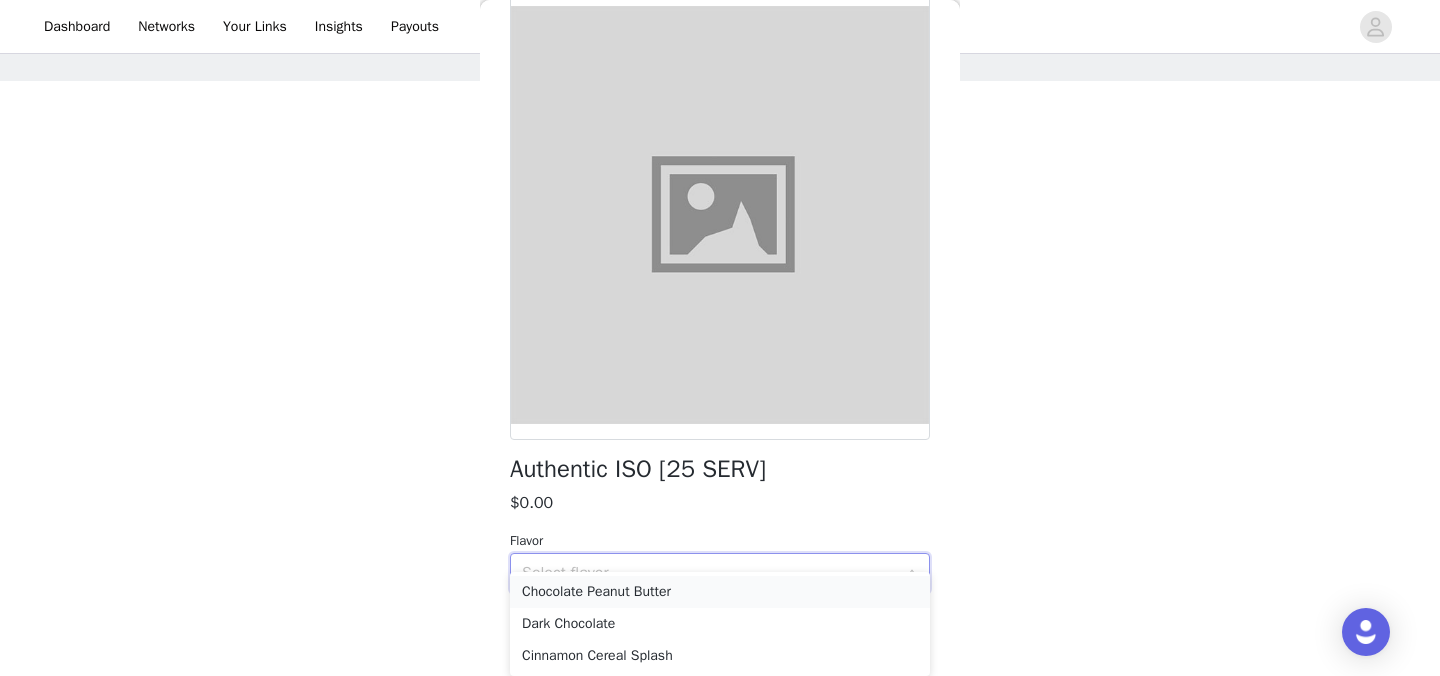 click on "Chocolate Peanut Butter" at bounding box center (720, 592) 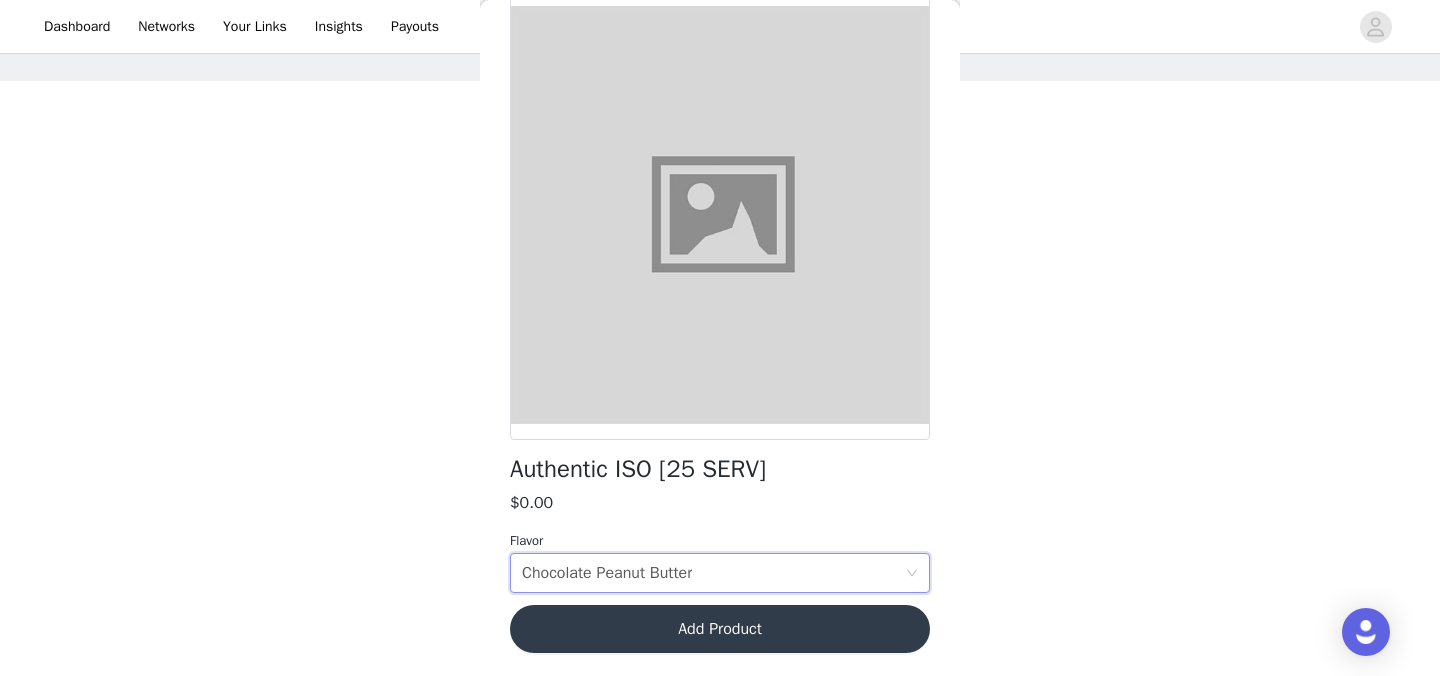 scroll, scrollTop: 57, scrollLeft: 0, axis: vertical 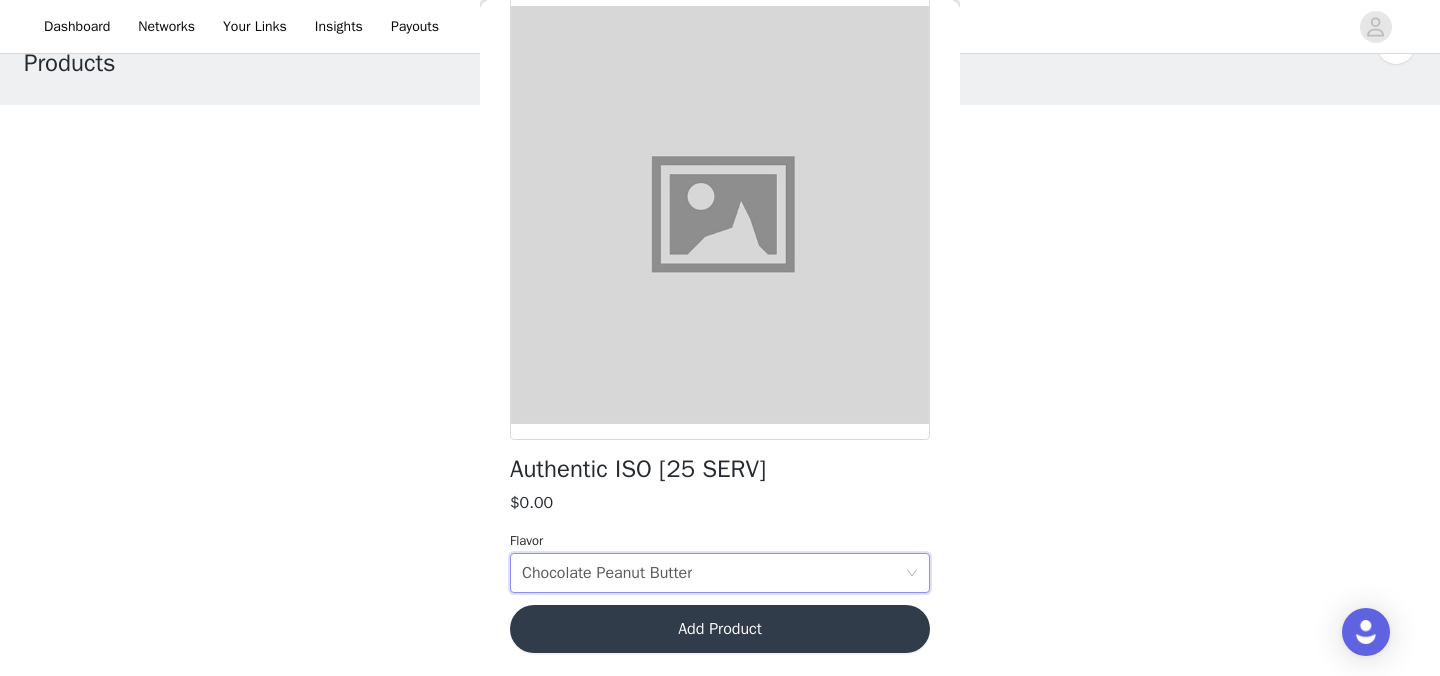 click on "Add Product" at bounding box center (720, 629) 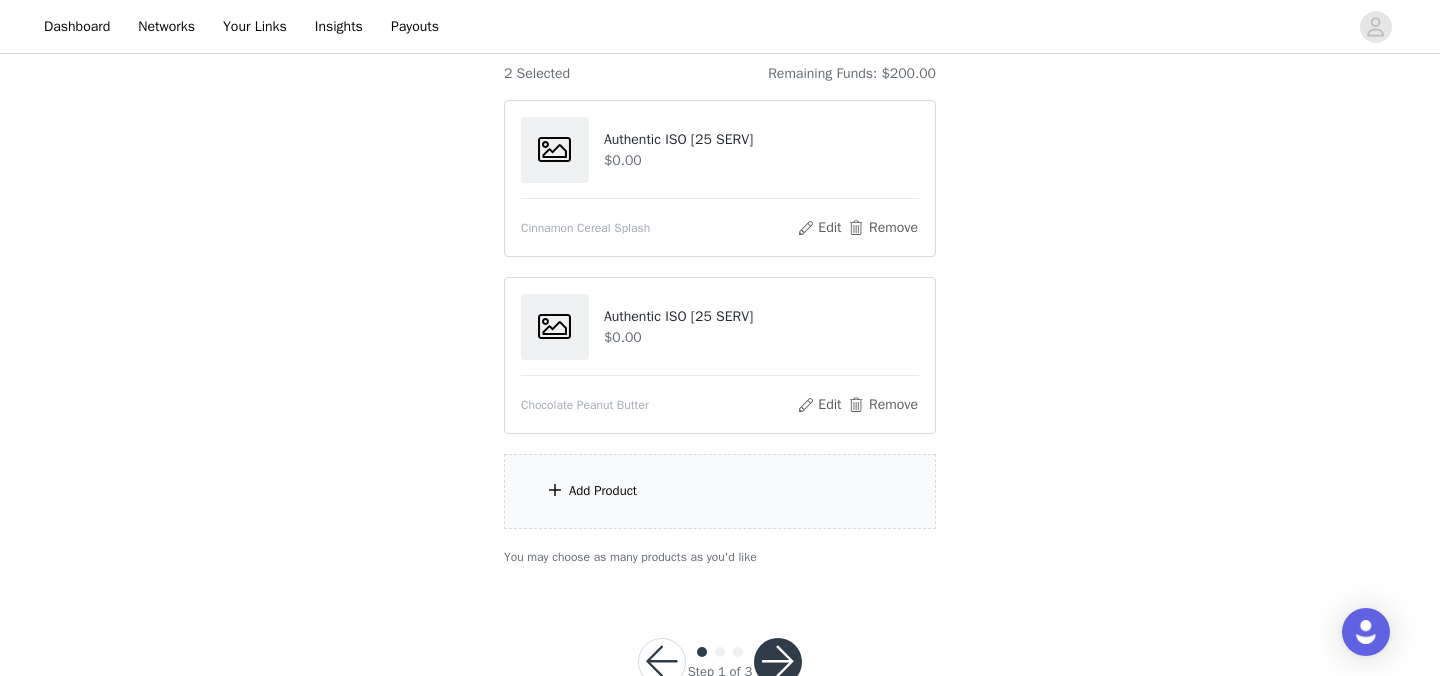 scroll, scrollTop: 191, scrollLeft: 0, axis: vertical 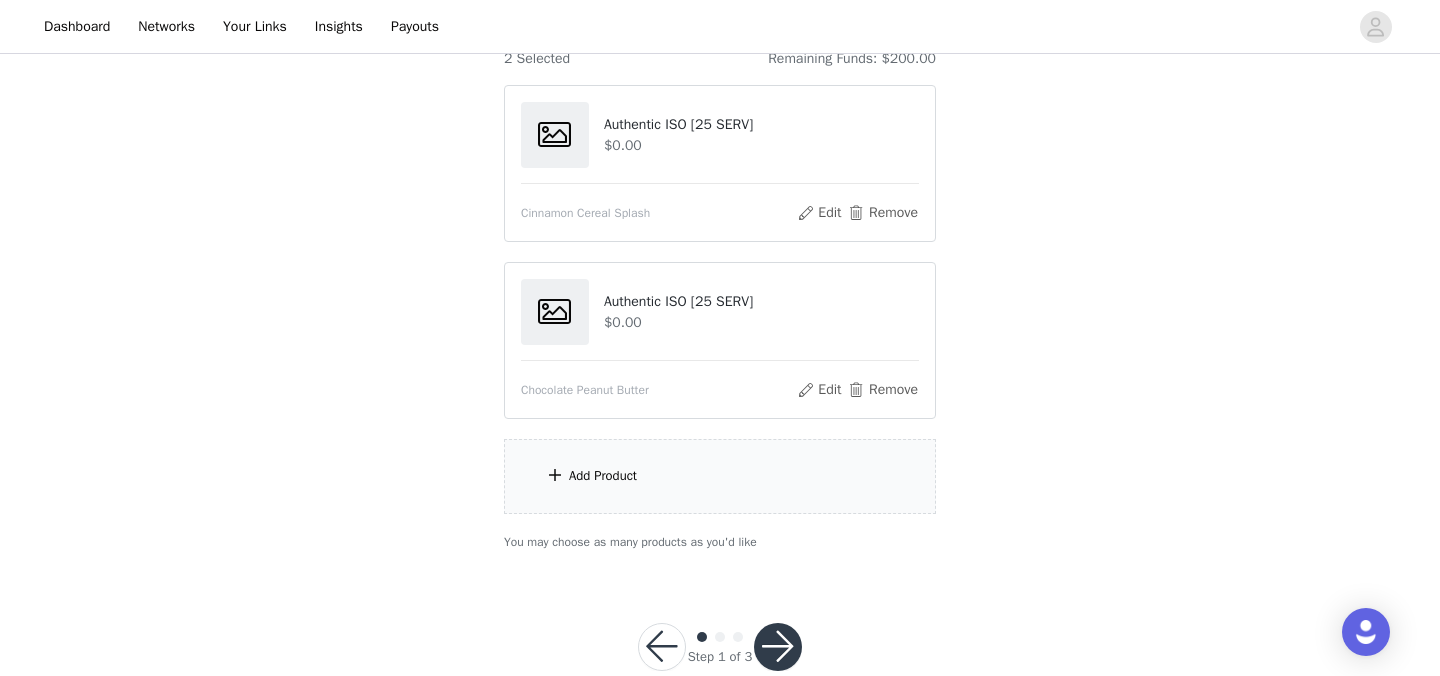 click on "Add Product" at bounding box center [603, 476] 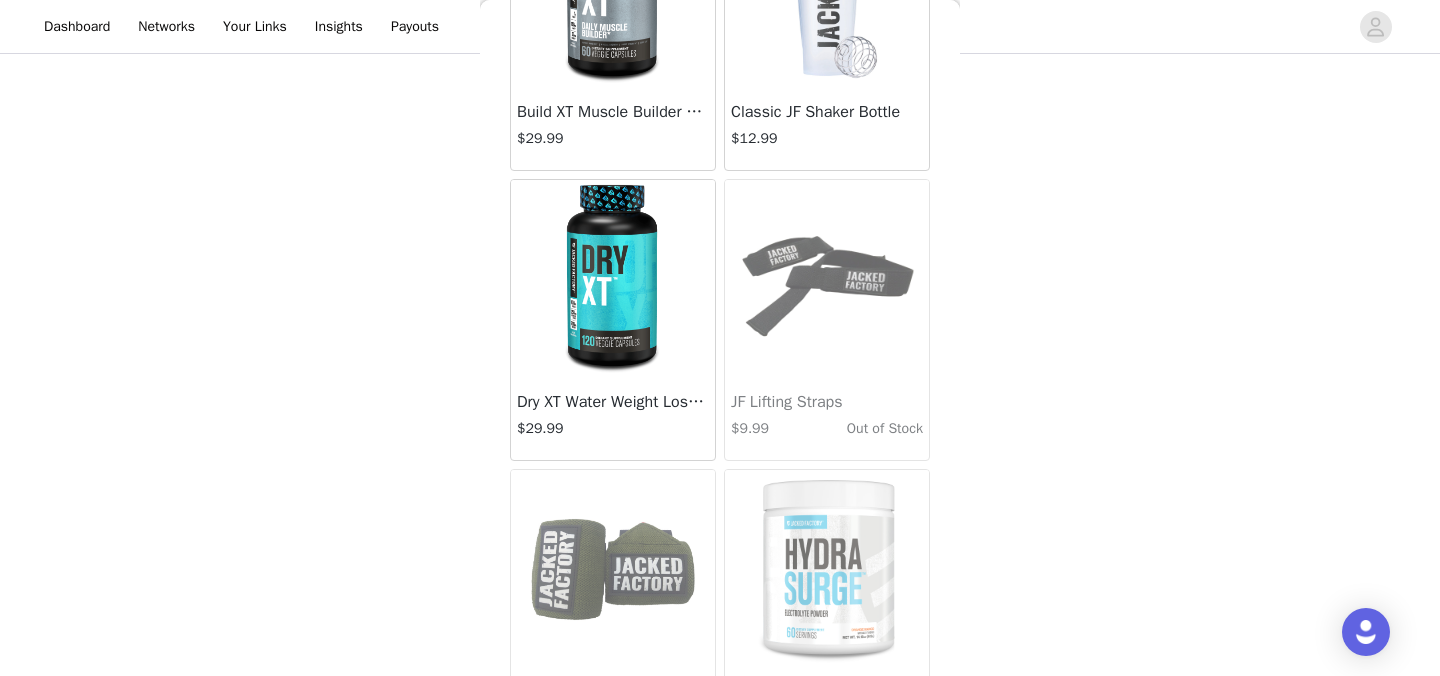 scroll, scrollTop: 788, scrollLeft: 0, axis: vertical 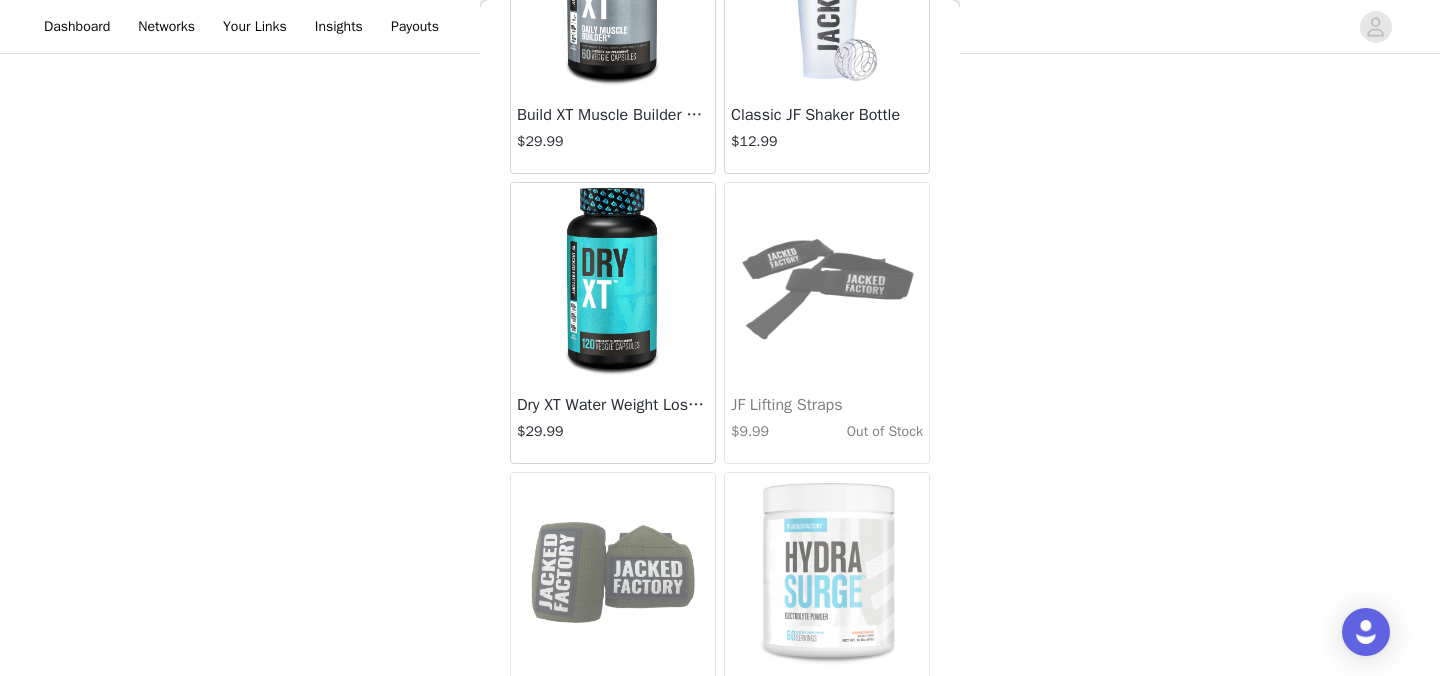 click at bounding box center [612, 283] 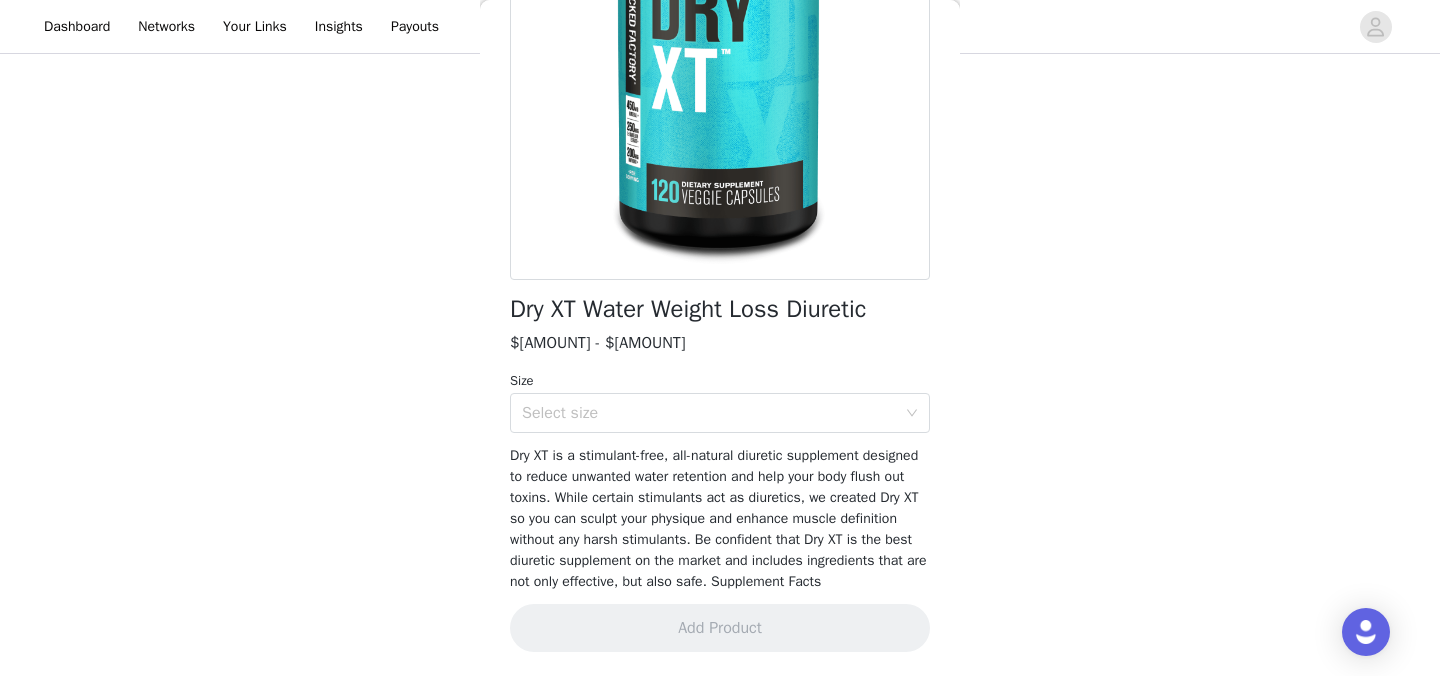 scroll, scrollTop: 290, scrollLeft: 0, axis: vertical 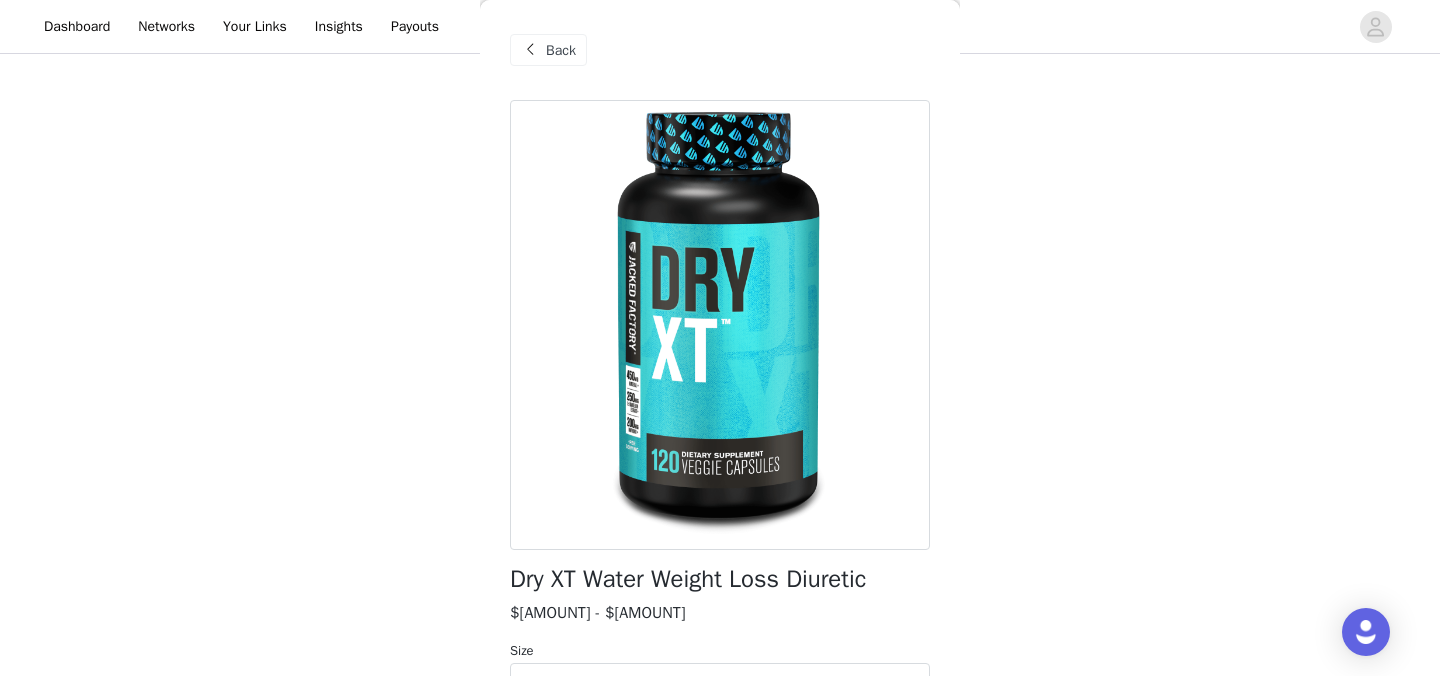click on "Back" at bounding box center [548, 50] 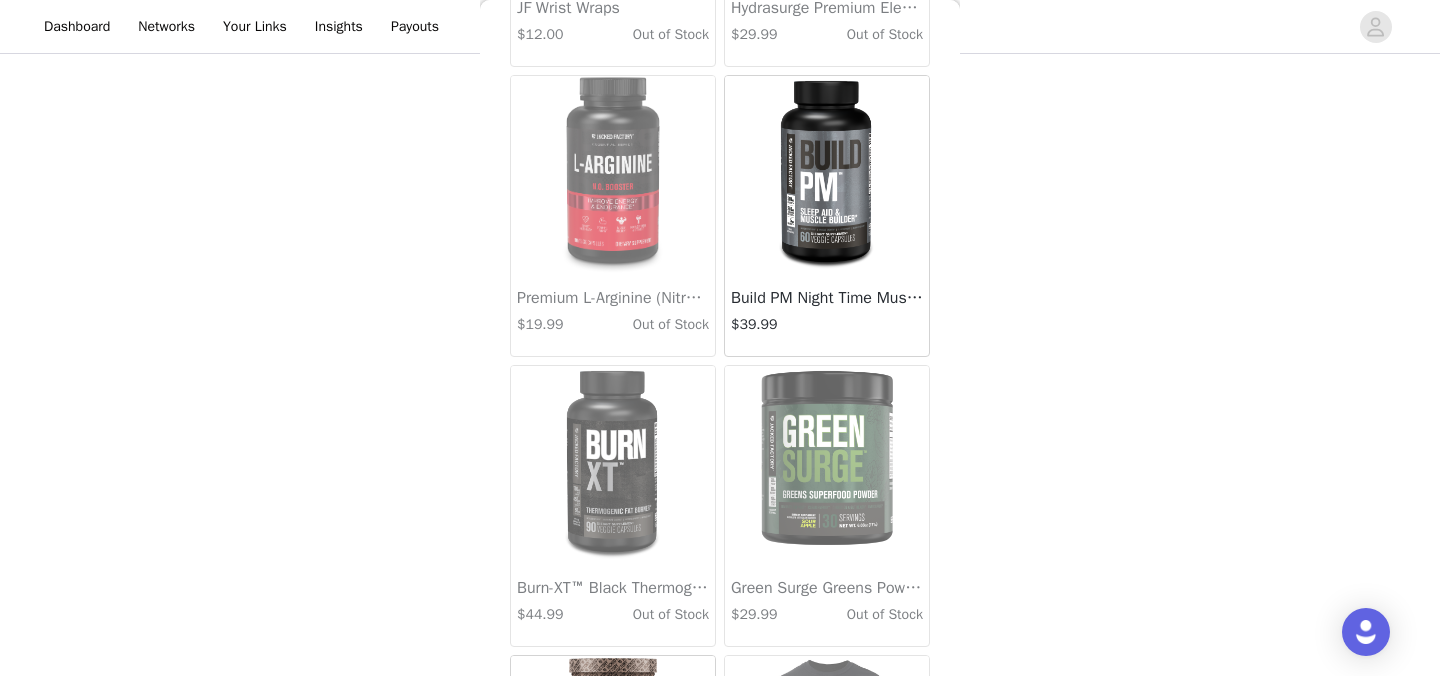 scroll, scrollTop: 1477, scrollLeft: 0, axis: vertical 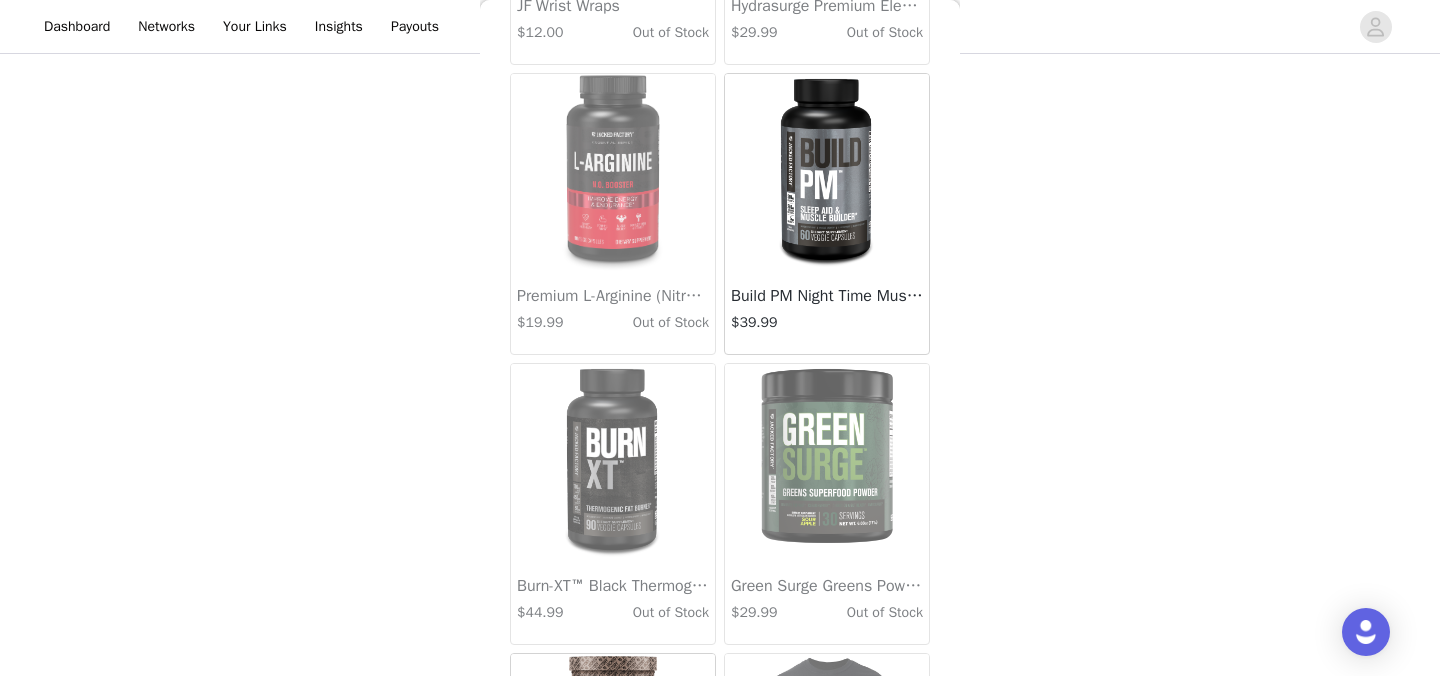 click at bounding box center (826, 174) 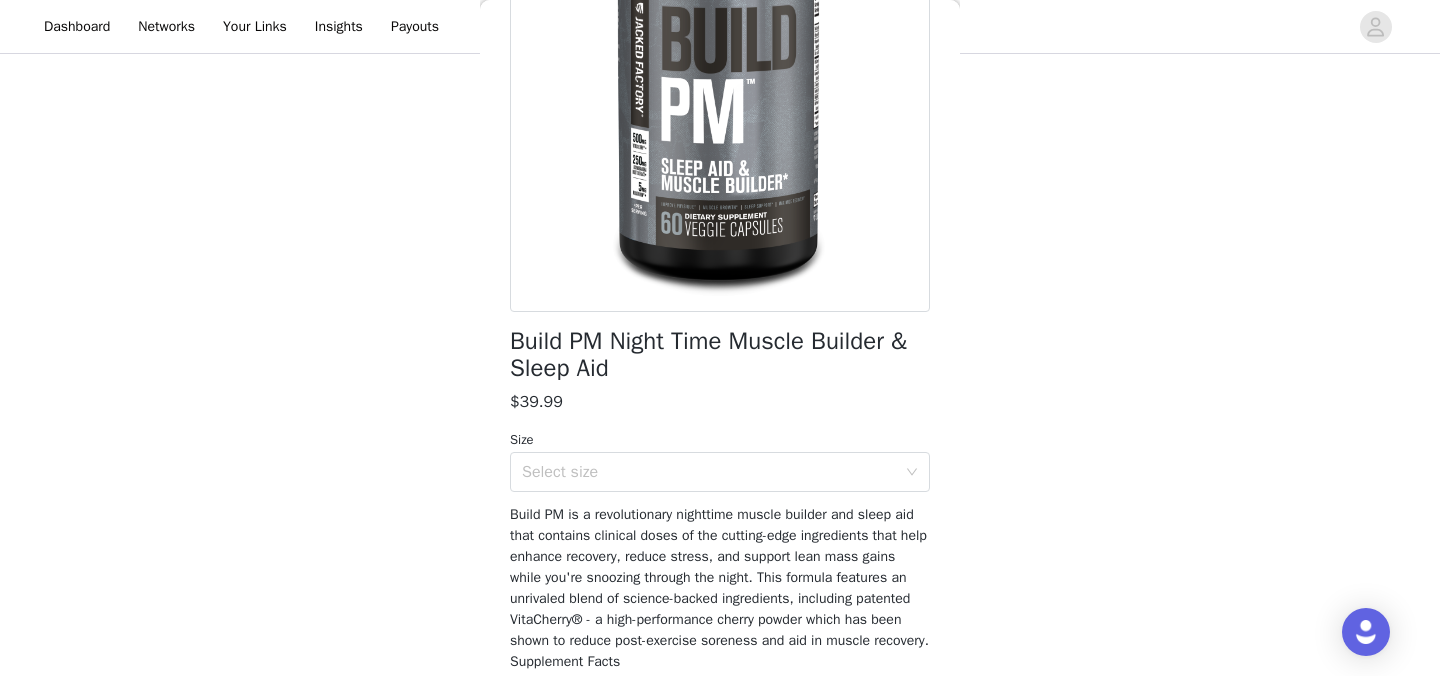 scroll, scrollTop: 235, scrollLeft: 0, axis: vertical 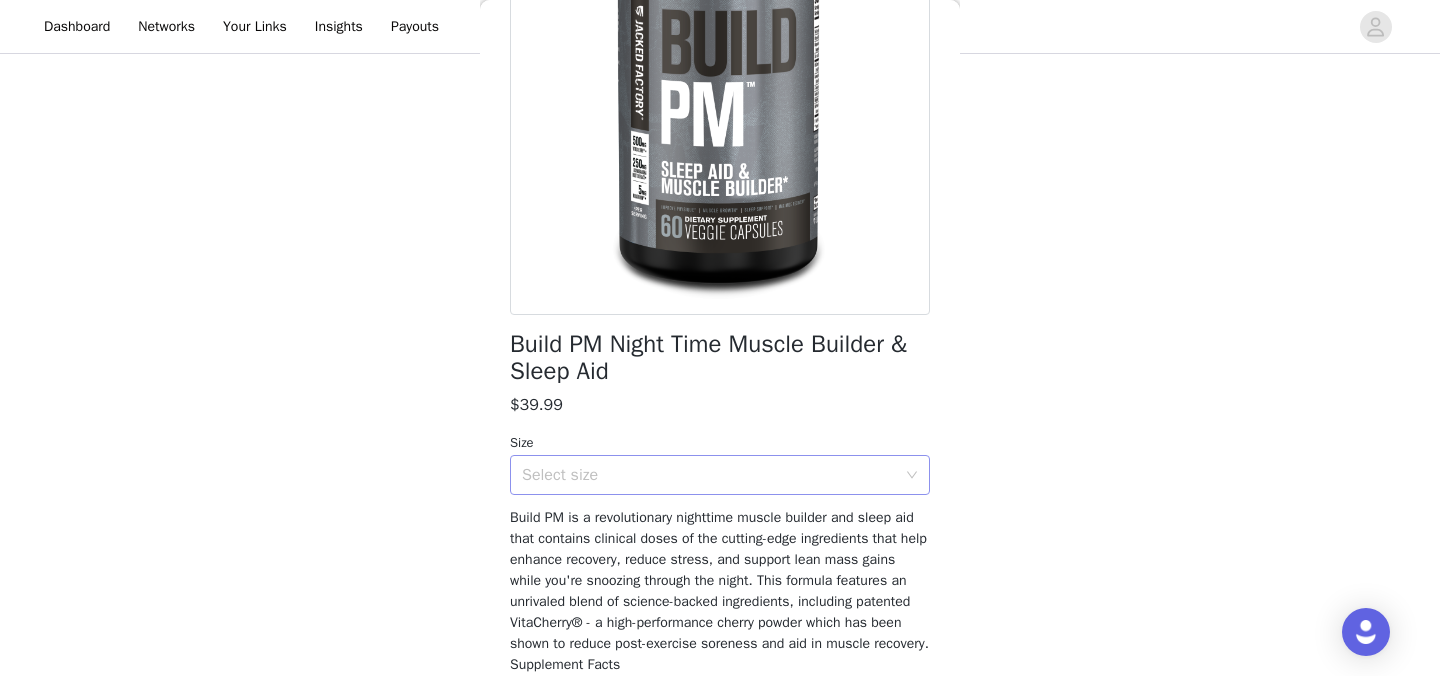 click on "Select size" at bounding box center (709, 475) 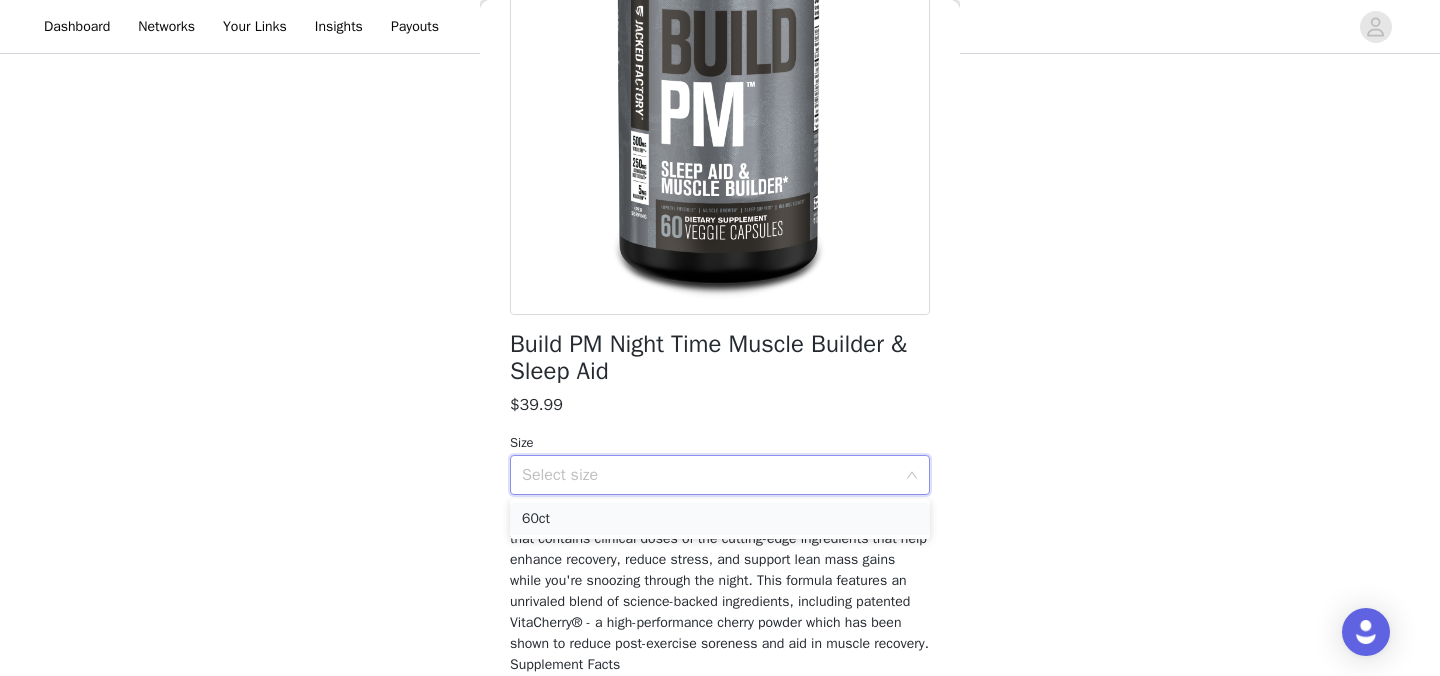 click on "60ct" at bounding box center [720, 519] 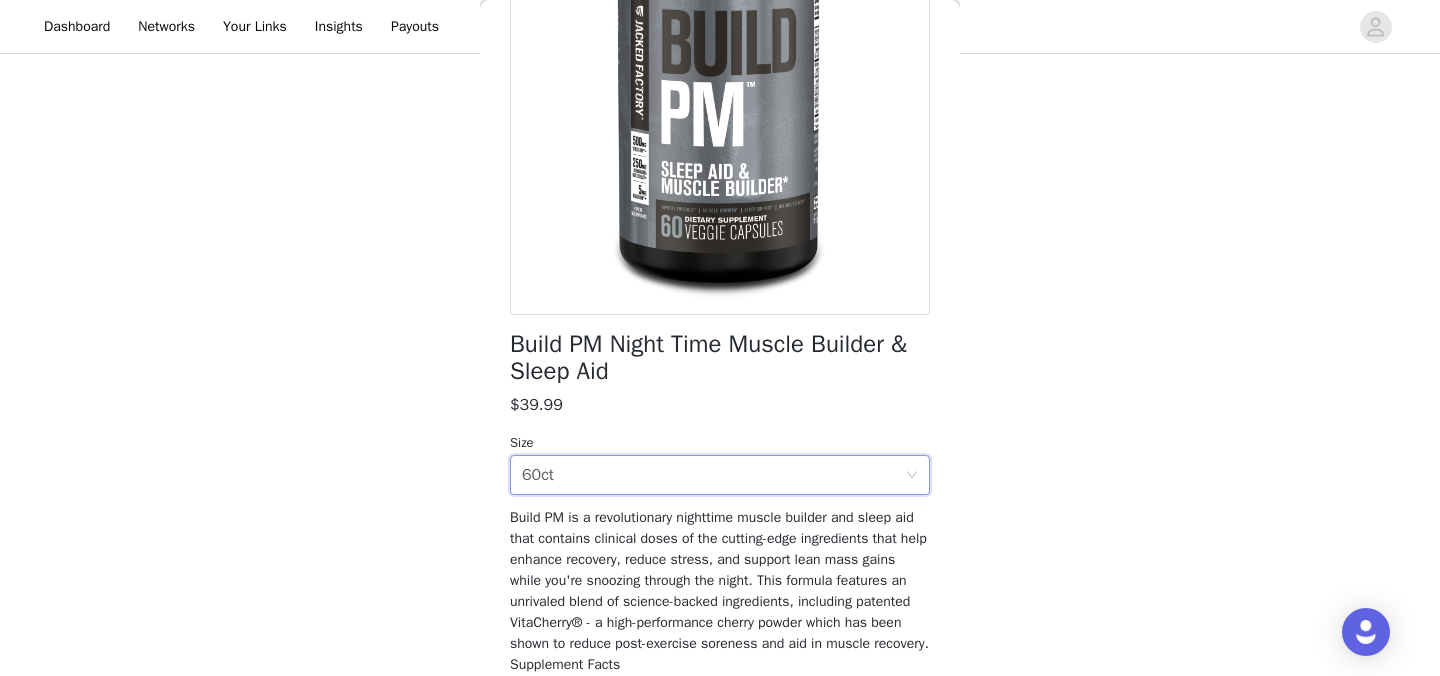 scroll, scrollTop: 317, scrollLeft: 0, axis: vertical 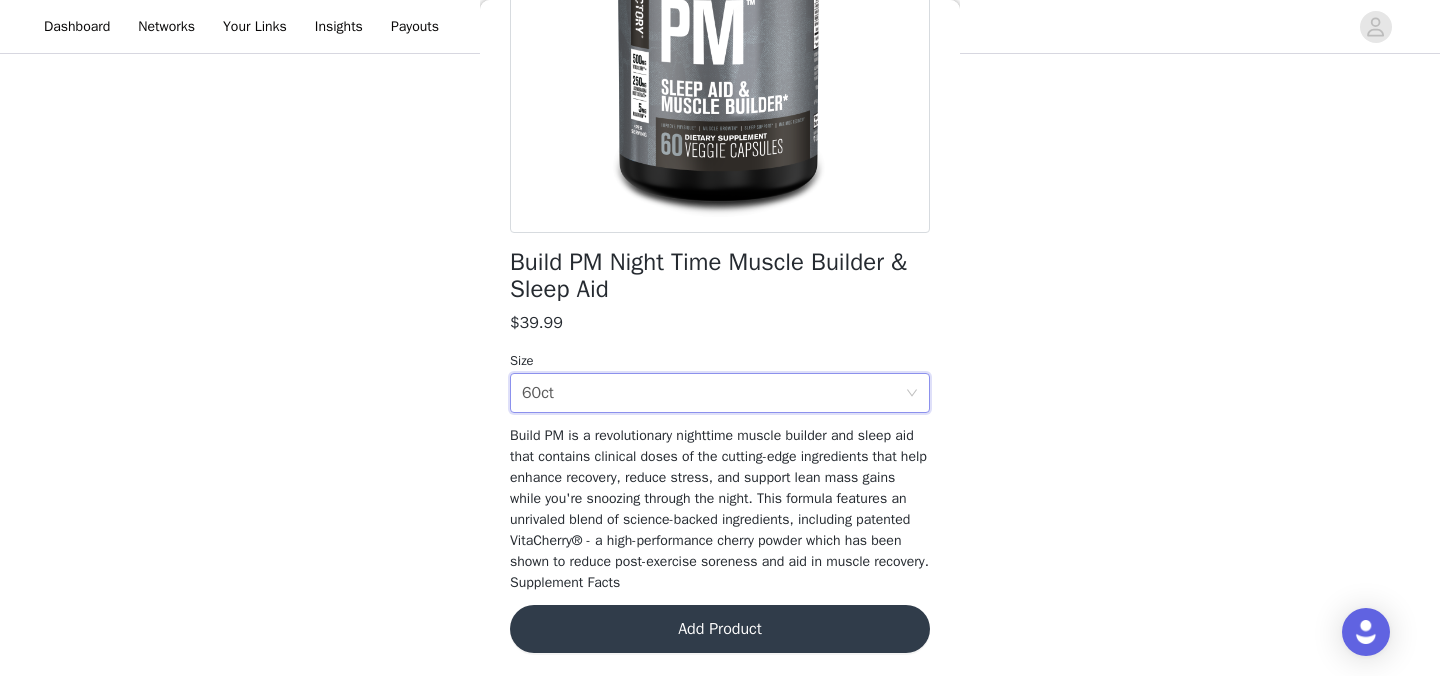 click on "Add Product" at bounding box center [720, 629] 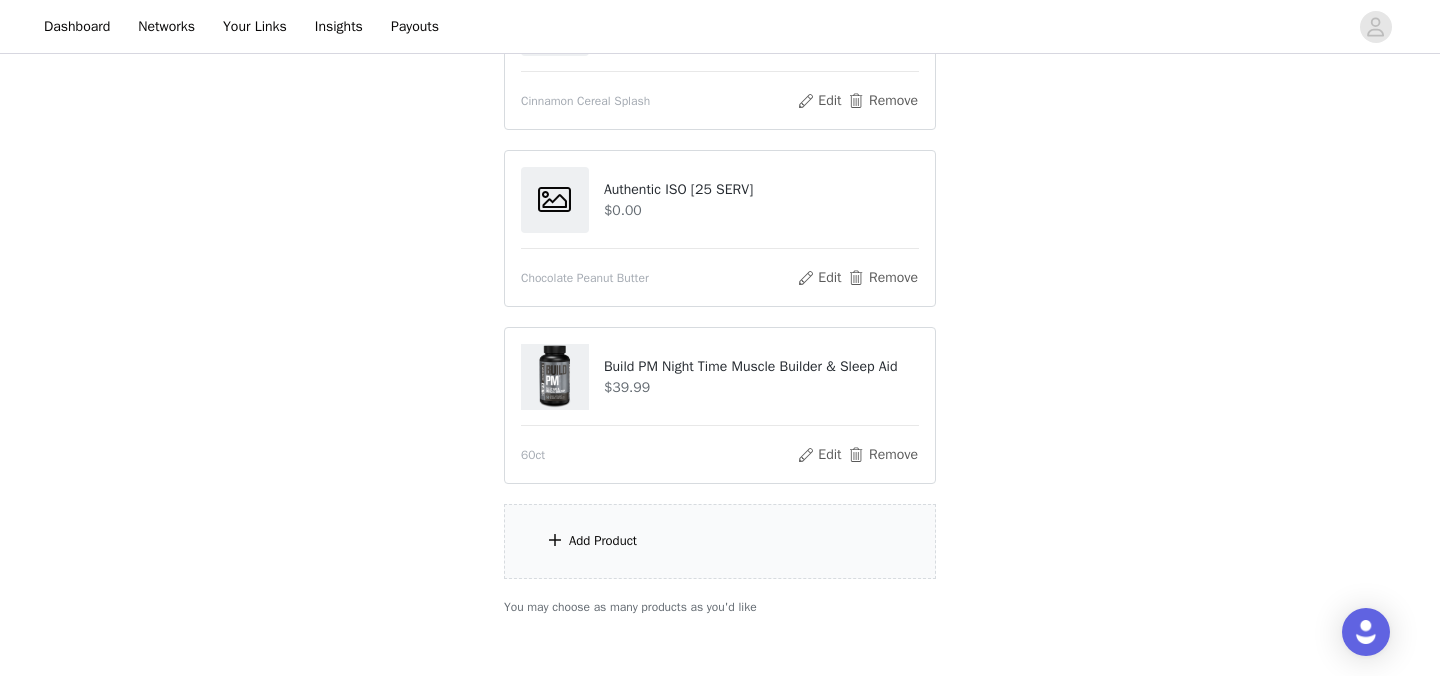 scroll, scrollTop: 411, scrollLeft: 0, axis: vertical 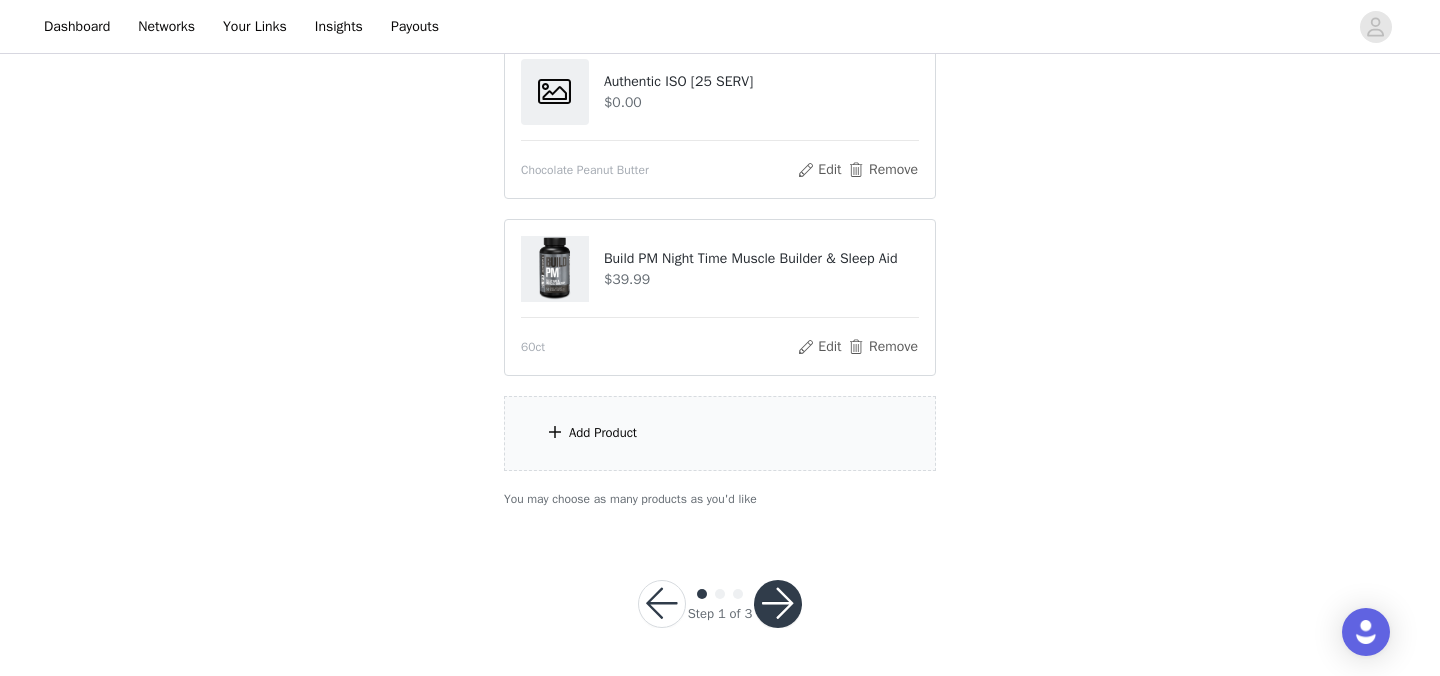 click on "Add Product" at bounding box center [603, 433] 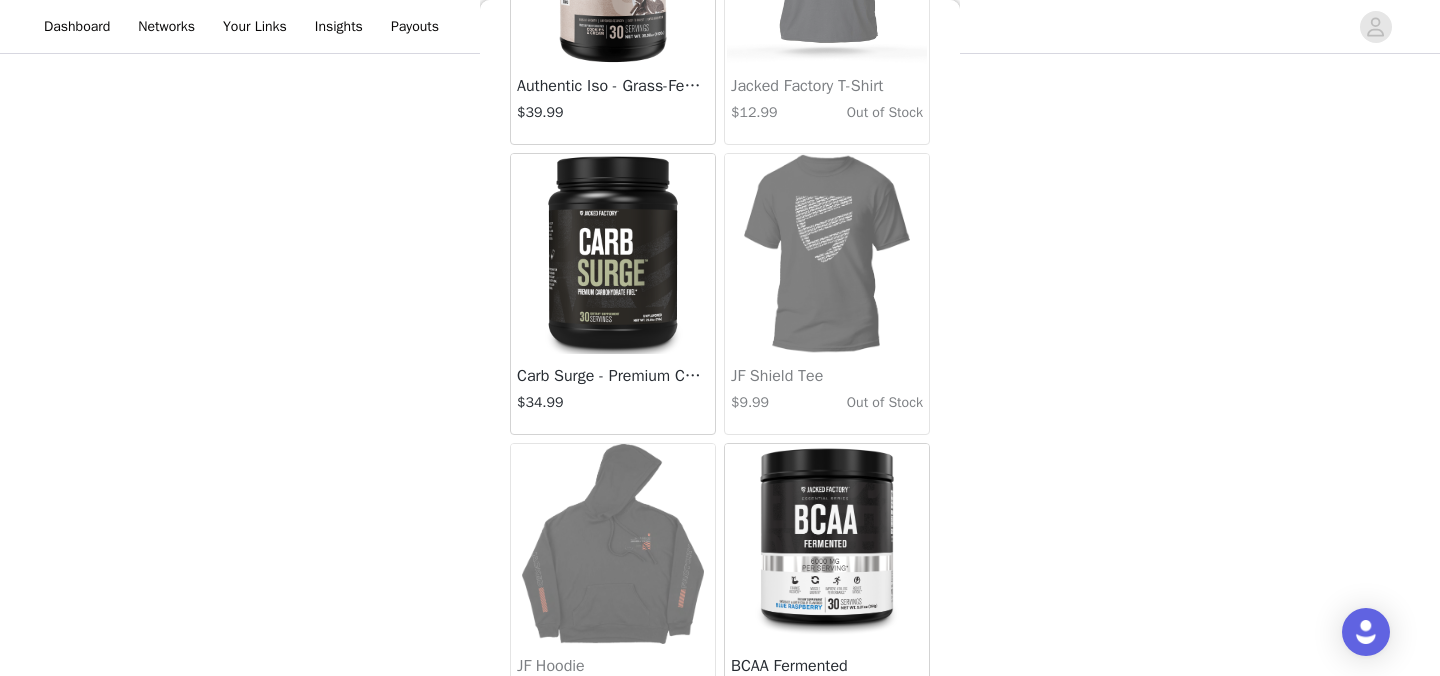 scroll, scrollTop: 2251, scrollLeft: 0, axis: vertical 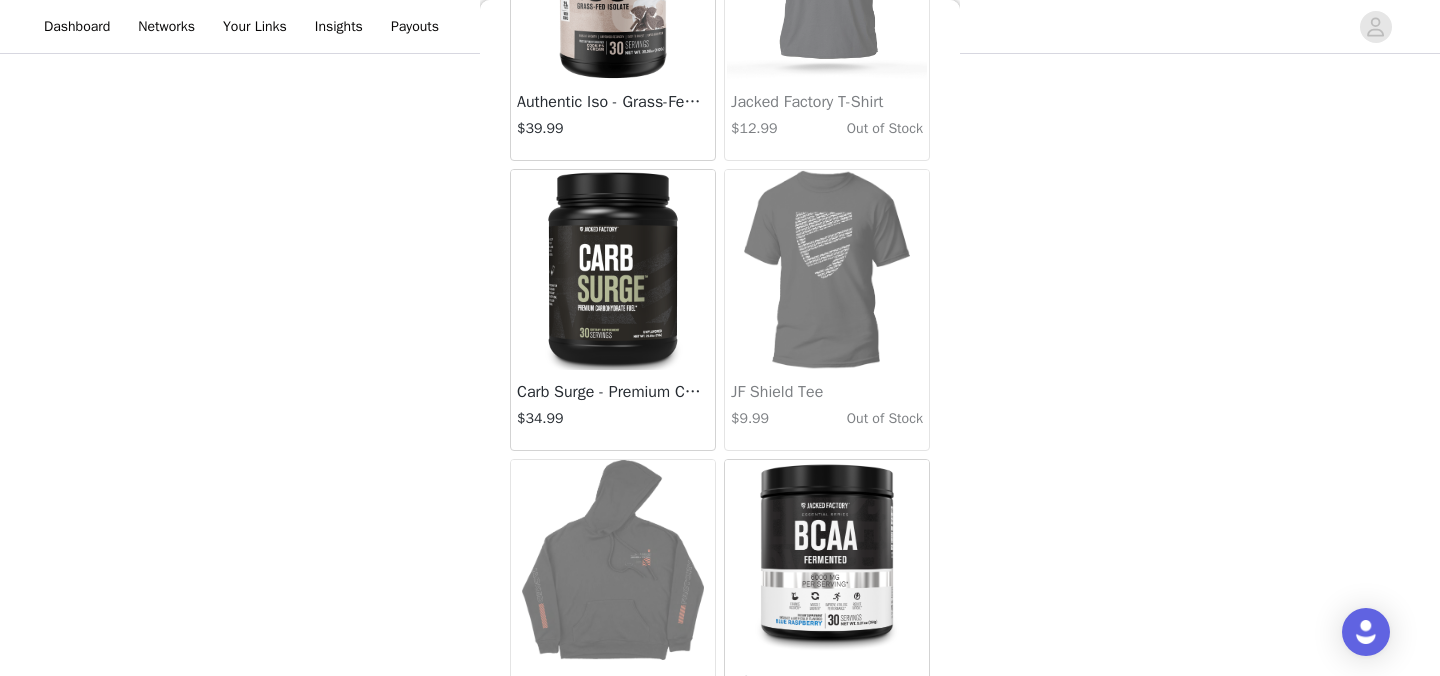 click at bounding box center [613, 270] 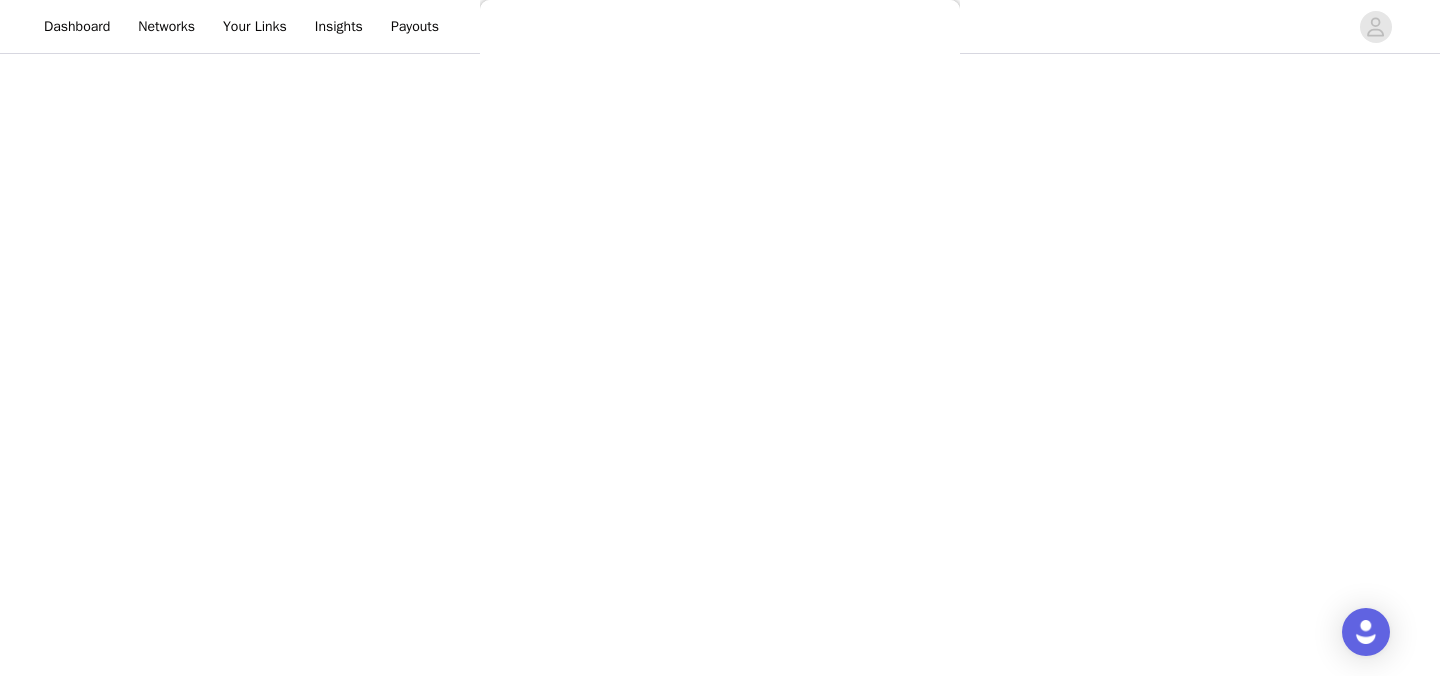 scroll, scrollTop: 485, scrollLeft: 0, axis: vertical 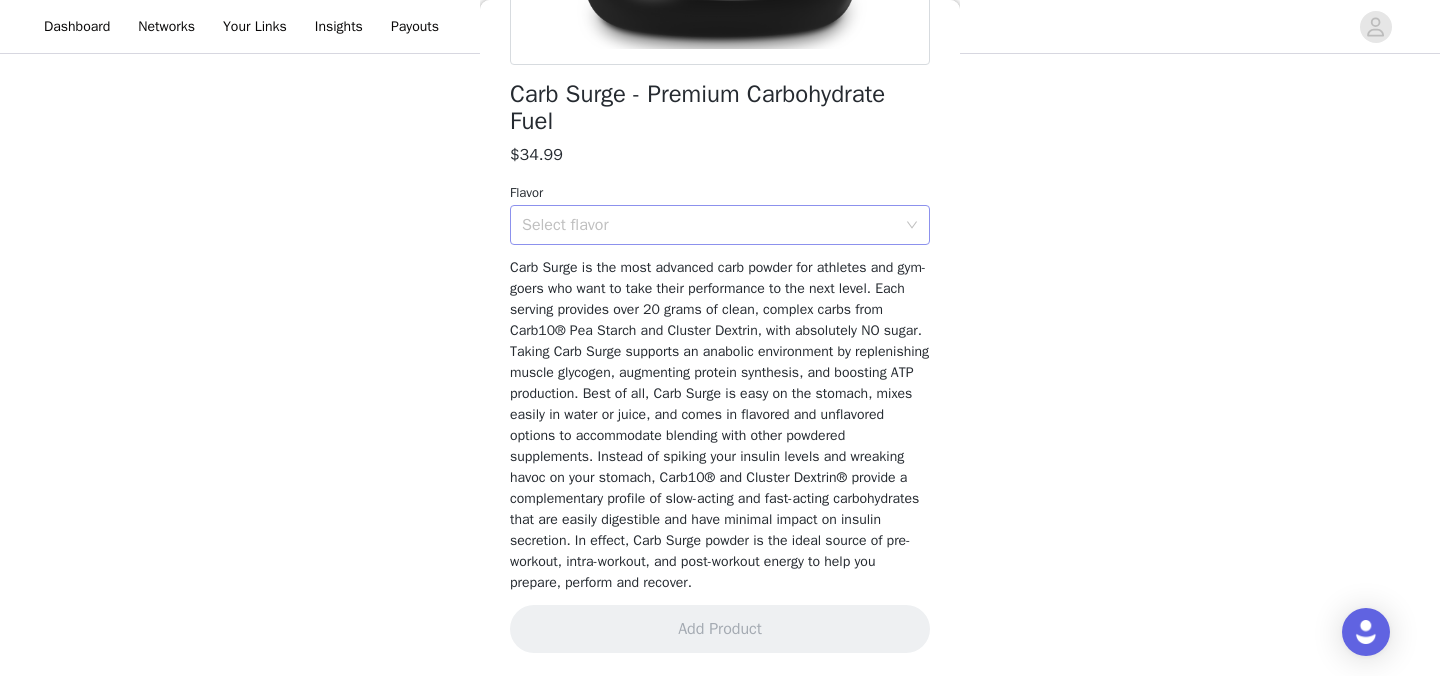 click on "Select flavor" at bounding box center (709, 225) 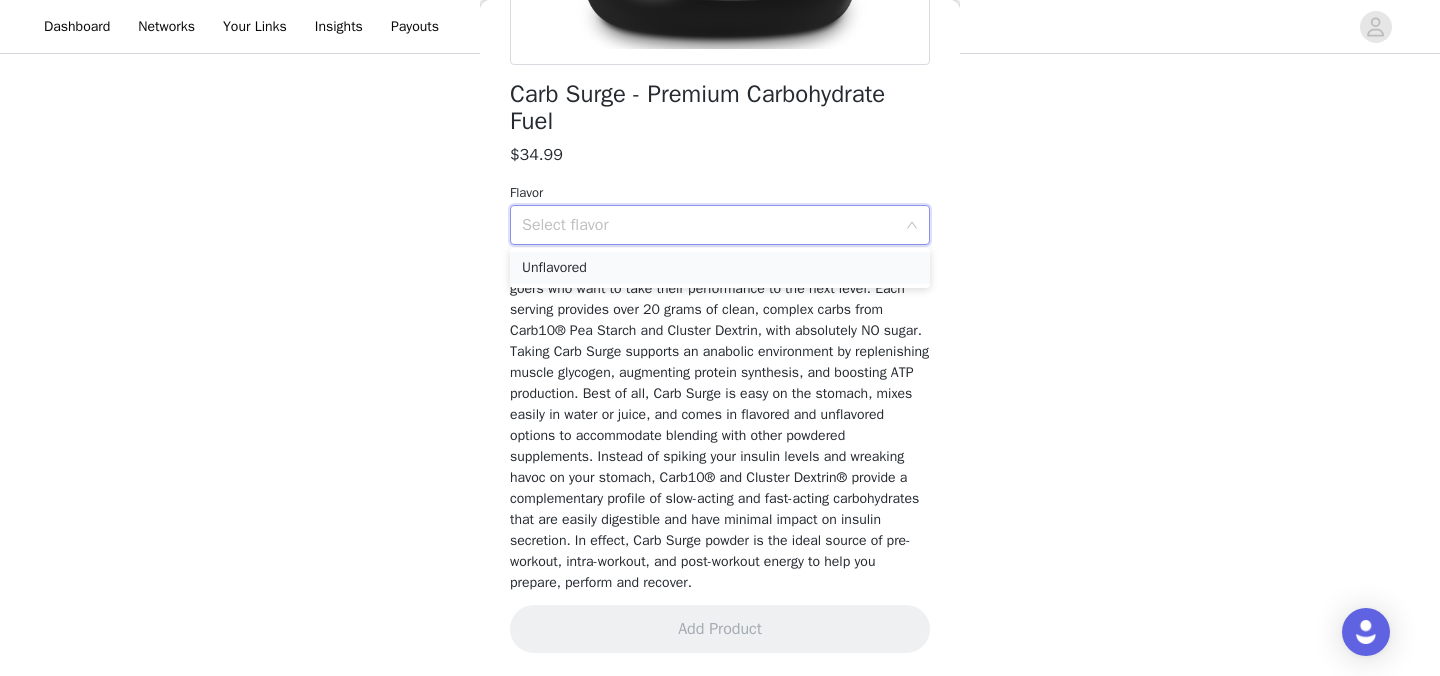 click on "Unflavored" at bounding box center [720, 268] 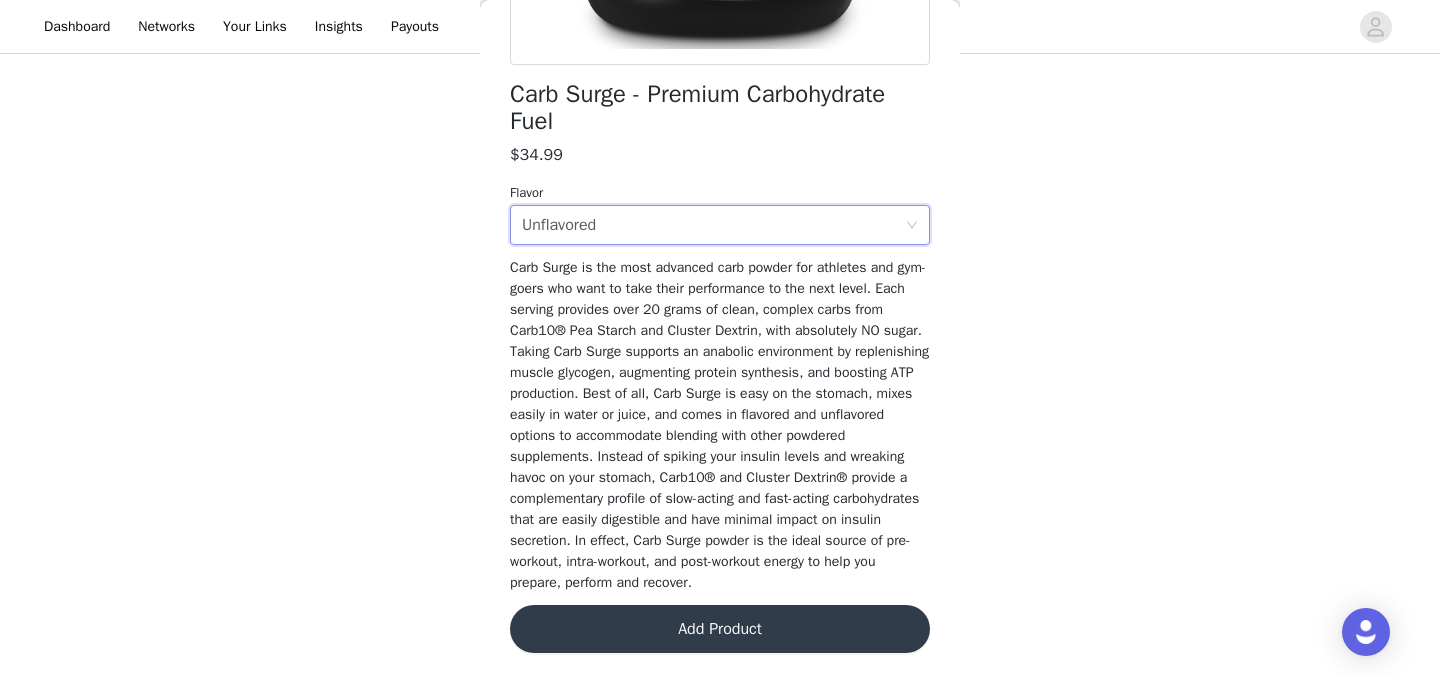click on "Add Product" at bounding box center (720, 629) 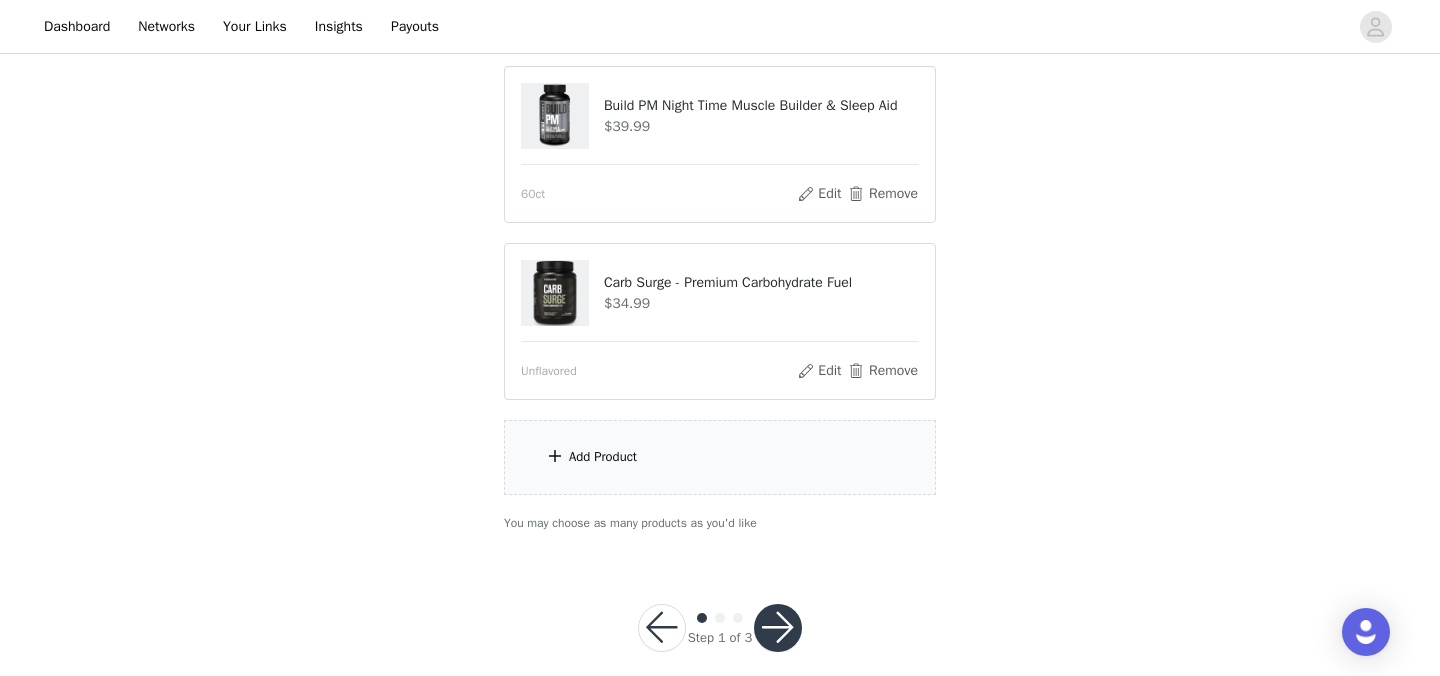 scroll, scrollTop: 565, scrollLeft: 0, axis: vertical 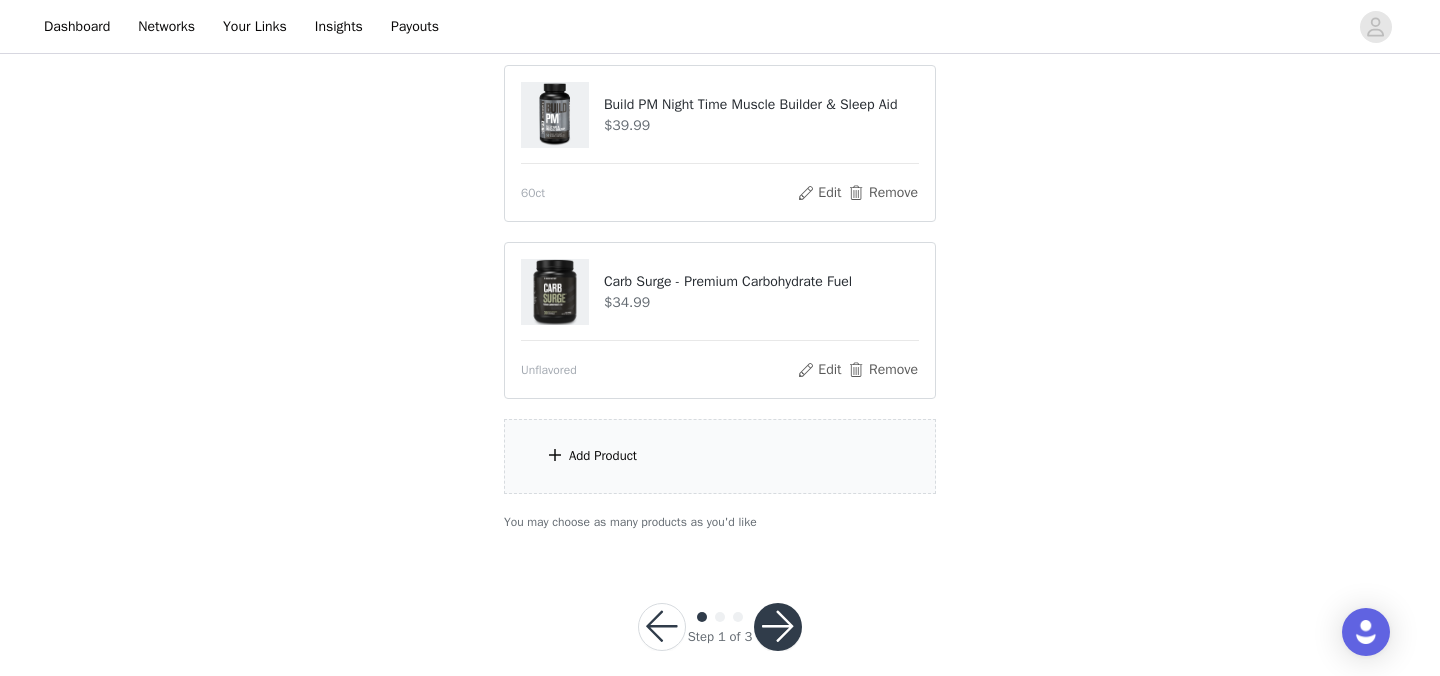 click on "Add Product" at bounding box center [603, 456] 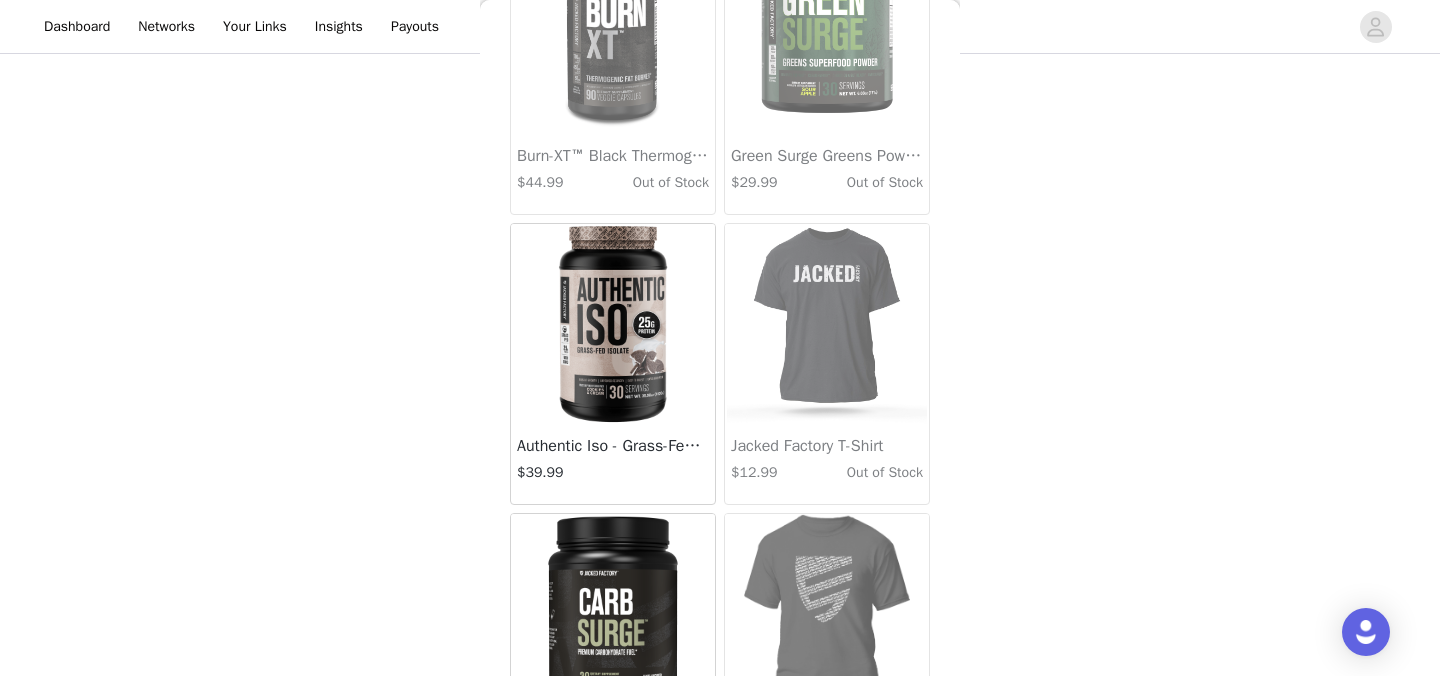 click at bounding box center (613, 324) 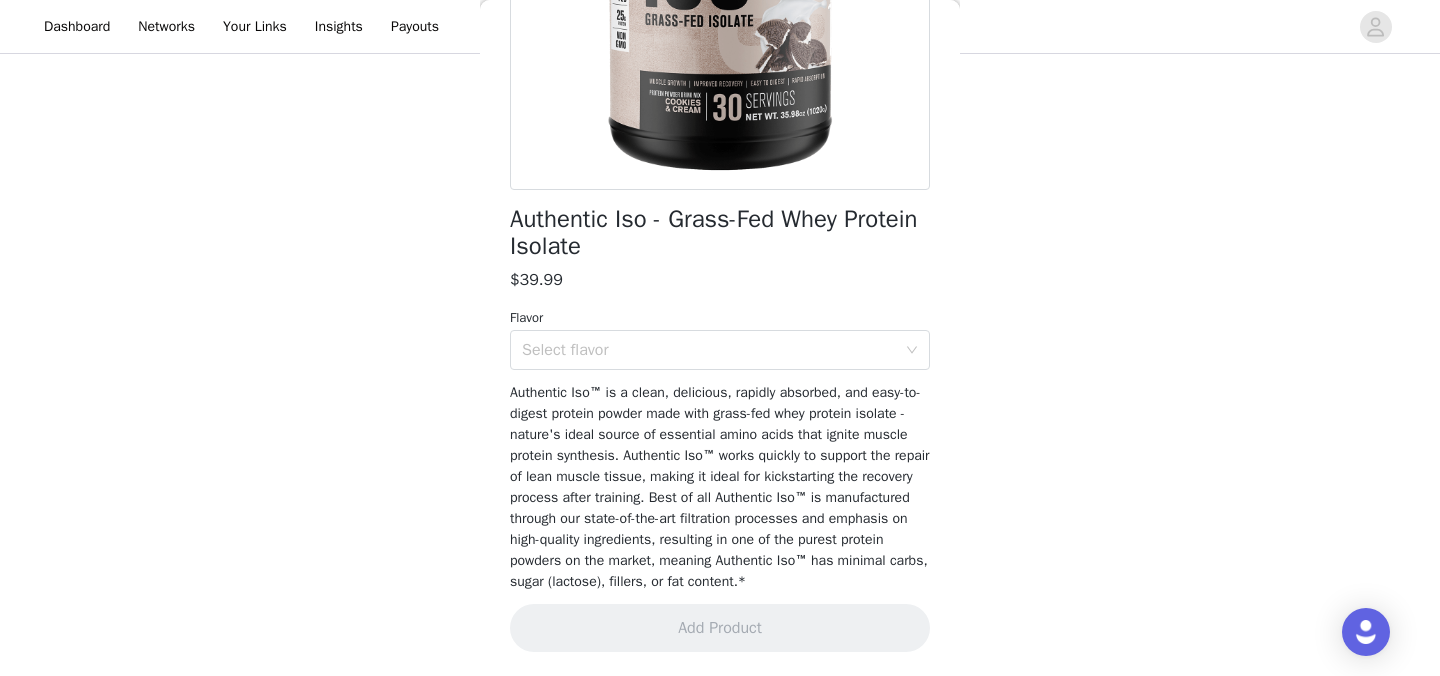 scroll, scrollTop: 380, scrollLeft: 0, axis: vertical 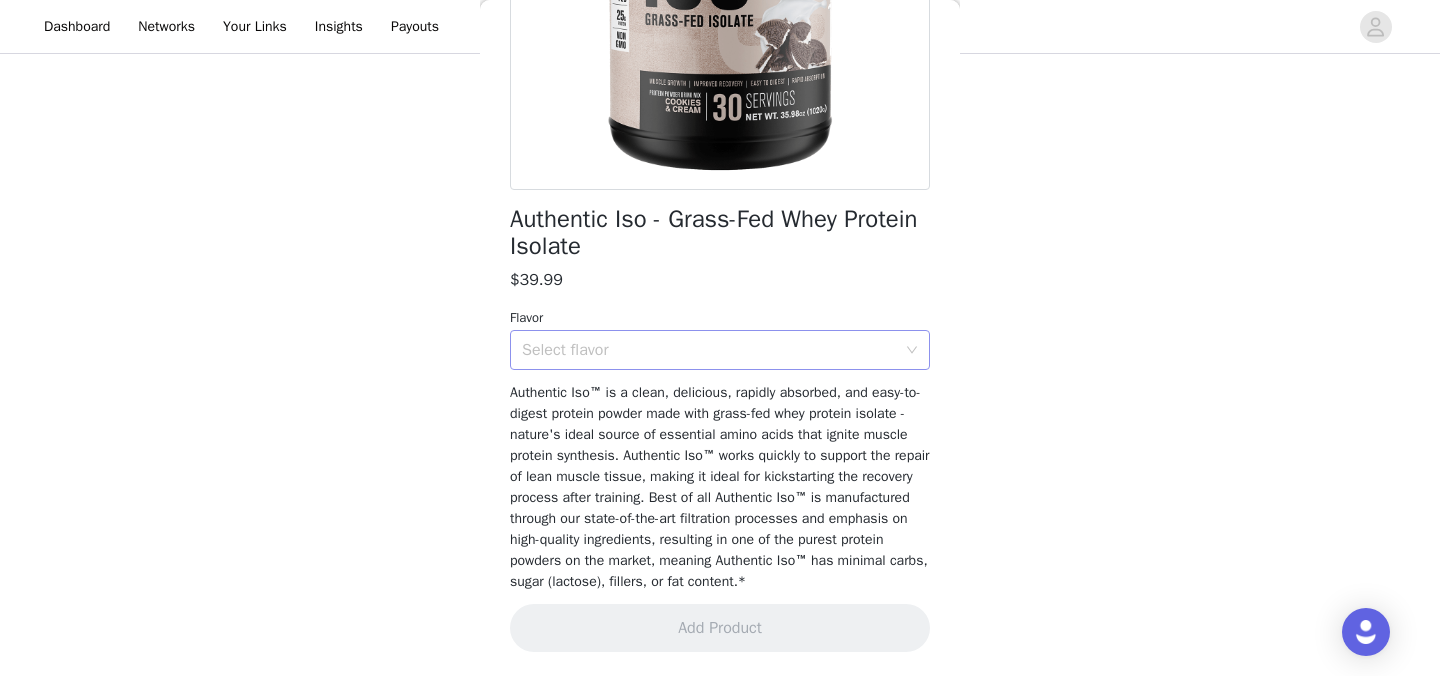 click on "Select flavor" at bounding box center [709, 350] 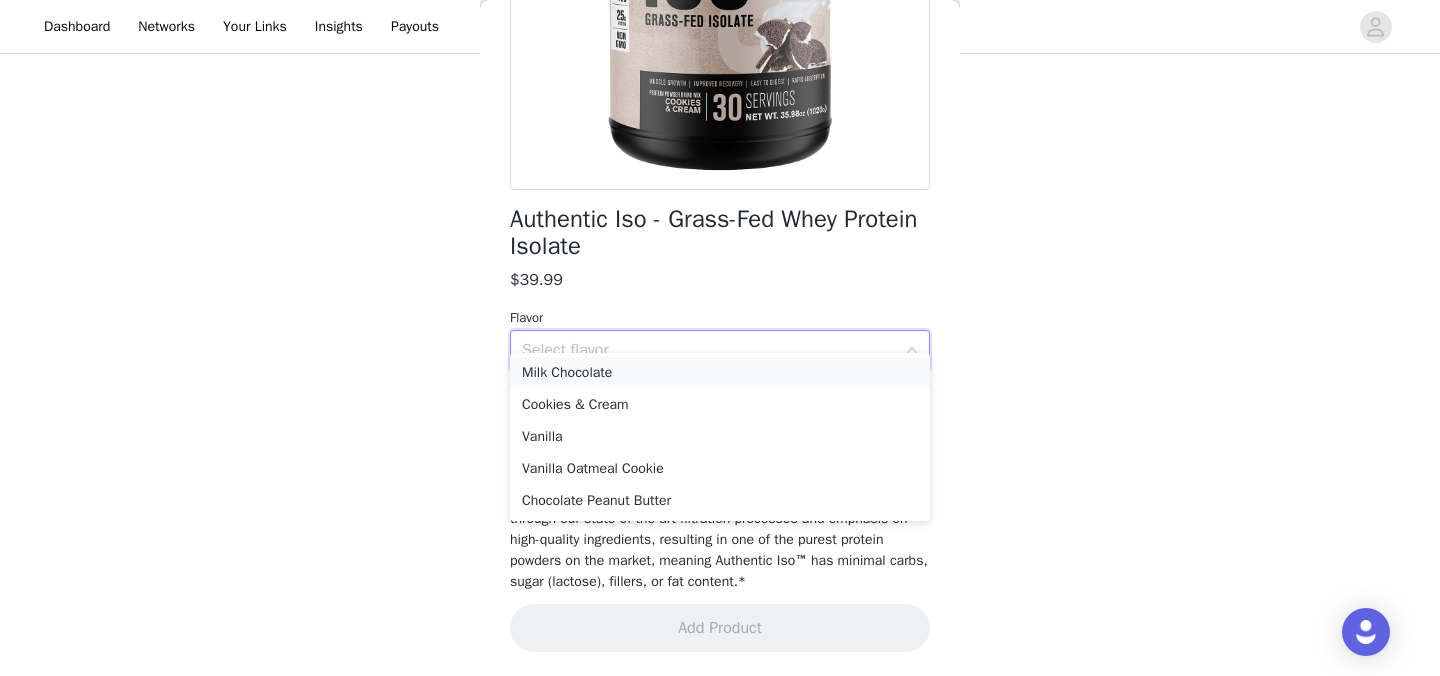 click on "Milk Chocolate" at bounding box center (720, 373) 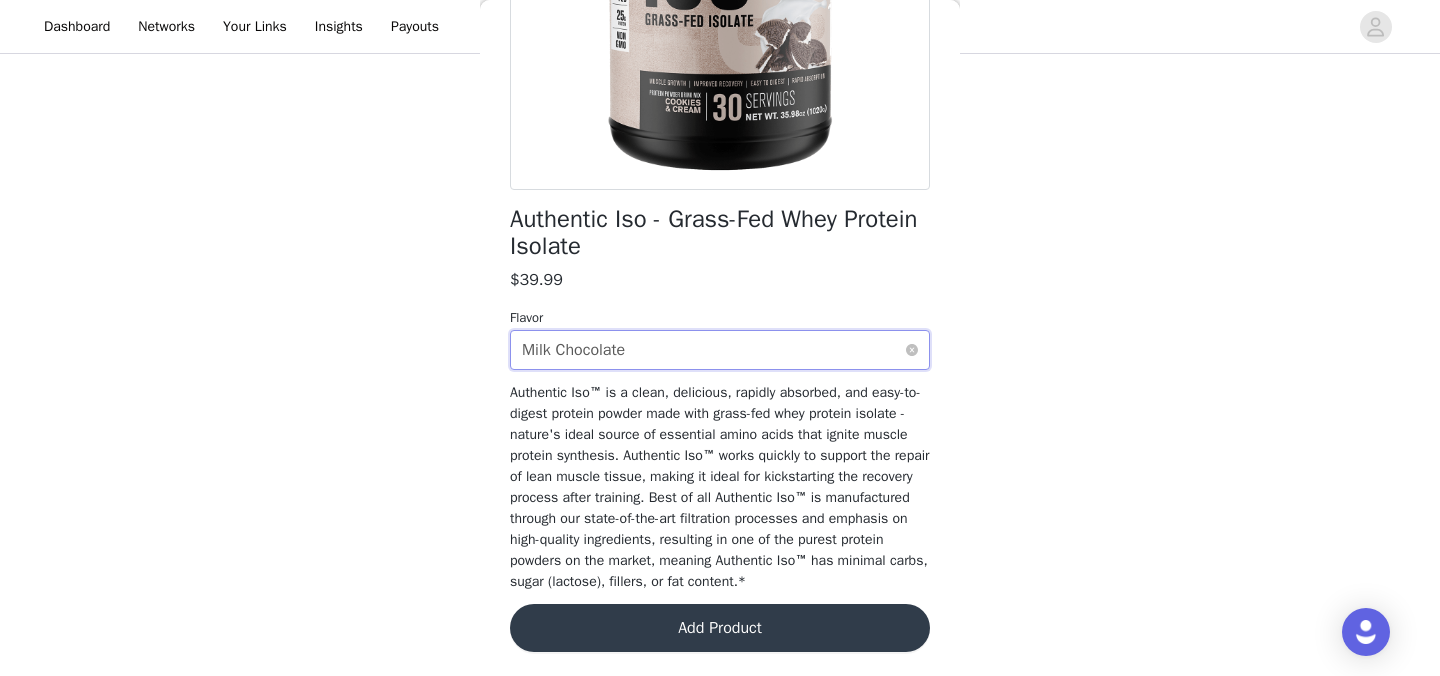 click on "Select flavor Milk Chocolate" at bounding box center (713, 350) 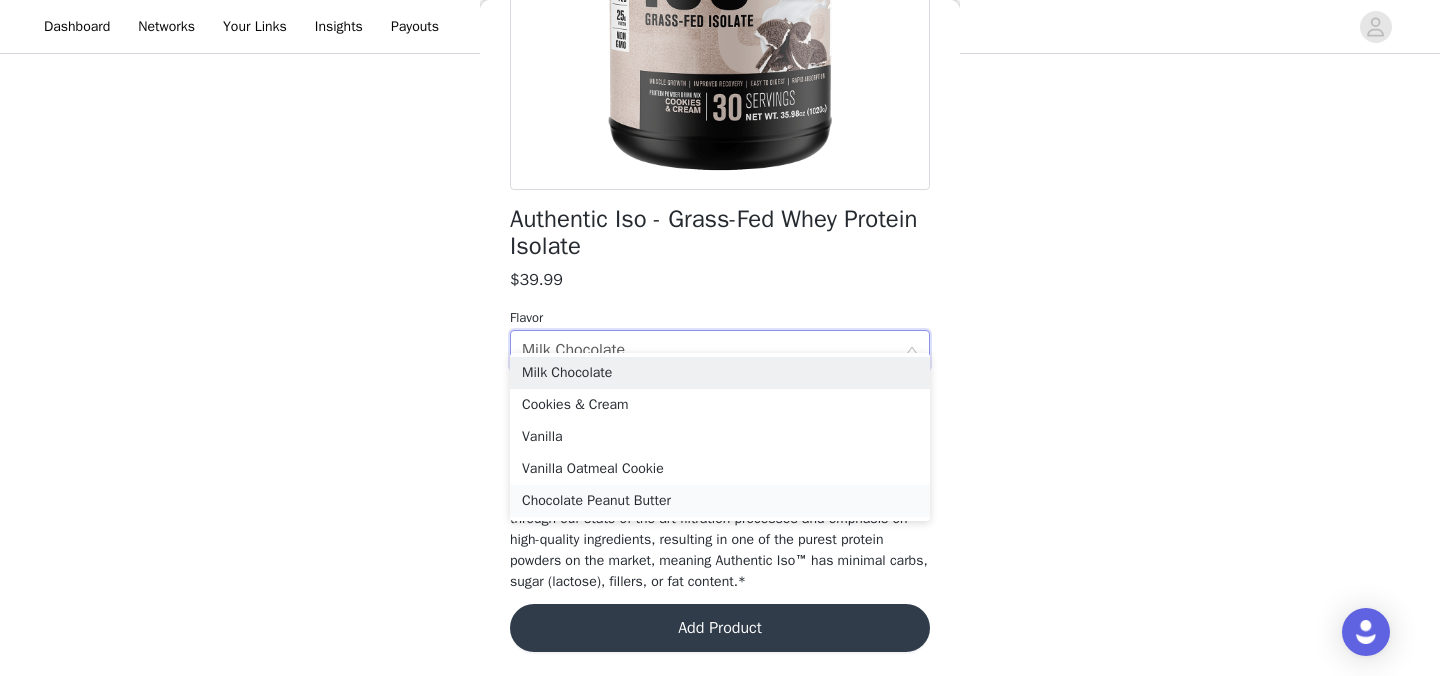 click on "Chocolate Peanut Butter" at bounding box center (720, 501) 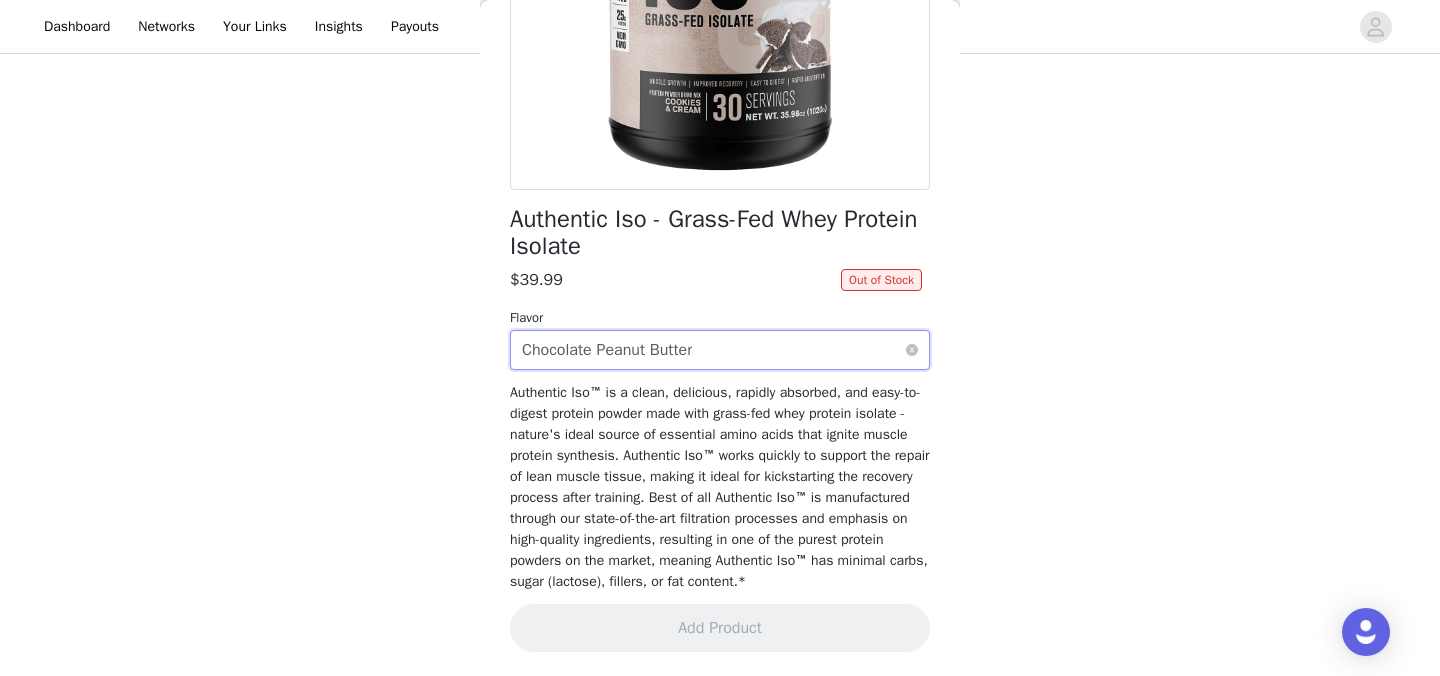 click on "Select flavor Chocolate Peanut Butter" at bounding box center (713, 350) 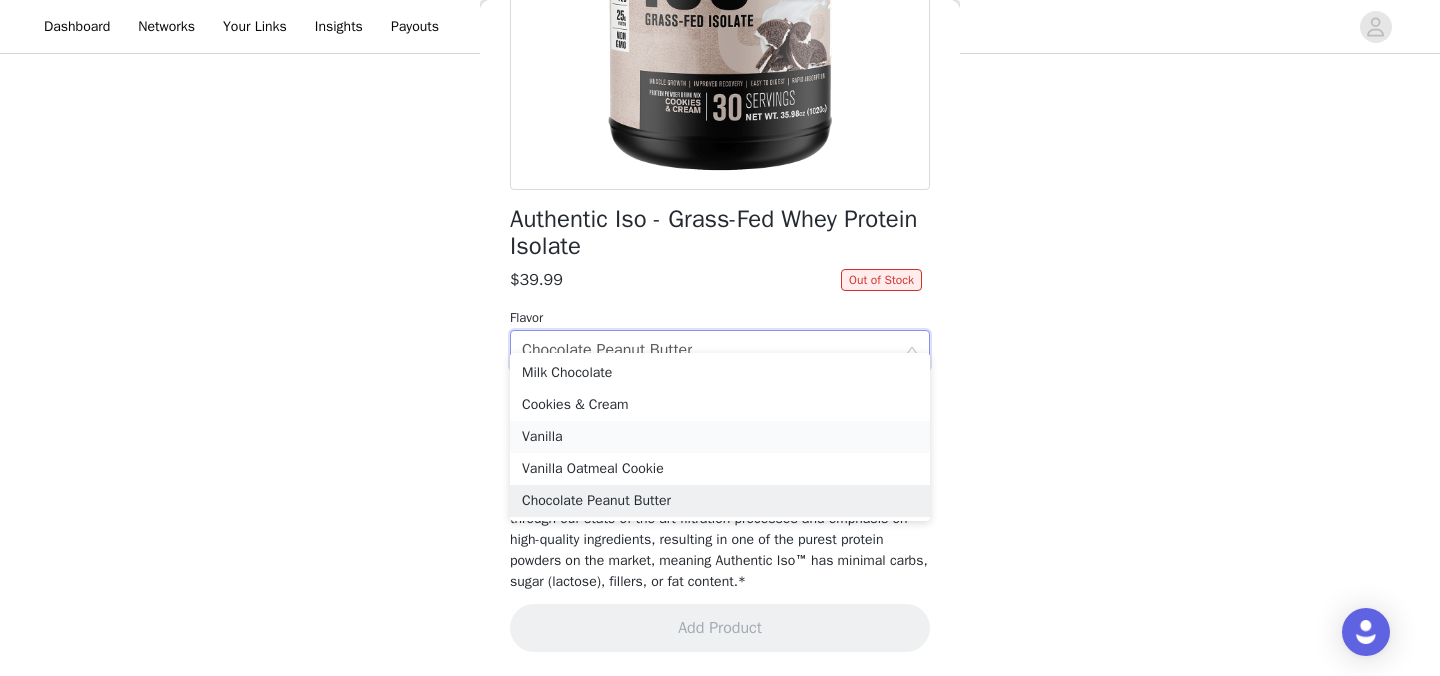 click on "Vanilla" at bounding box center [720, 437] 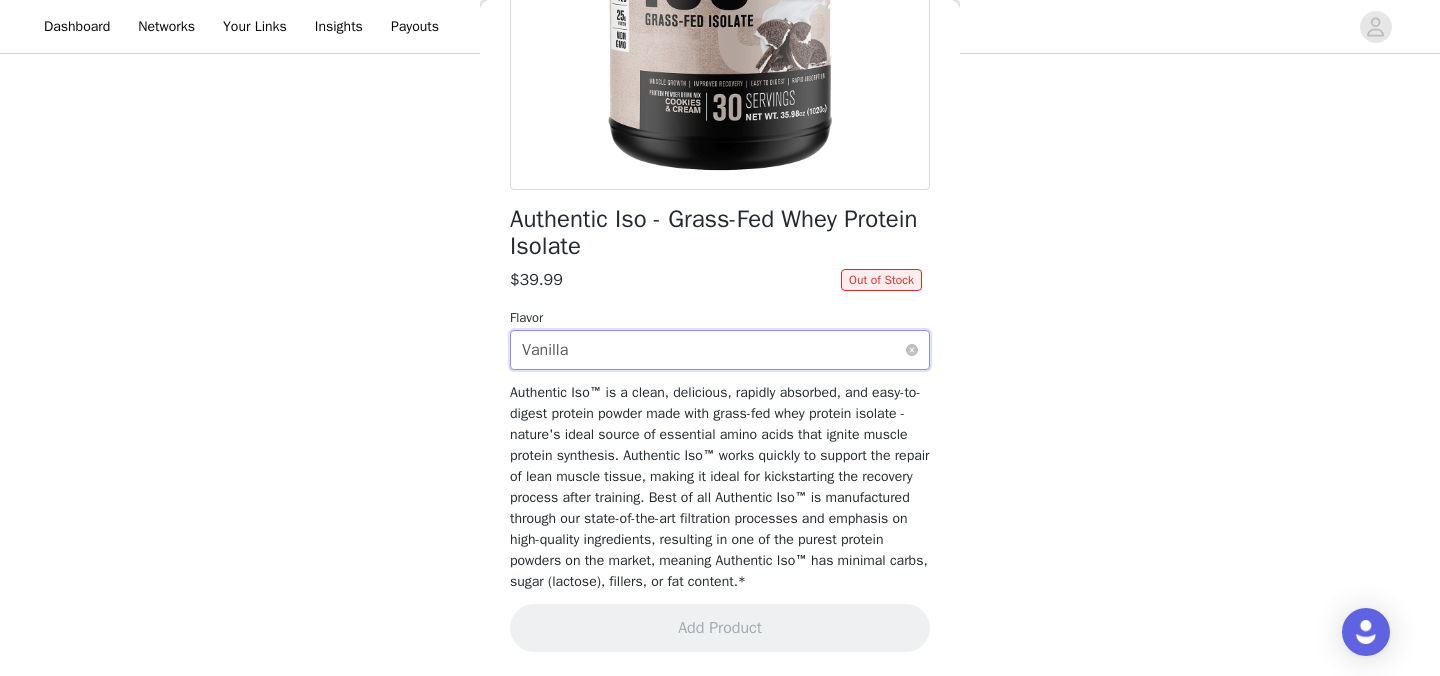 click on "Select flavor Vanilla" at bounding box center (713, 350) 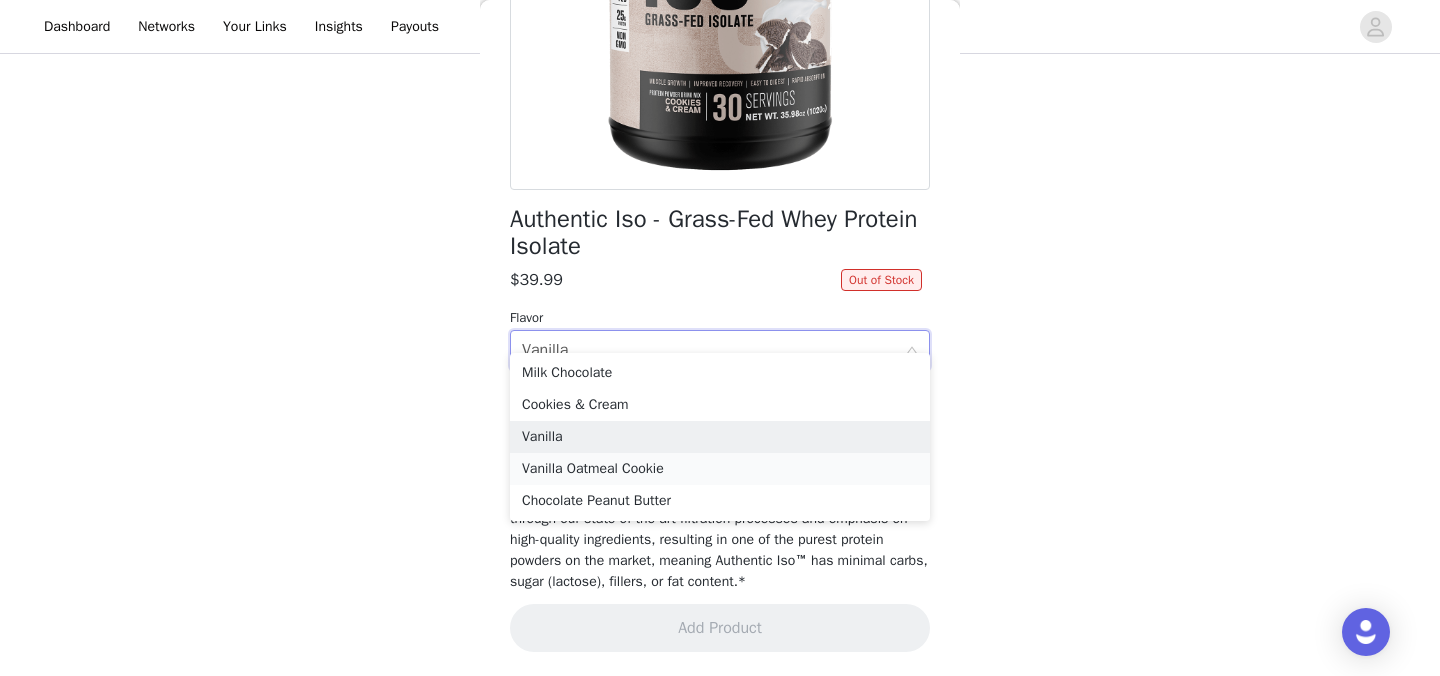 click on "Vanilla Oatmeal Cookie" at bounding box center (720, 469) 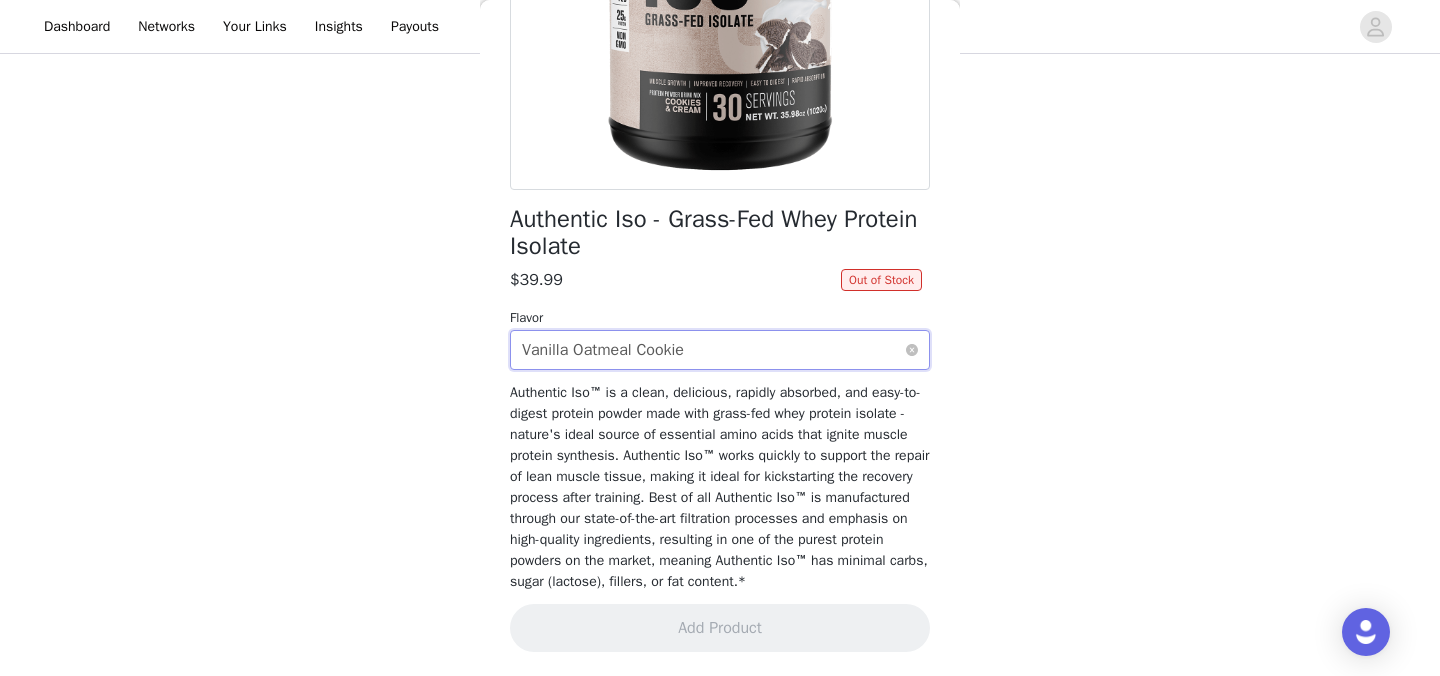 click on "Select flavor Vanilla Oatmeal Cookie" at bounding box center [713, 350] 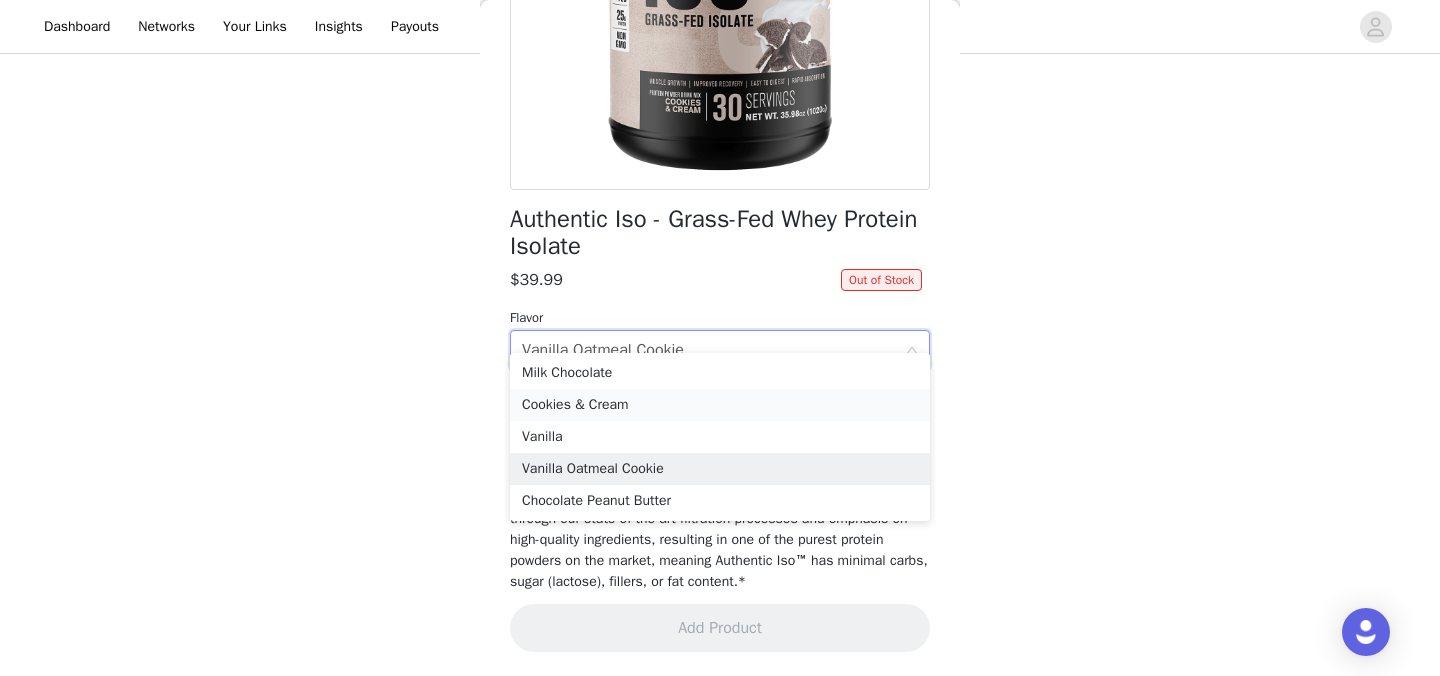 click on "Cookies & Cream" at bounding box center [720, 405] 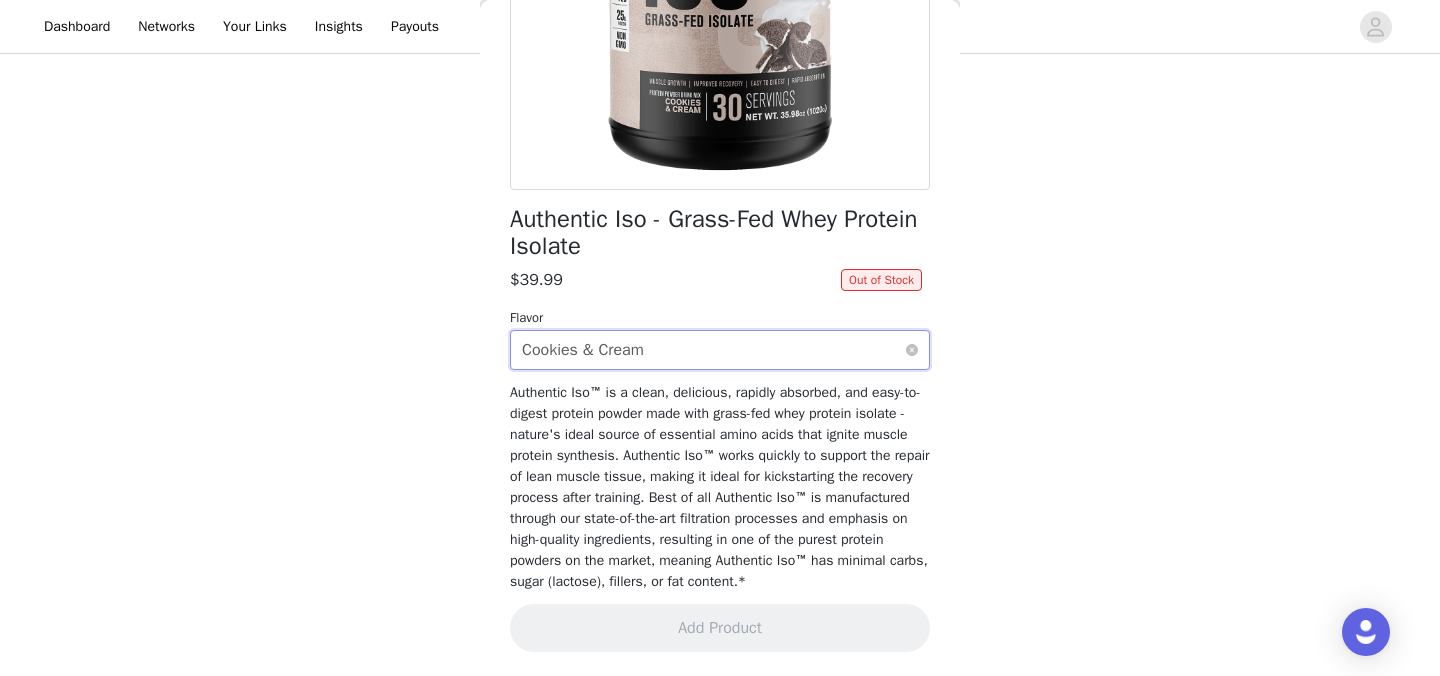 click on "Select flavor Cookies & Cream" at bounding box center [713, 350] 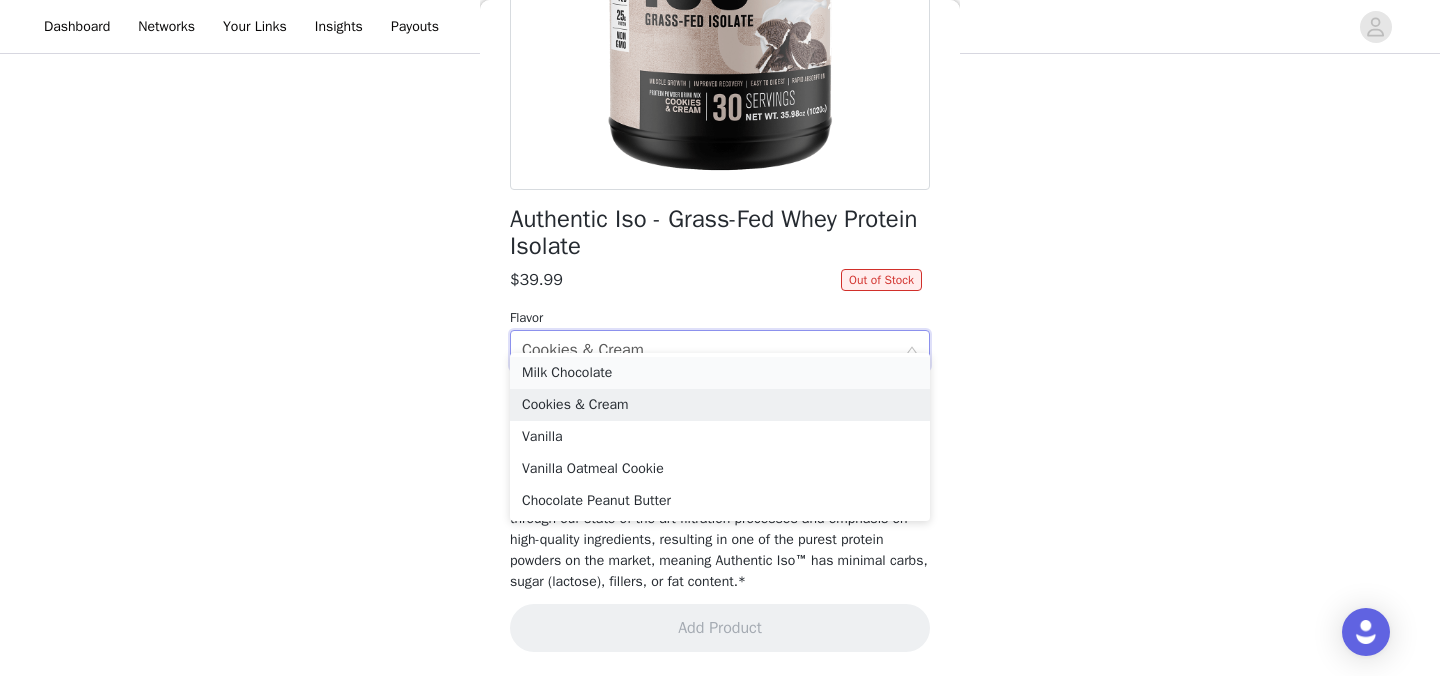 click on "Milk Chocolate" at bounding box center (720, 373) 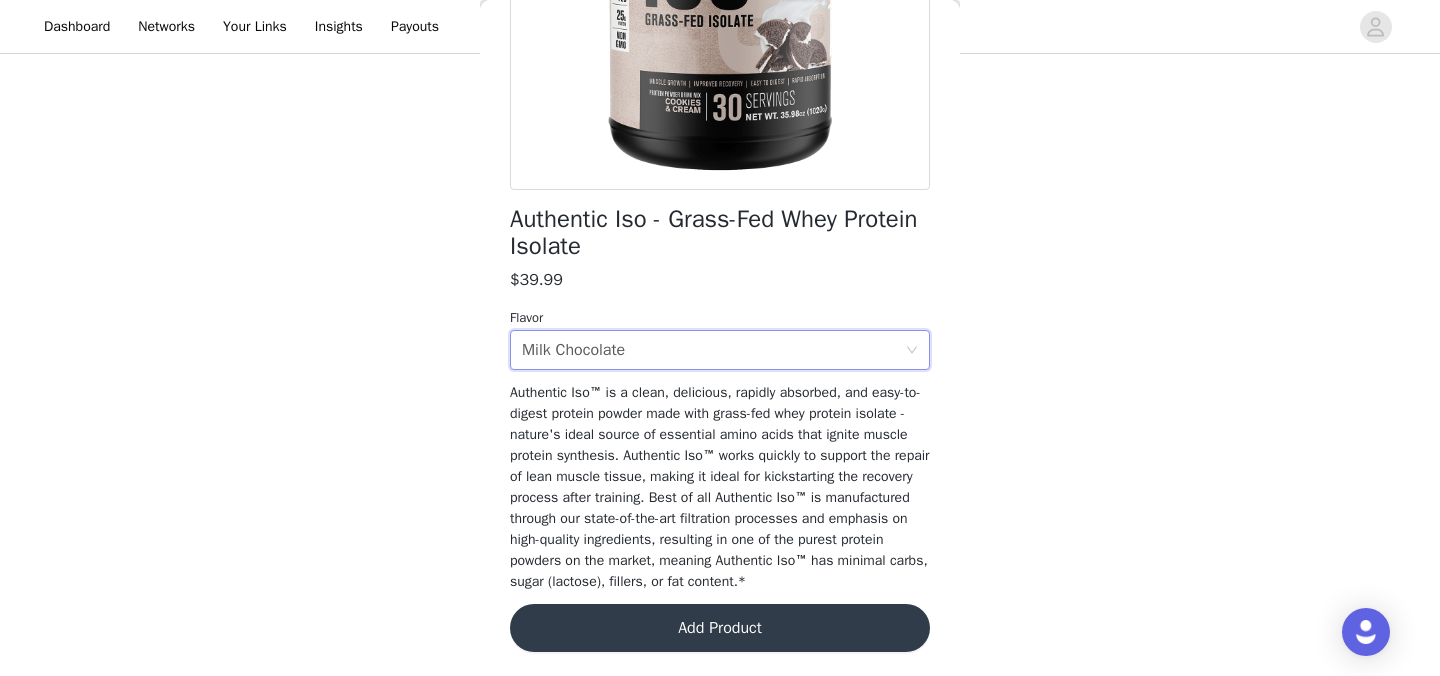 click on "Add Product" at bounding box center (720, 628) 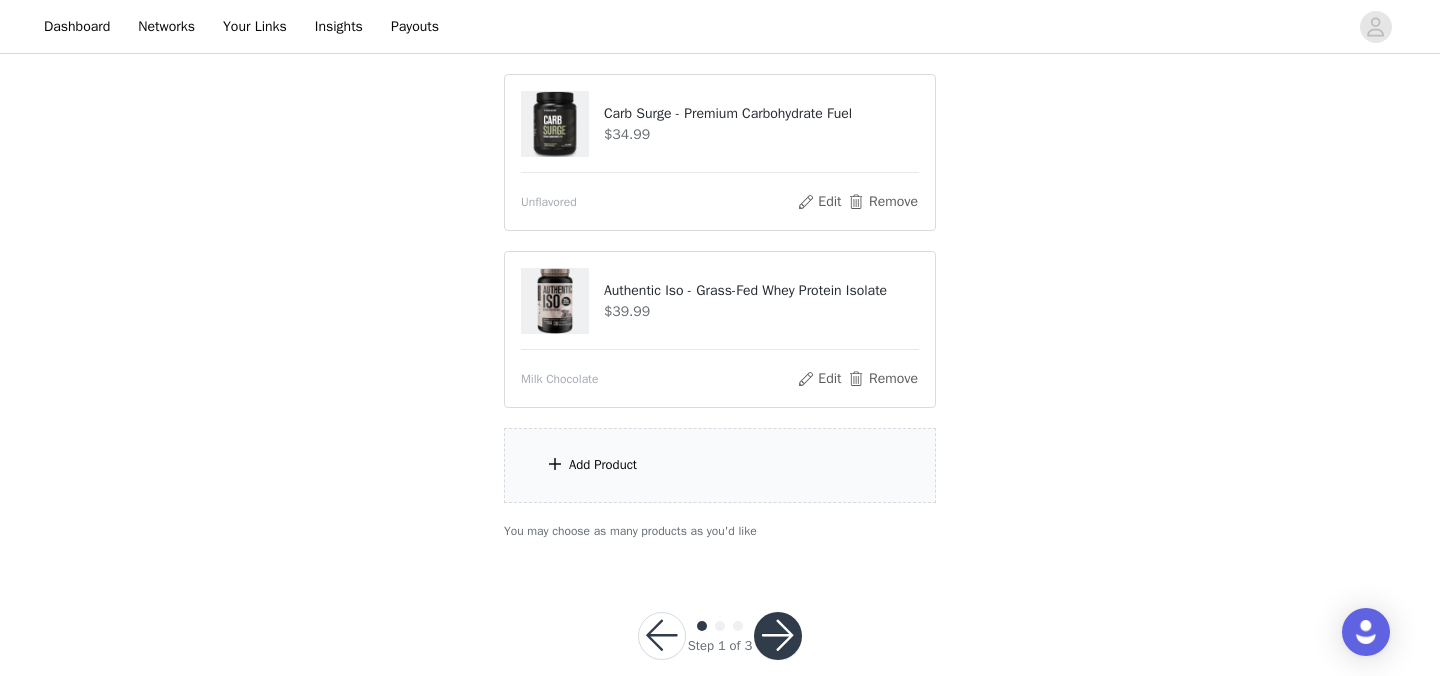 scroll, scrollTop: 765, scrollLeft: 0, axis: vertical 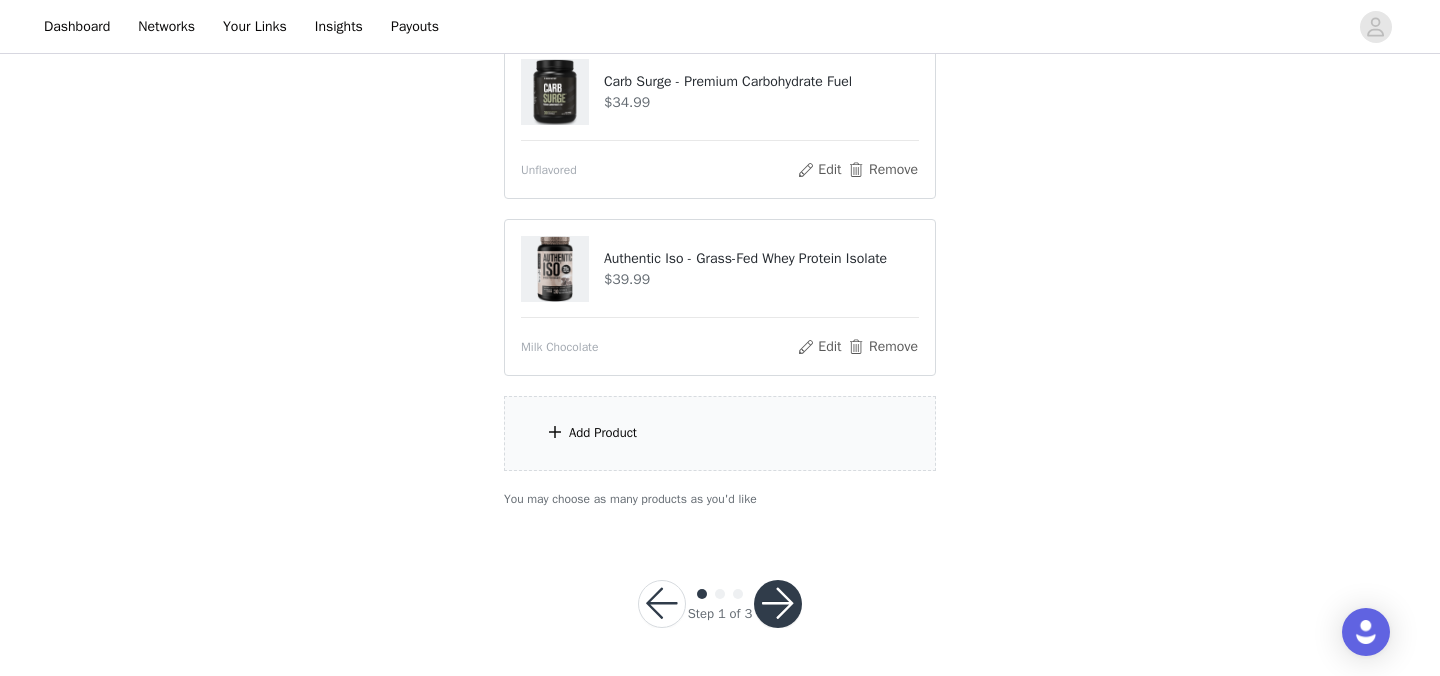 click on "Add Product" at bounding box center [603, 433] 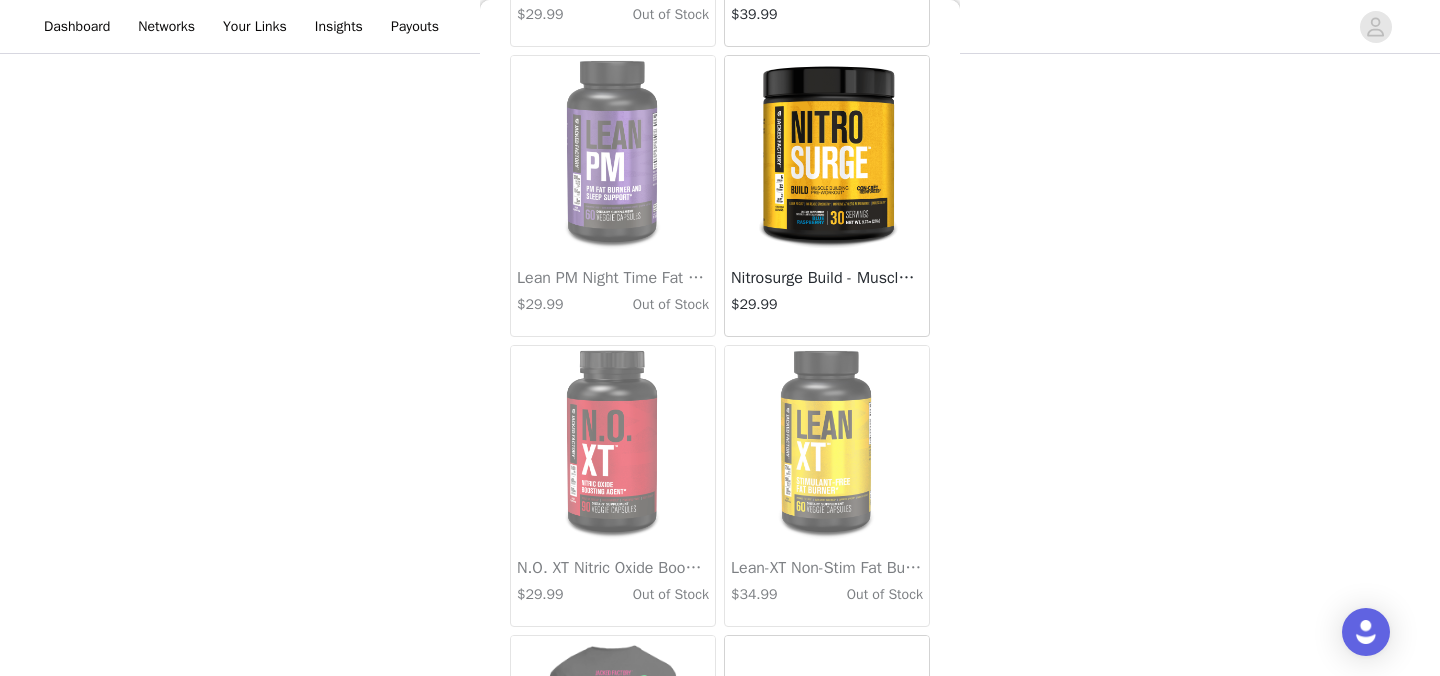scroll, scrollTop: 5559, scrollLeft: 0, axis: vertical 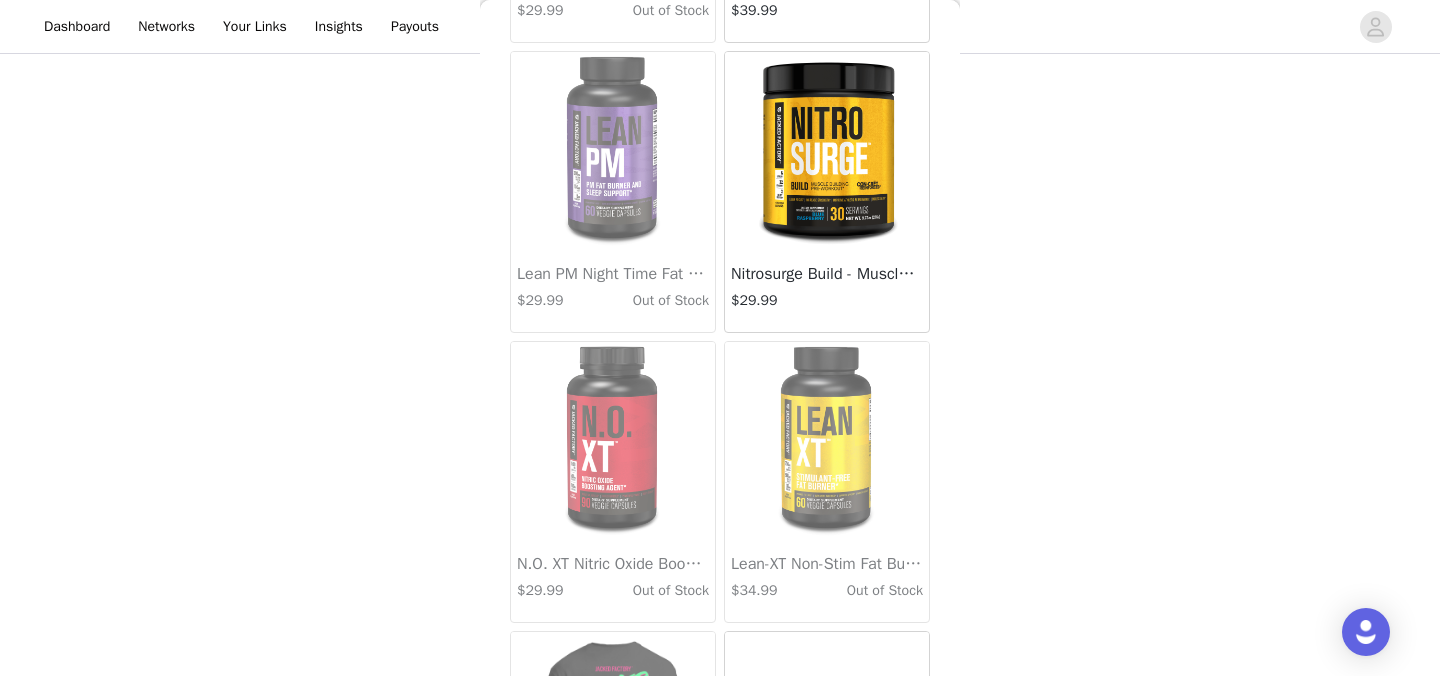 click at bounding box center [827, 152] 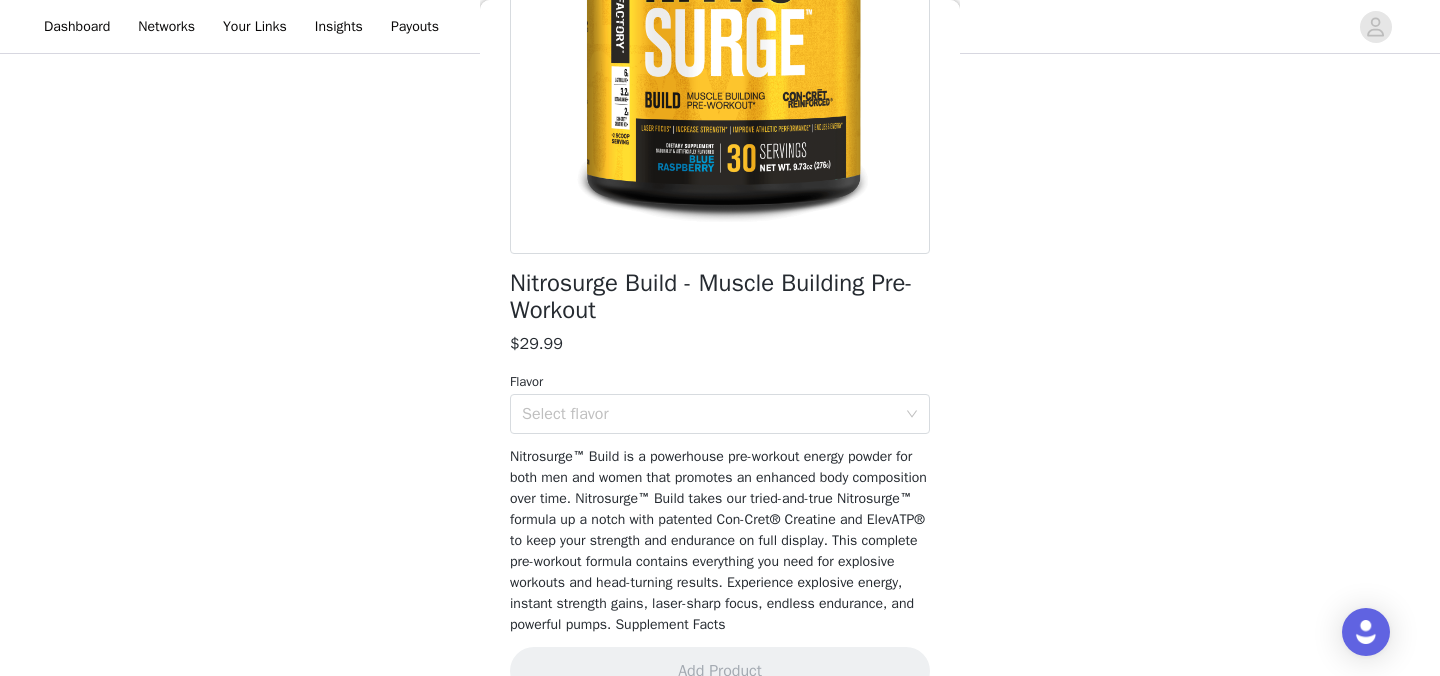 scroll, scrollTop: 298, scrollLeft: 0, axis: vertical 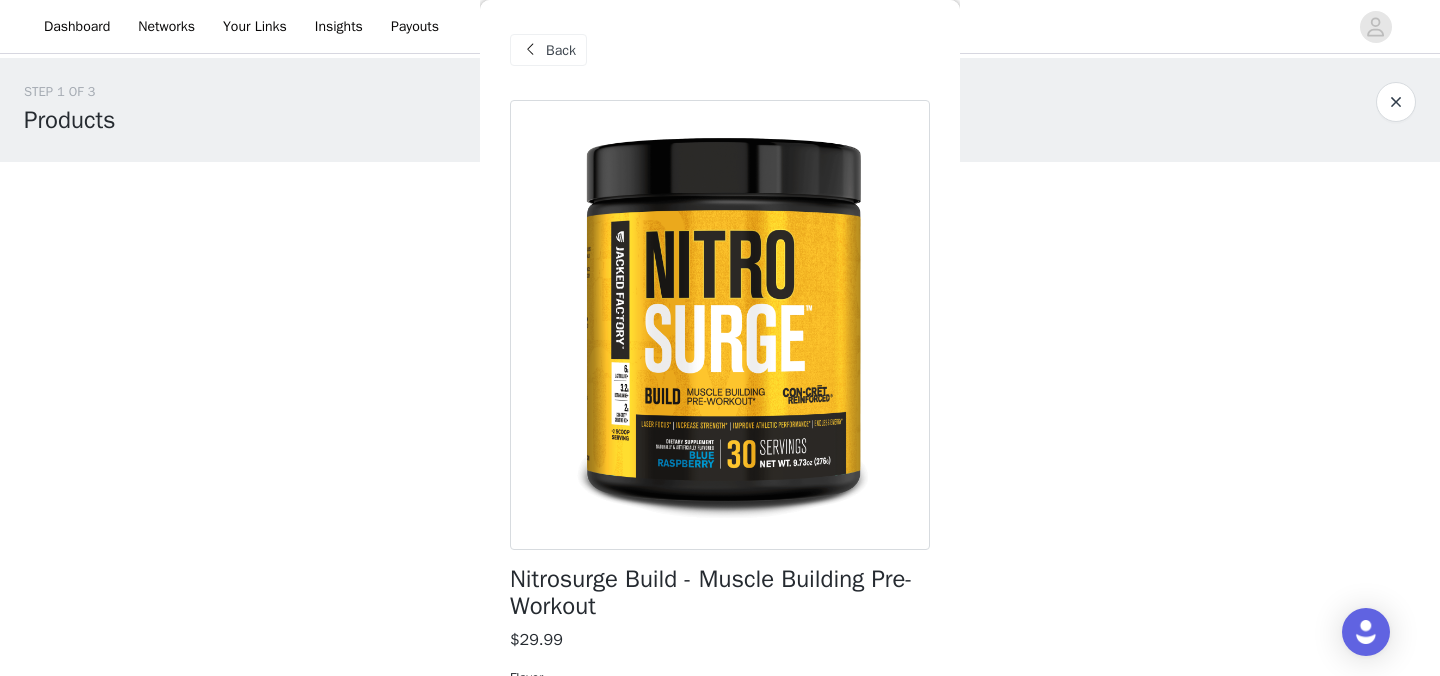 click on "Back" at bounding box center (561, 50) 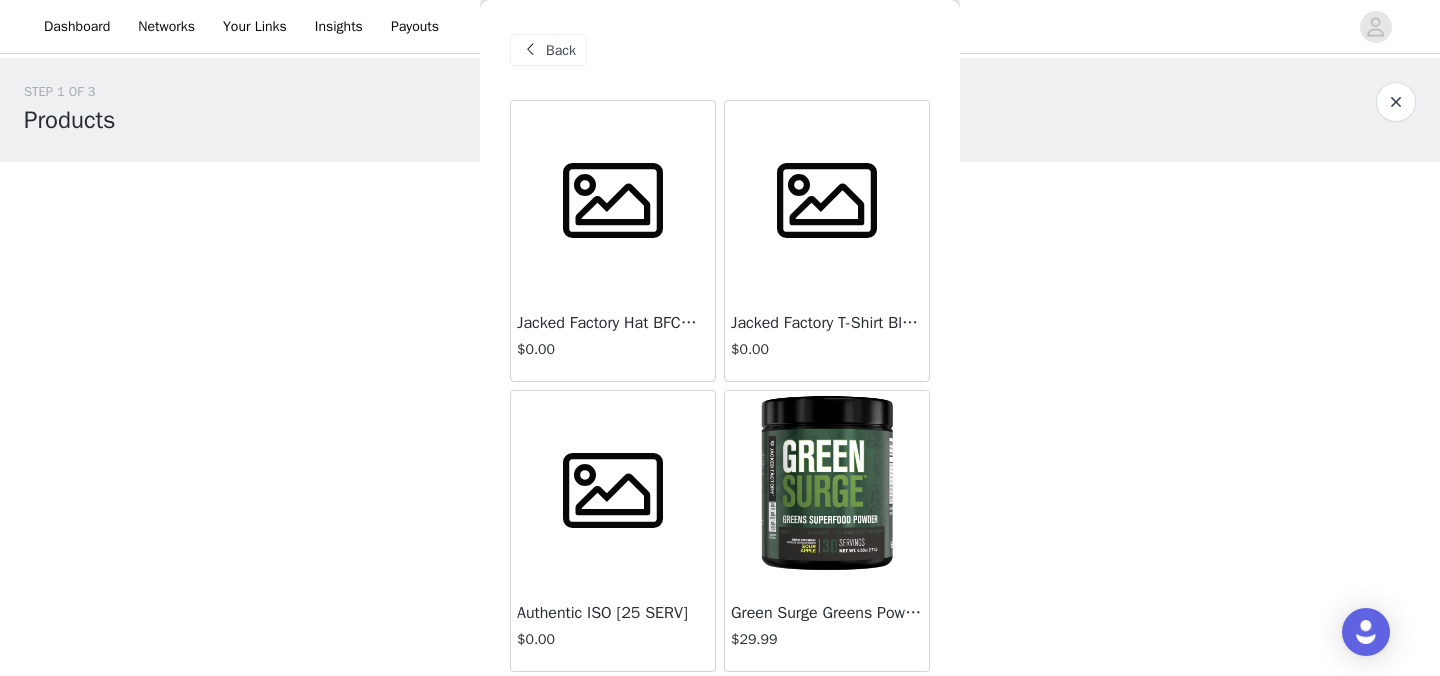 scroll, scrollTop: 239, scrollLeft: 0, axis: vertical 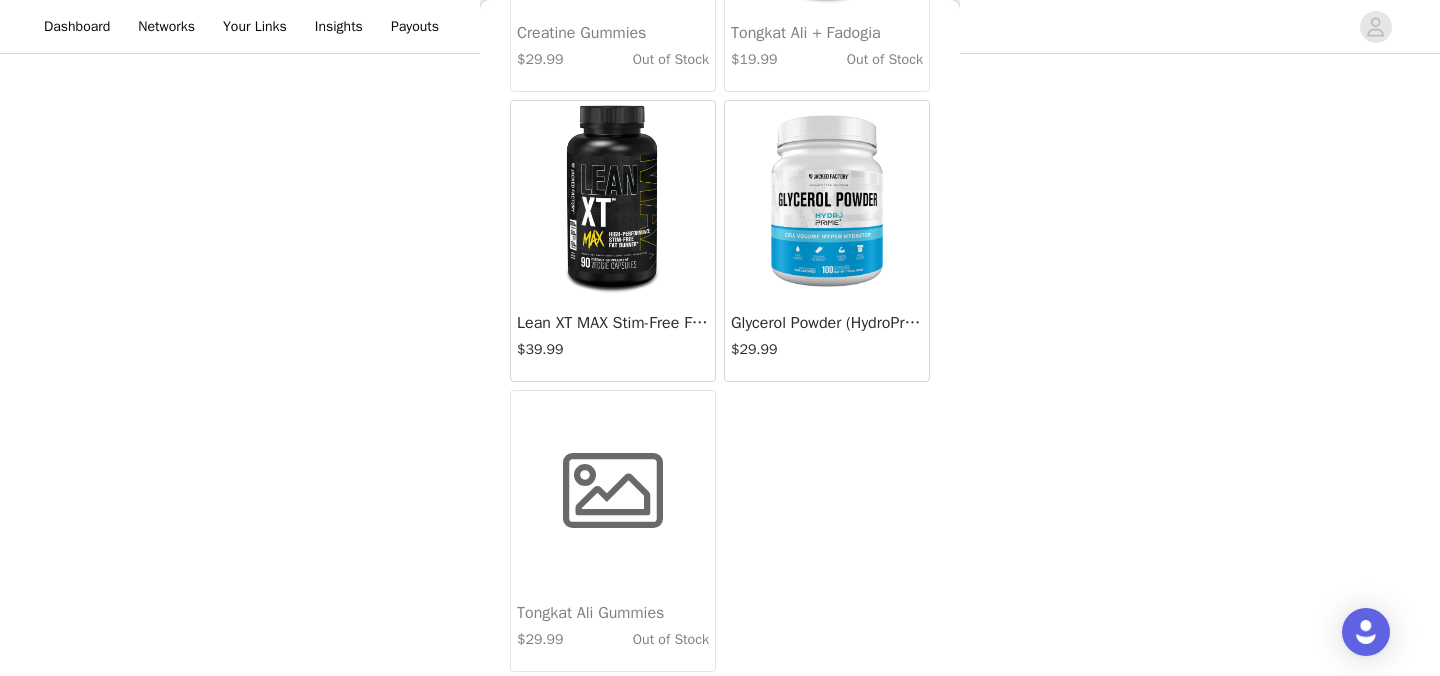 click at bounding box center [827, 201] 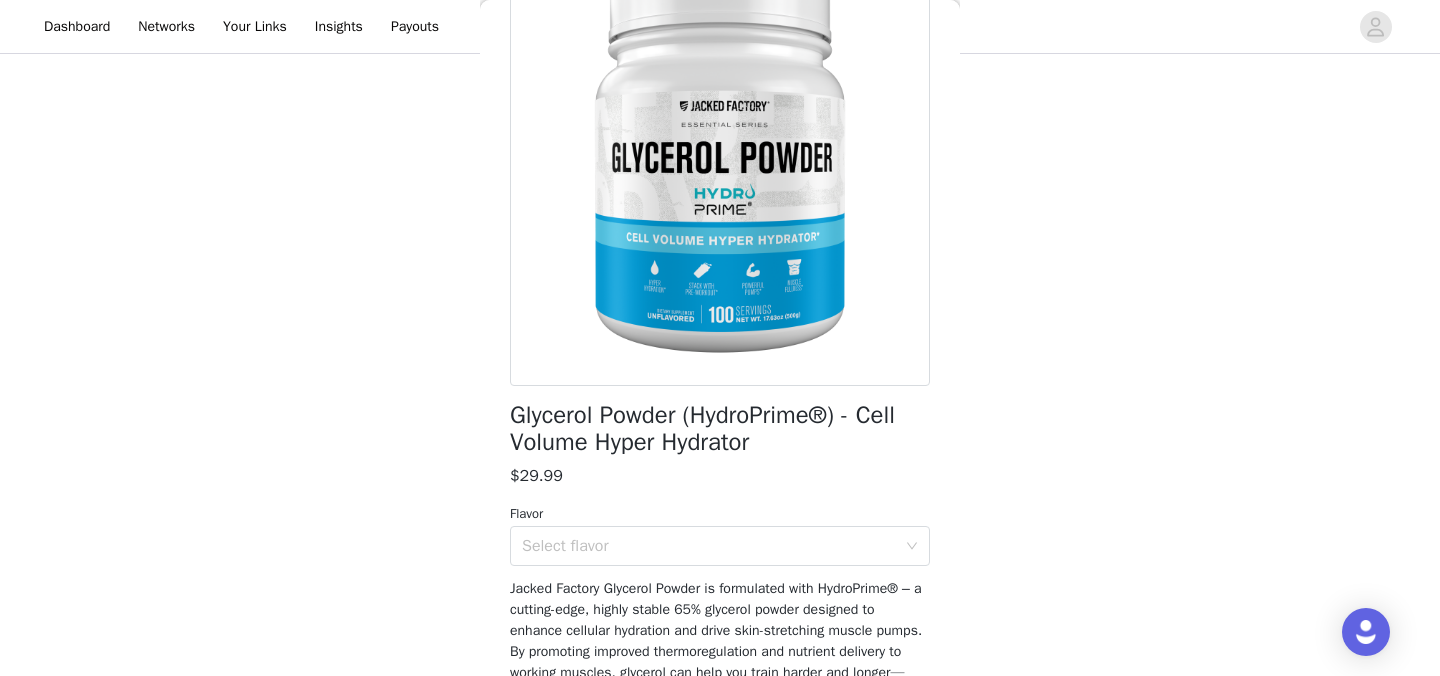 scroll, scrollTop: 180, scrollLeft: 0, axis: vertical 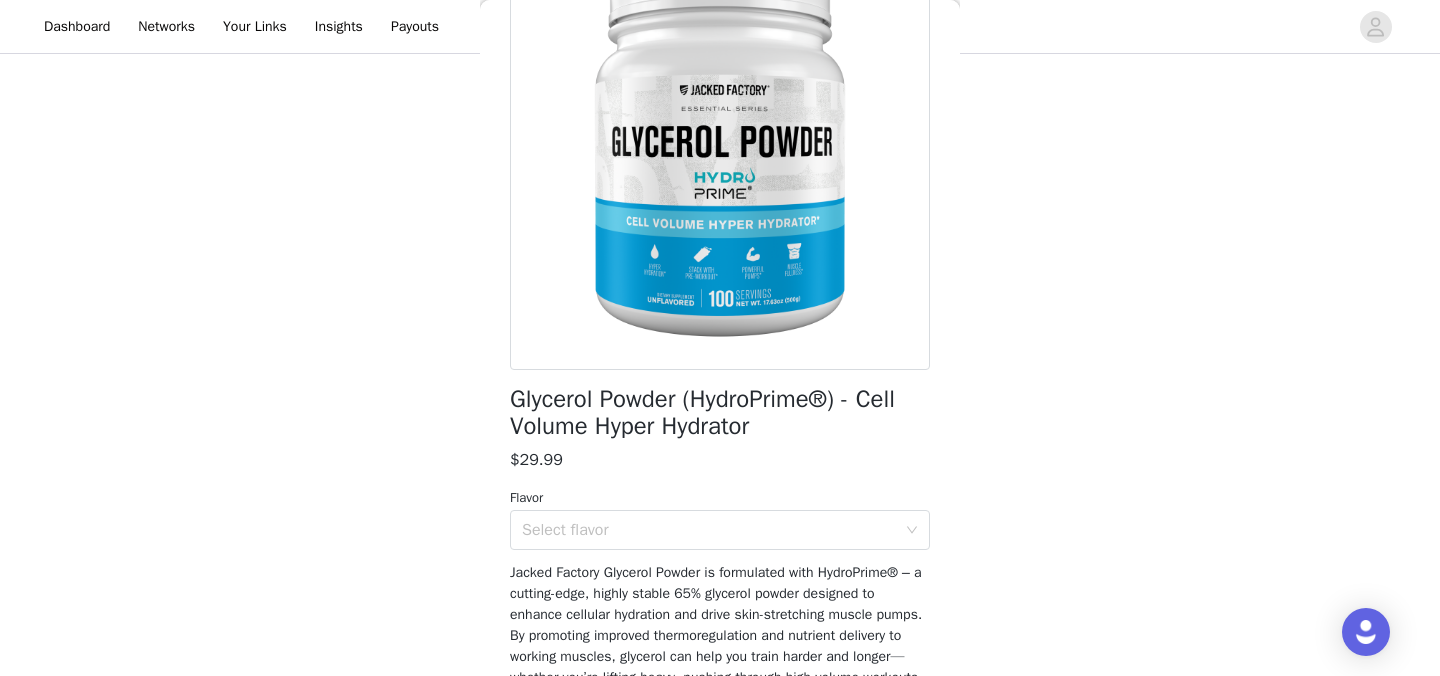 click on "Select flavor" at bounding box center [713, 530] 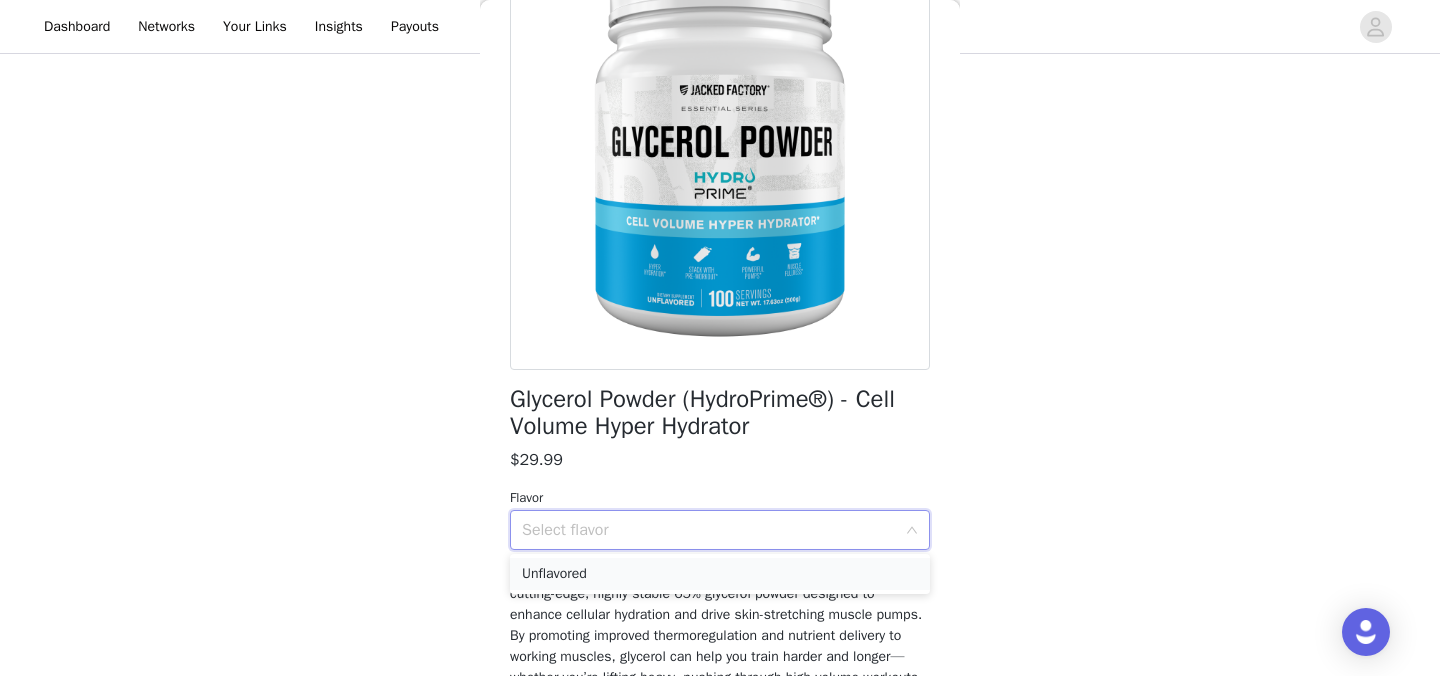 click on "Unflavored" at bounding box center [720, 574] 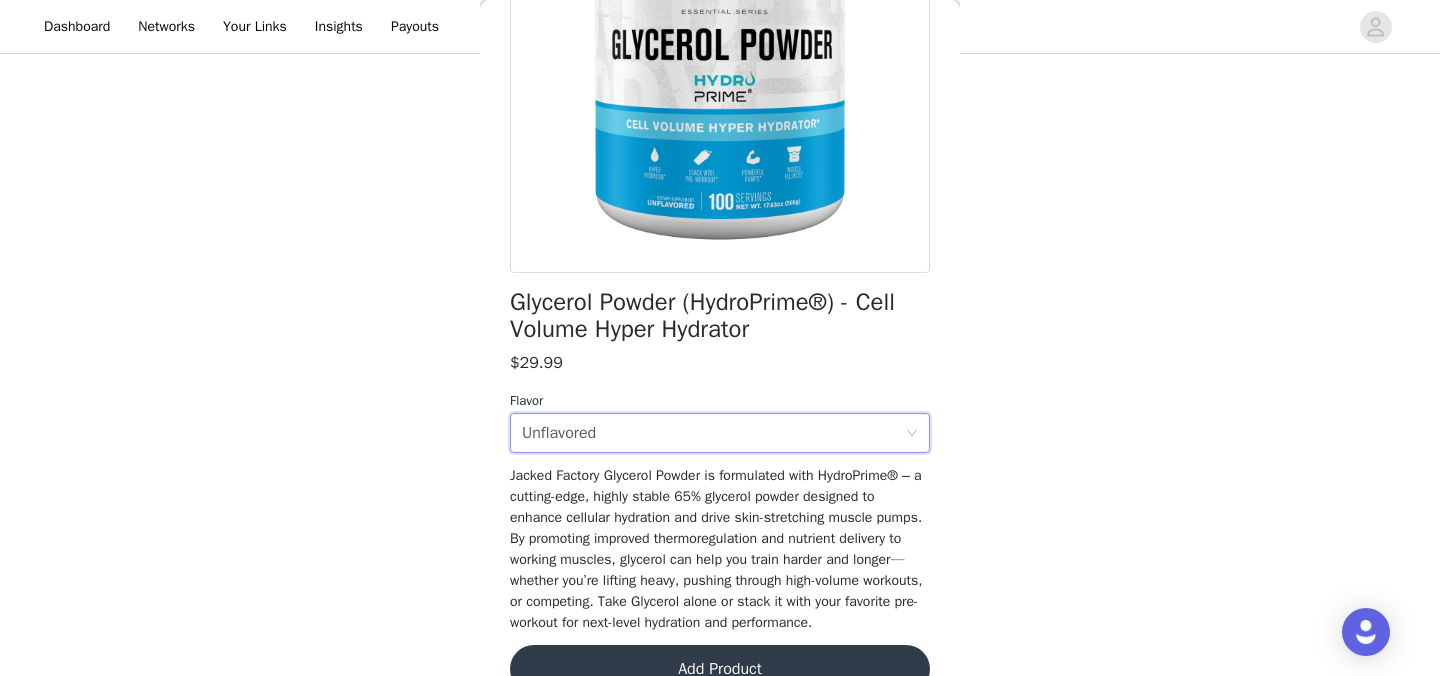 scroll, scrollTop: 338, scrollLeft: 0, axis: vertical 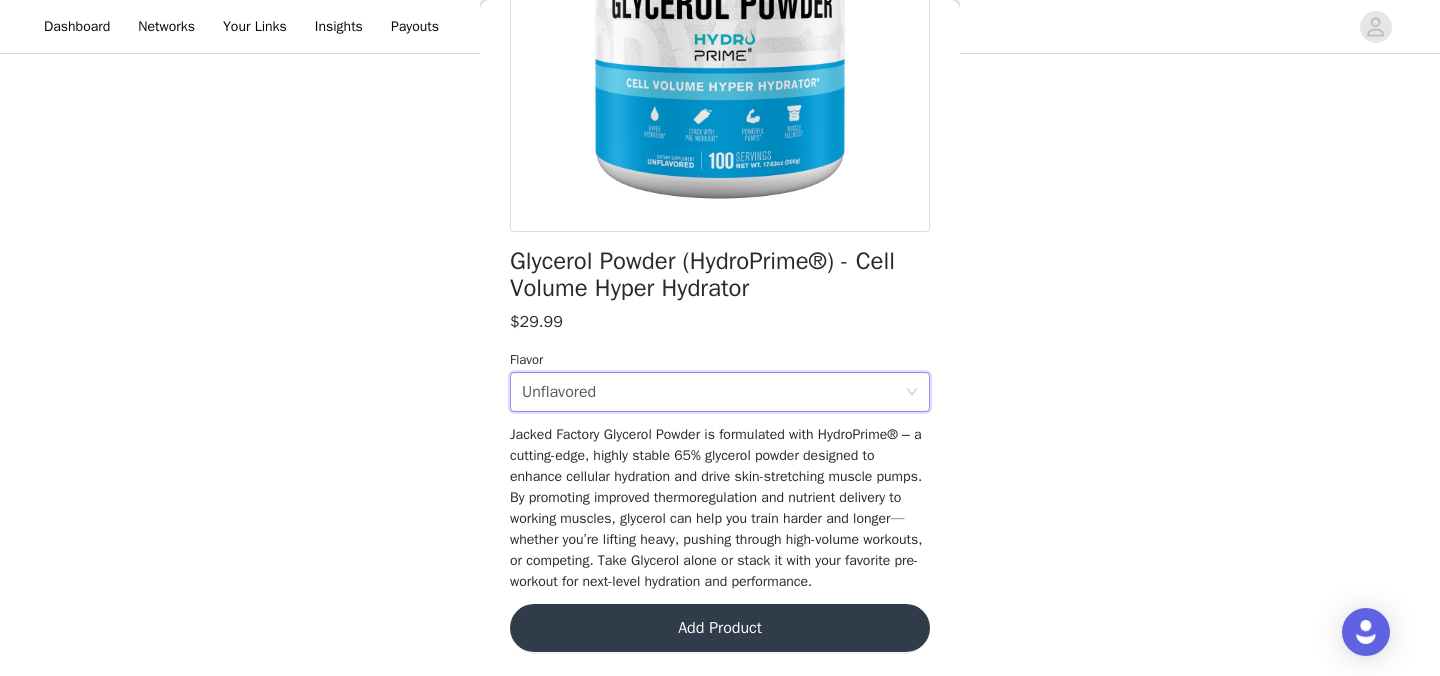 click on "Add Product" at bounding box center [720, 628] 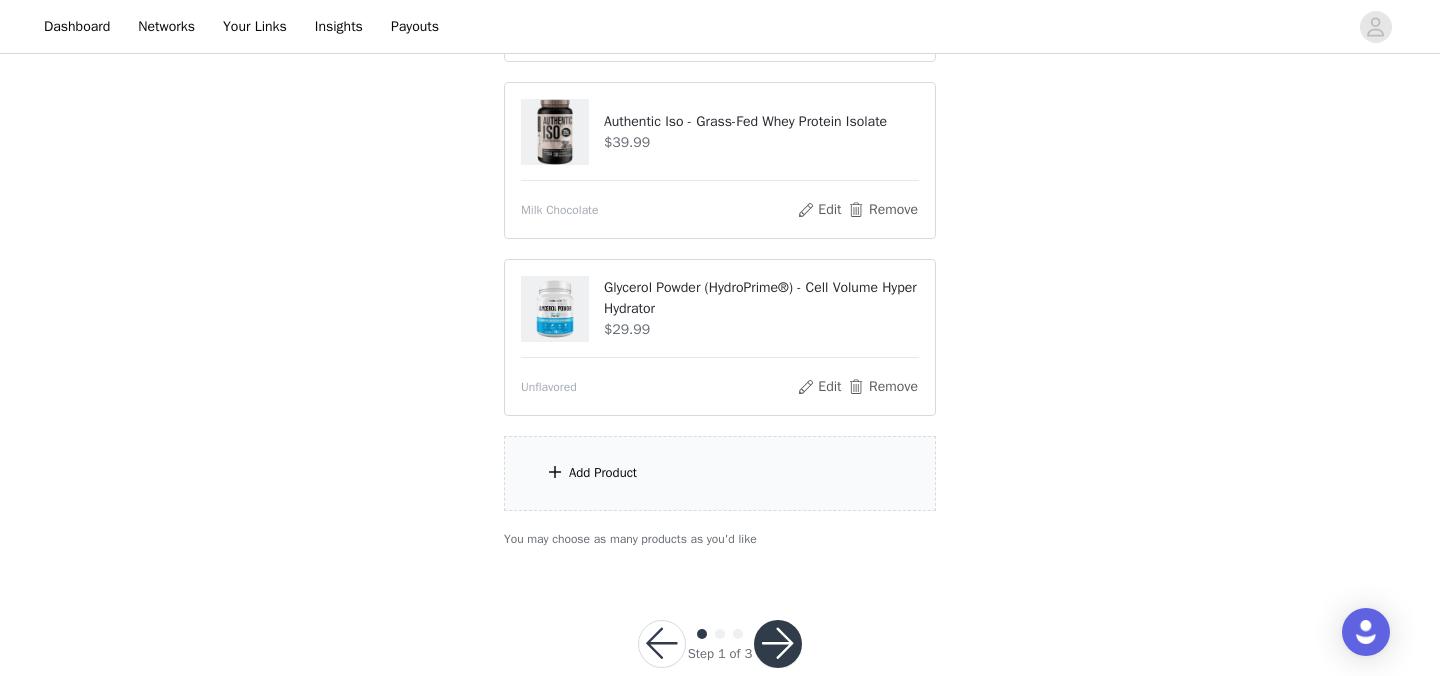 scroll, scrollTop: 942, scrollLeft: 0, axis: vertical 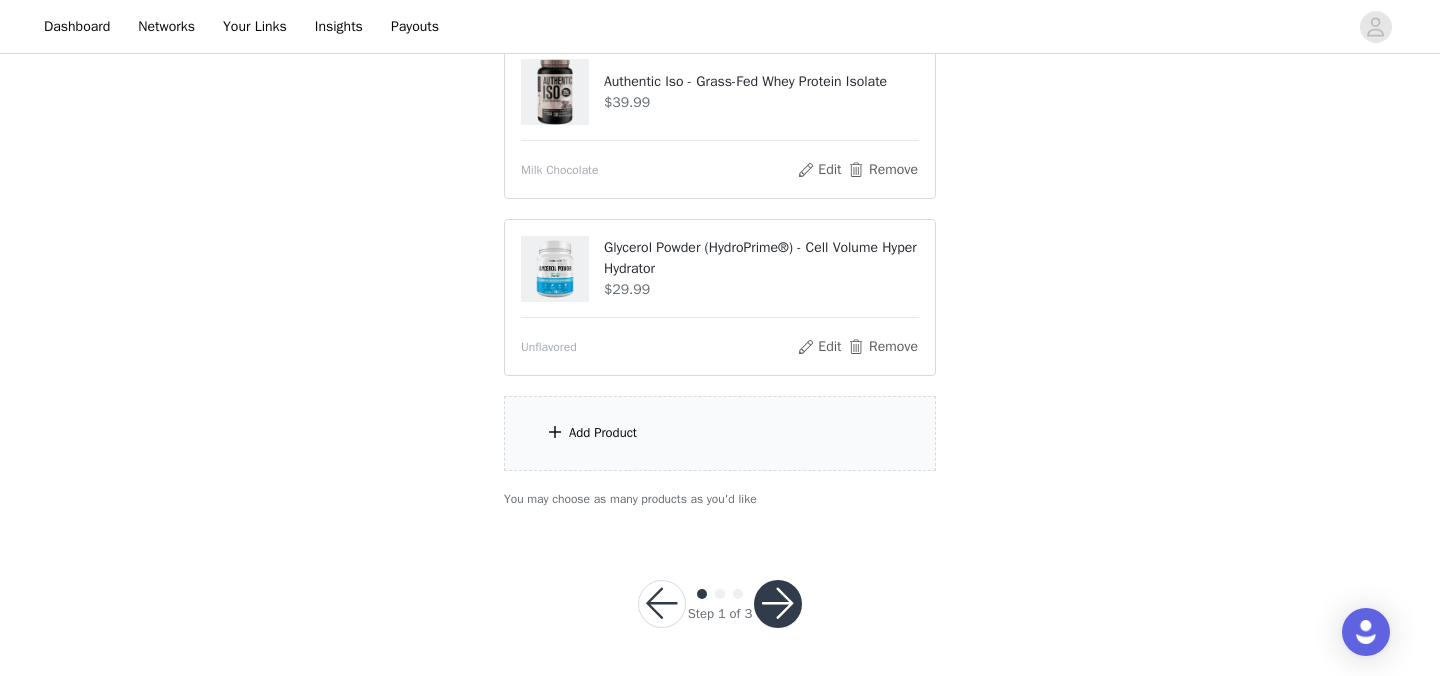 click at bounding box center (778, 604) 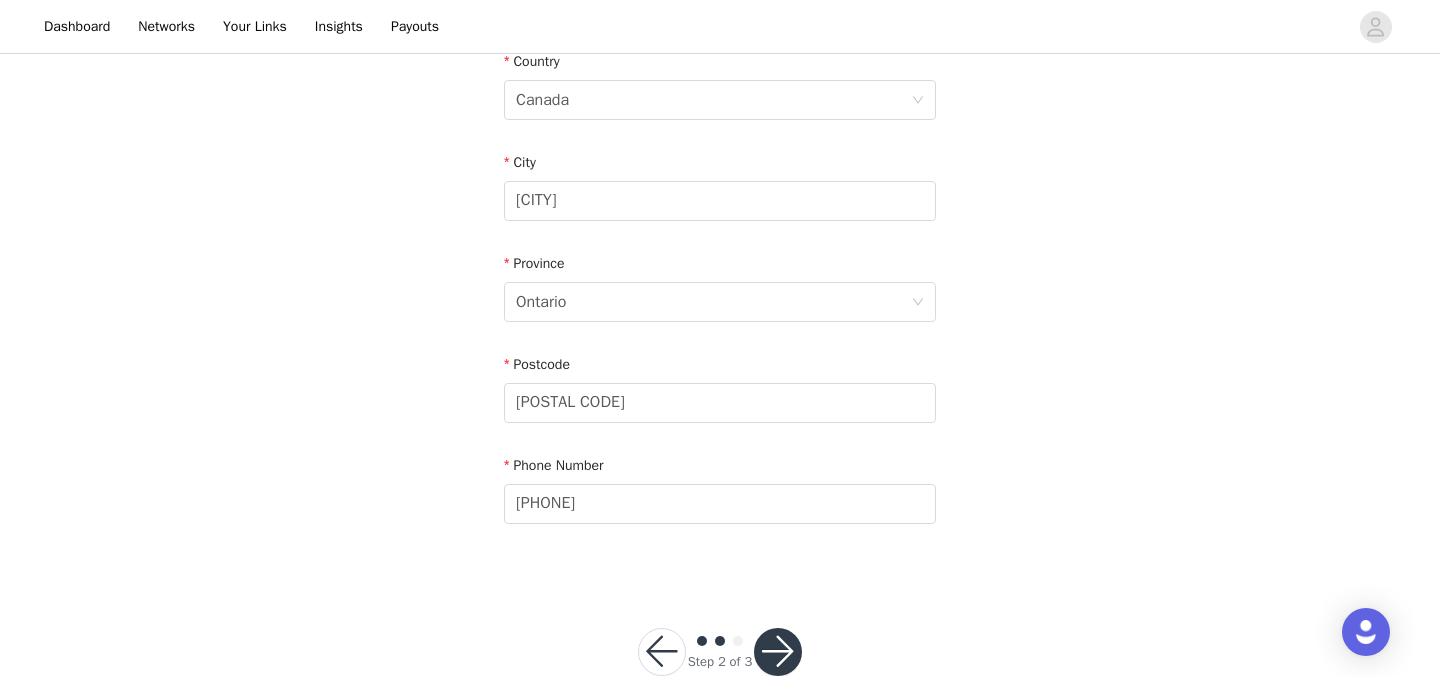 scroll, scrollTop: 687, scrollLeft: 0, axis: vertical 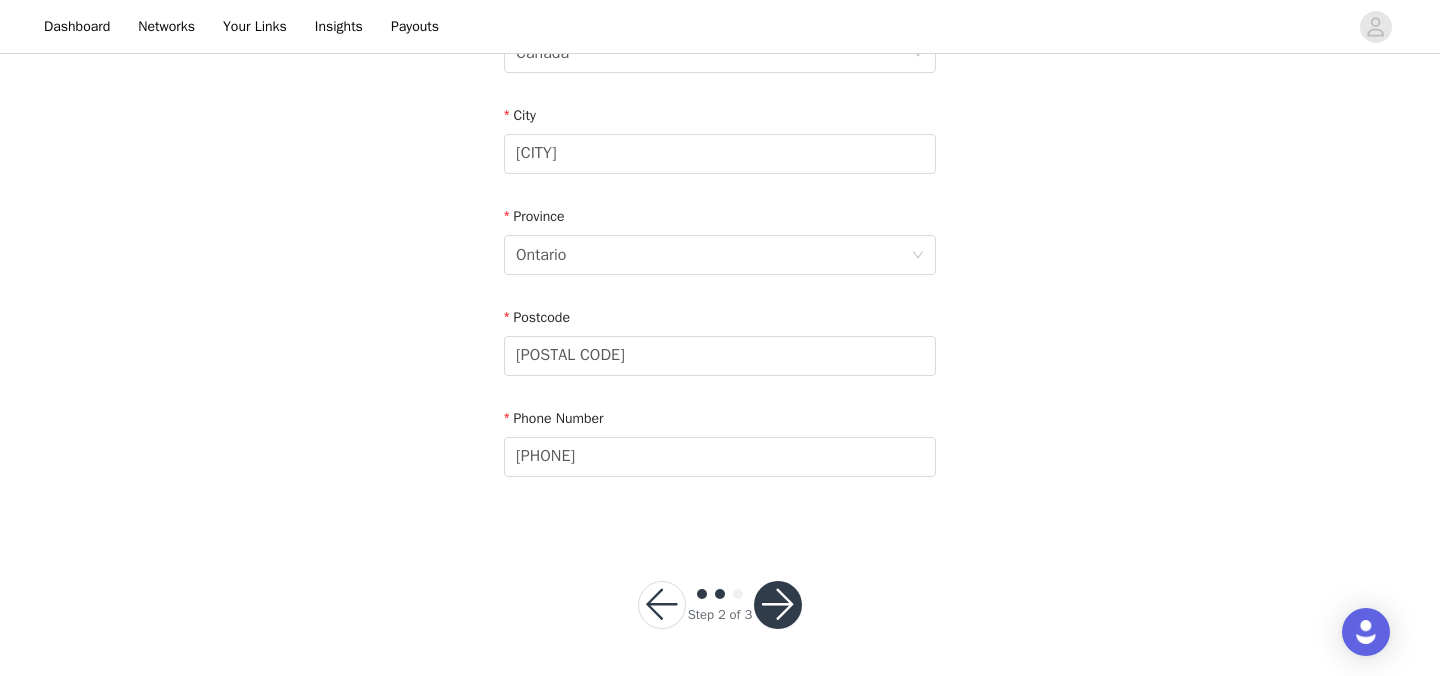 click at bounding box center [778, 605] 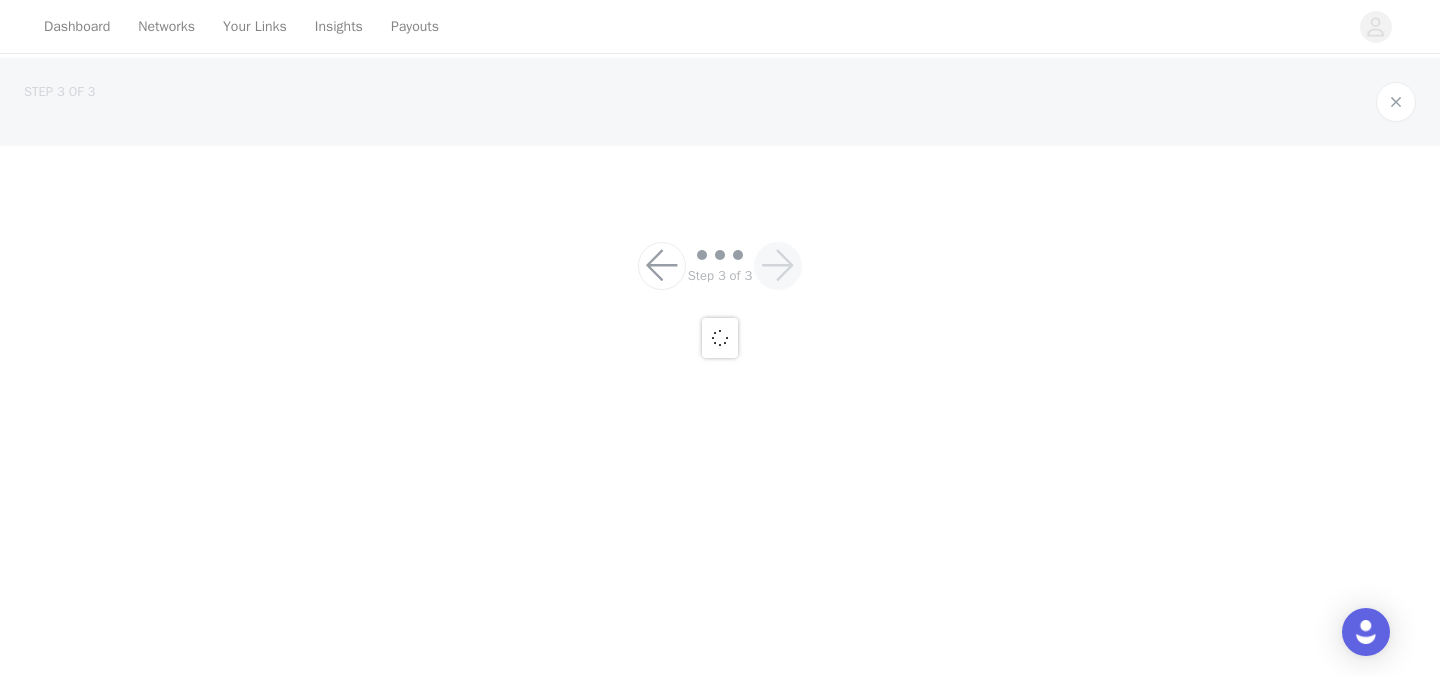 scroll, scrollTop: 0, scrollLeft: 0, axis: both 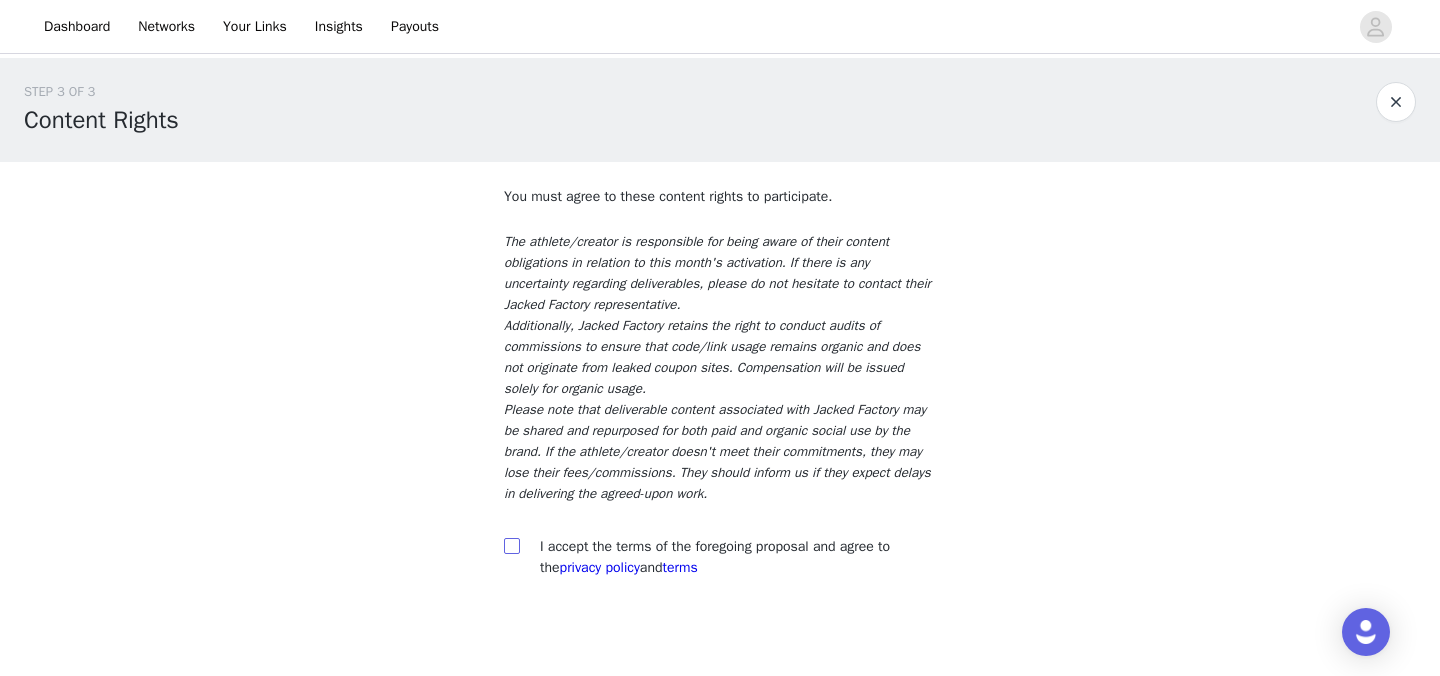 click at bounding box center [511, 545] 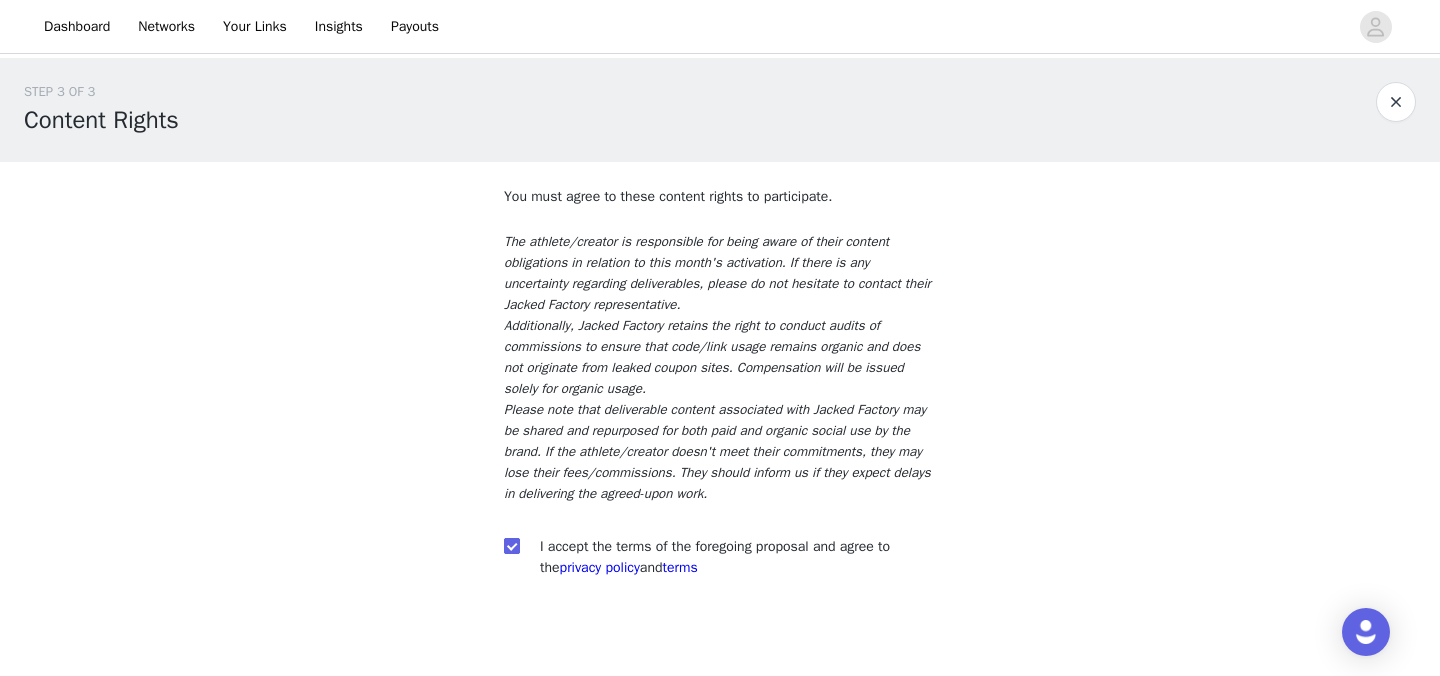 scroll, scrollTop: 101, scrollLeft: 0, axis: vertical 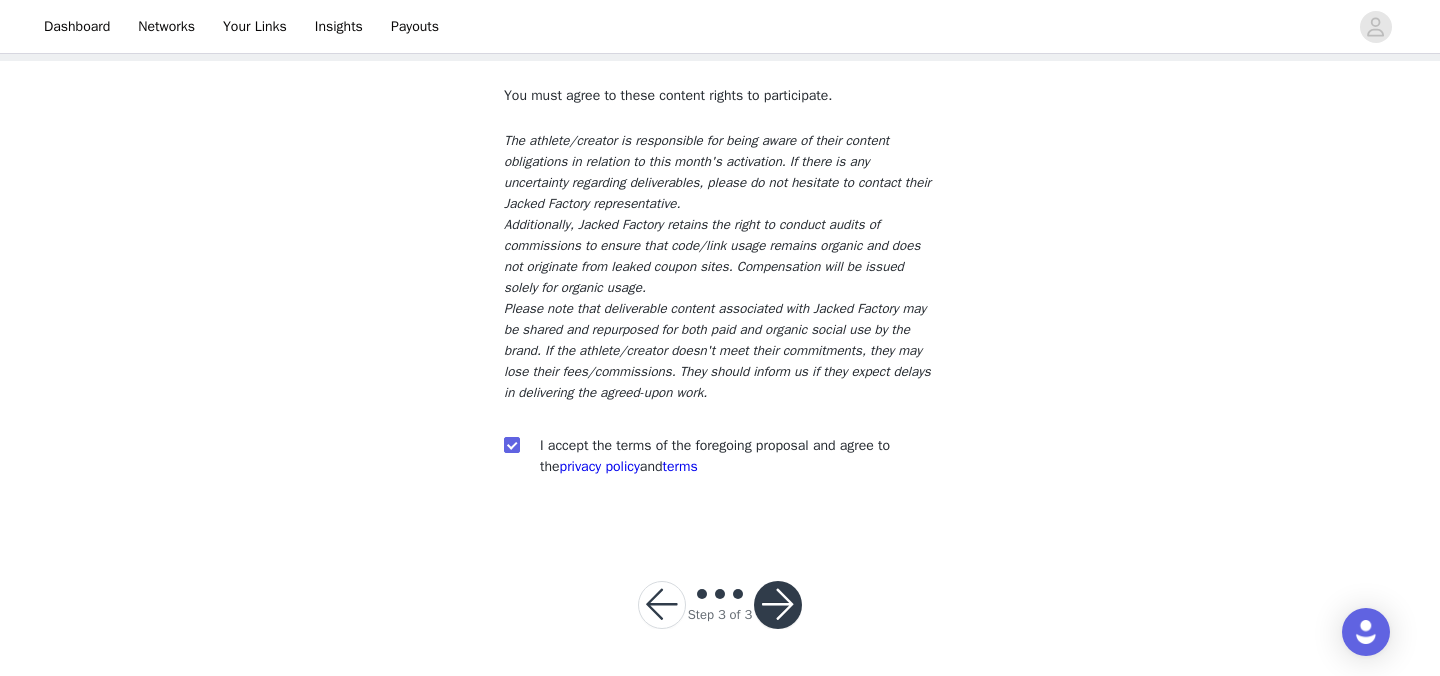 click at bounding box center [778, 605] 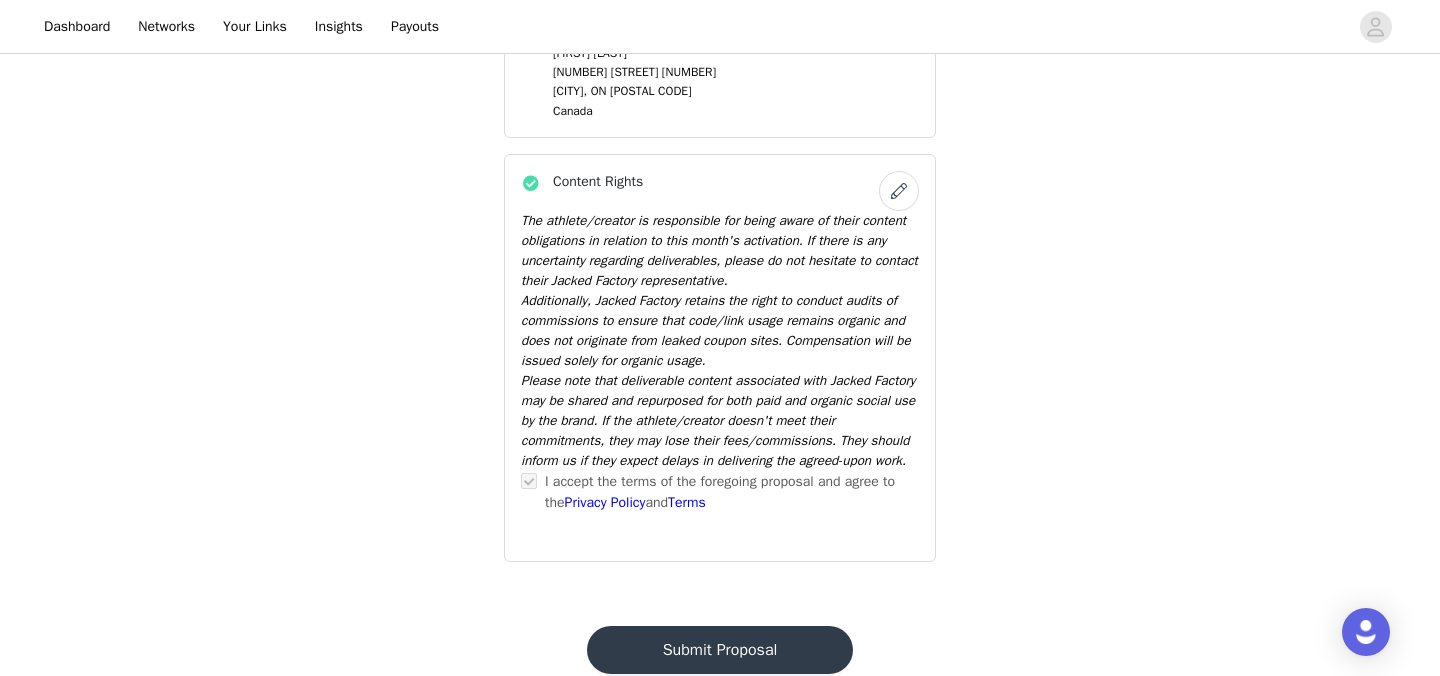 scroll, scrollTop: 1177, scrollLeft: 0, axis: vertical 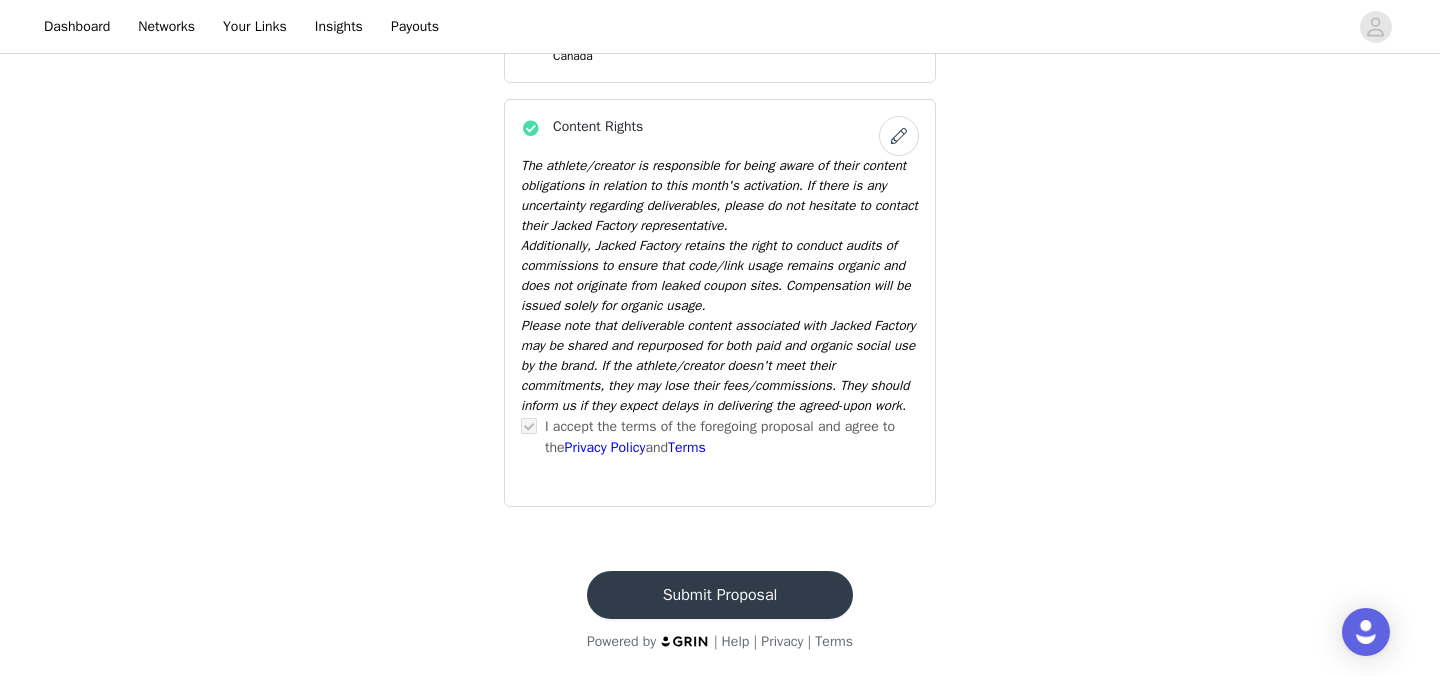 click on "Submit Proposal" at bounding box center [720, 595] 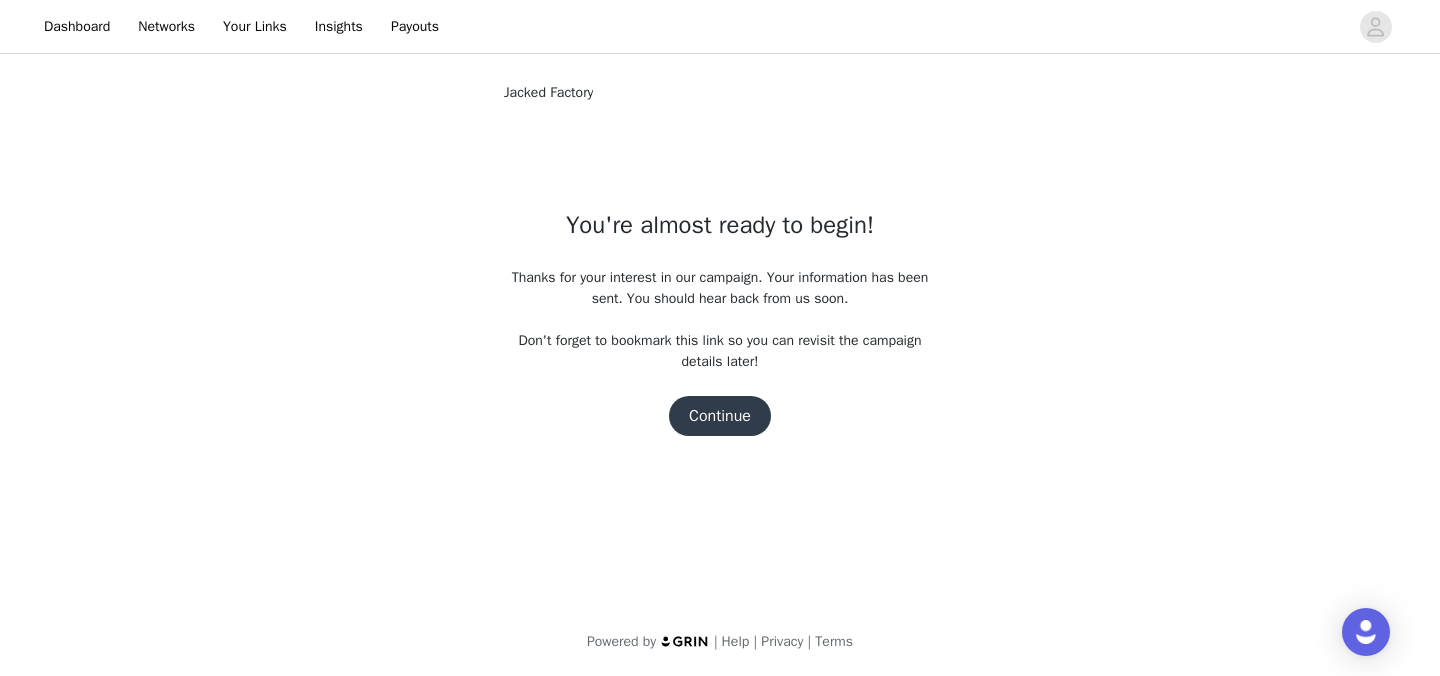 scroll, scrollTop: 0, scrollLeft: 0, axis: both 